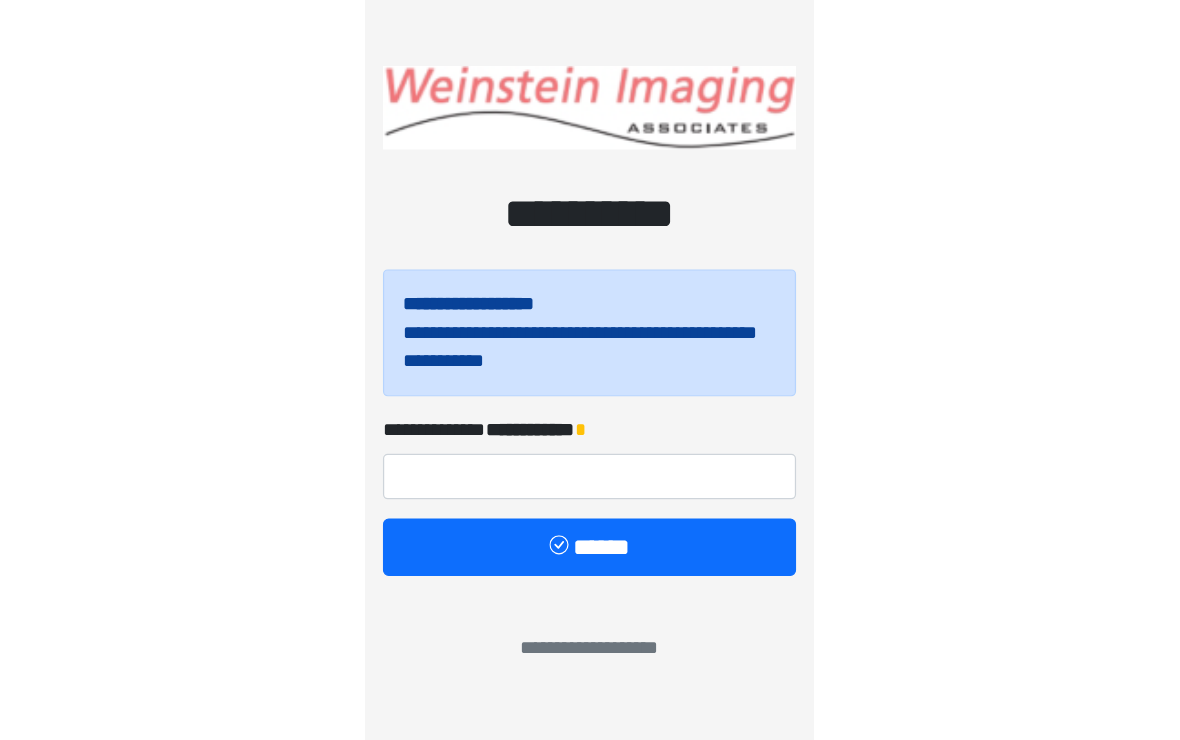 scroll, scrollTop: 0, scrollLeft: 0, axis: both 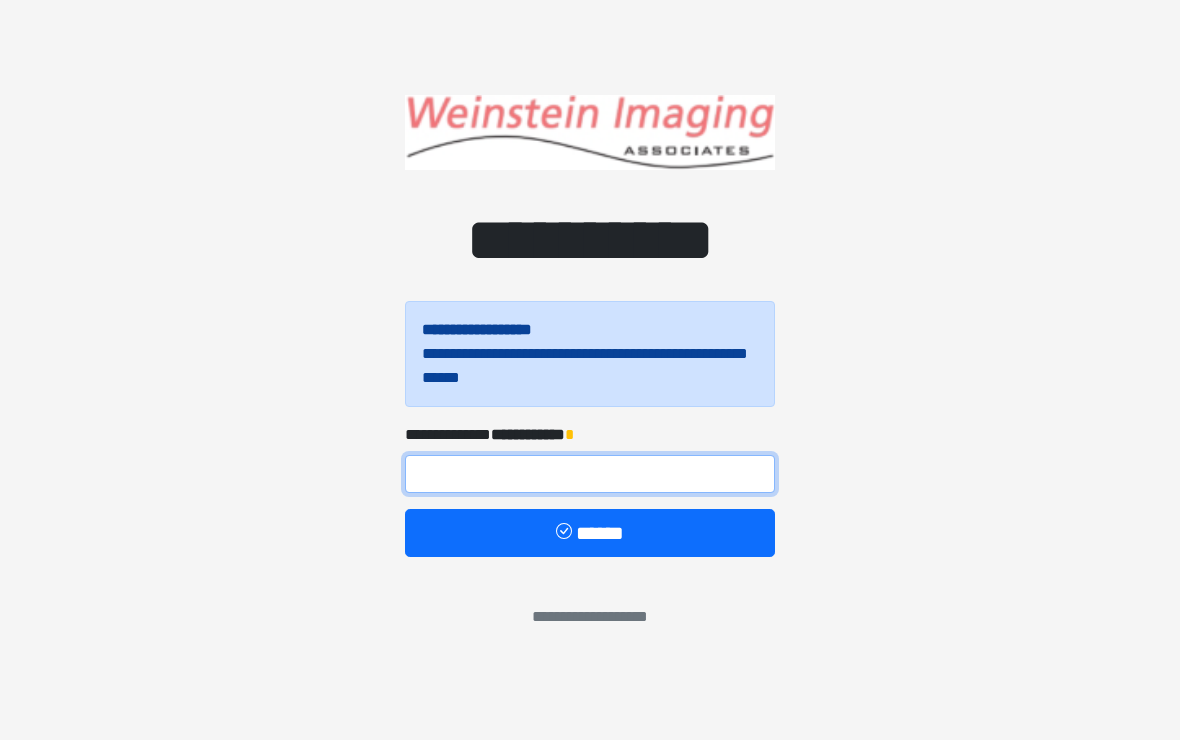 click at bounding box center [590, 474] 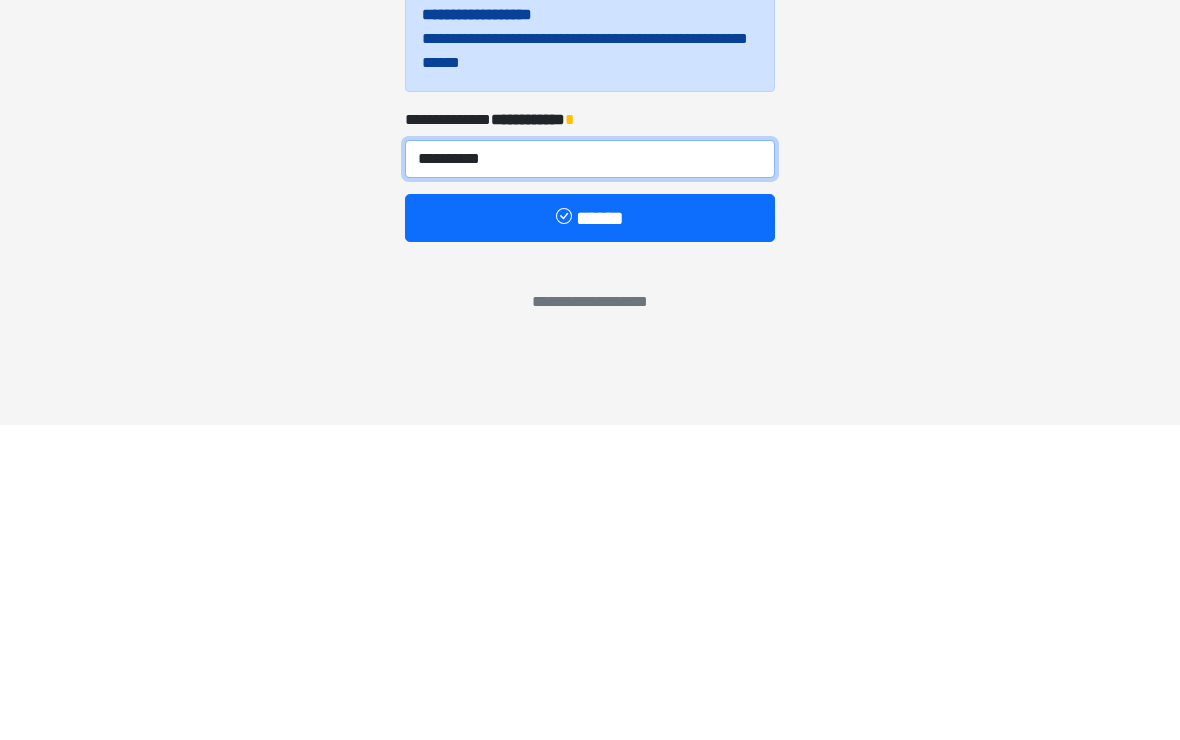 type on "**********" 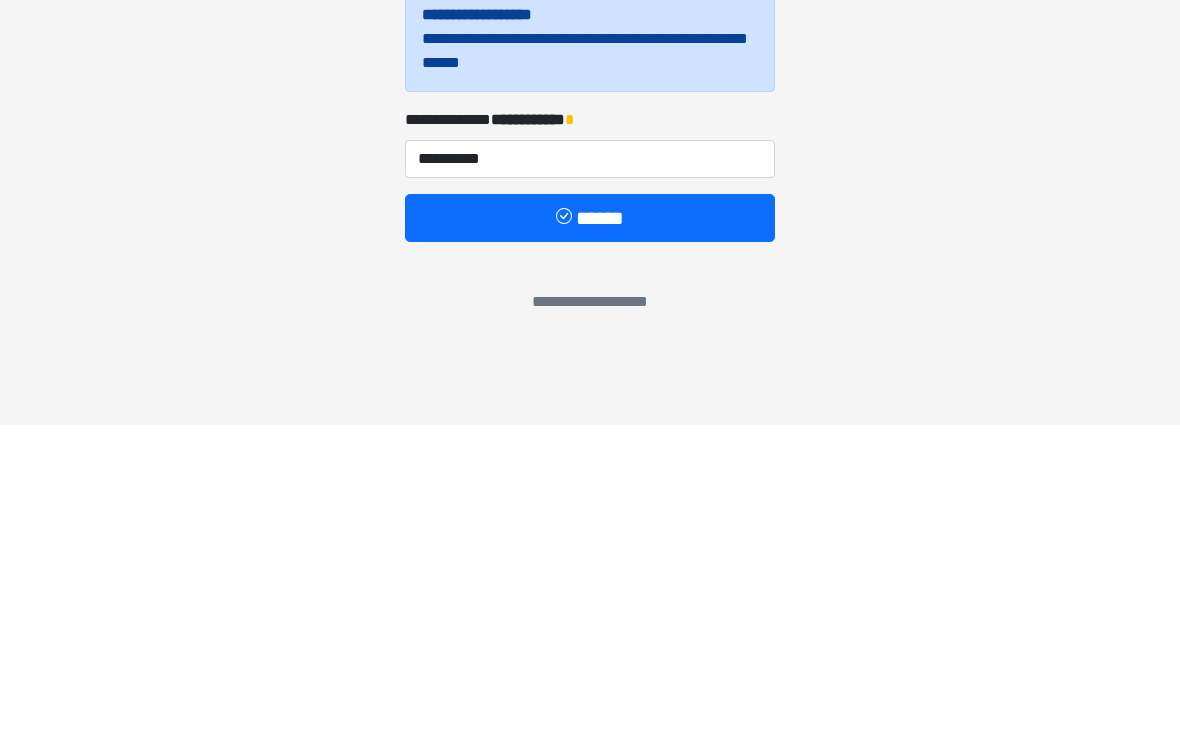 click on "******" at bounding box center (590, 533) 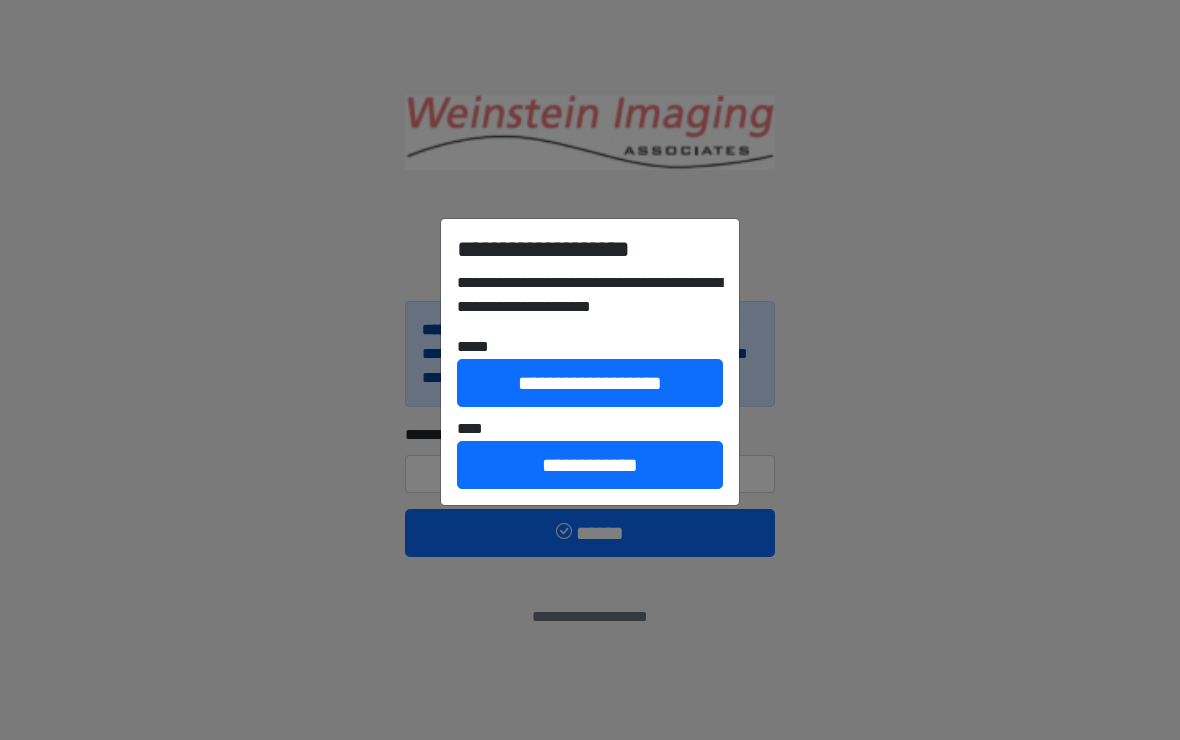 click on "**********" at bounding box center (590, 465) 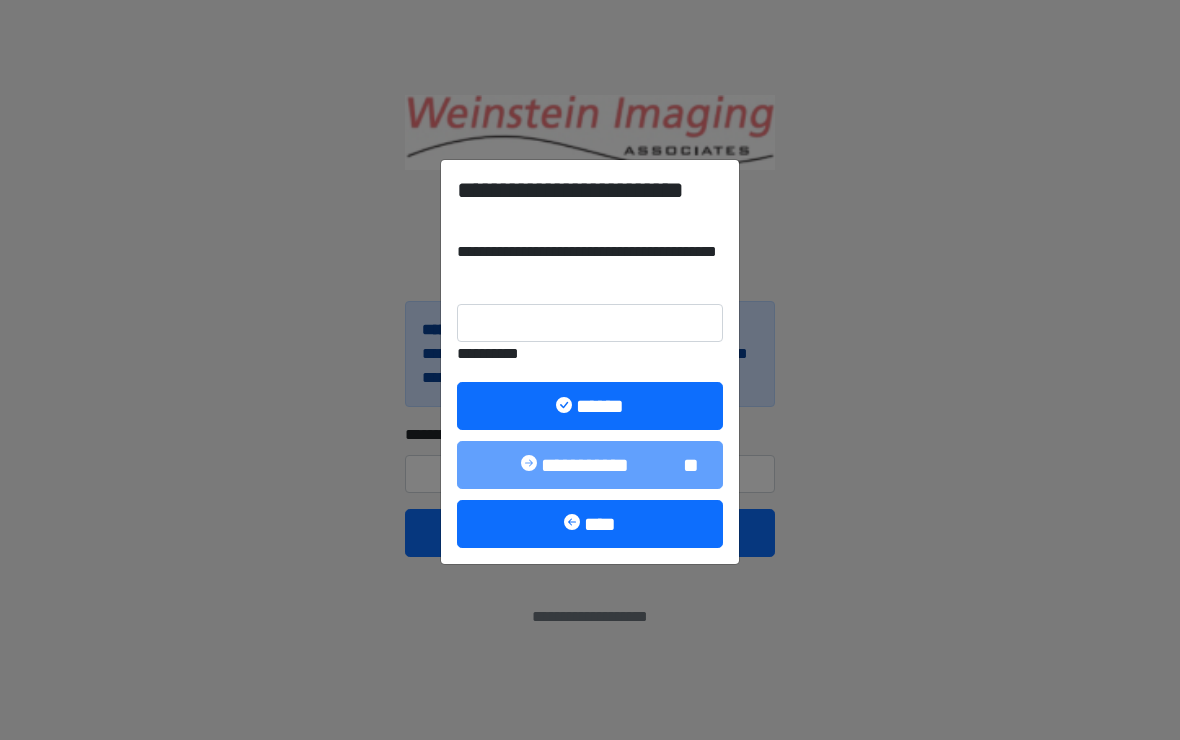 click on "**********" at bounding box center [590, 370] 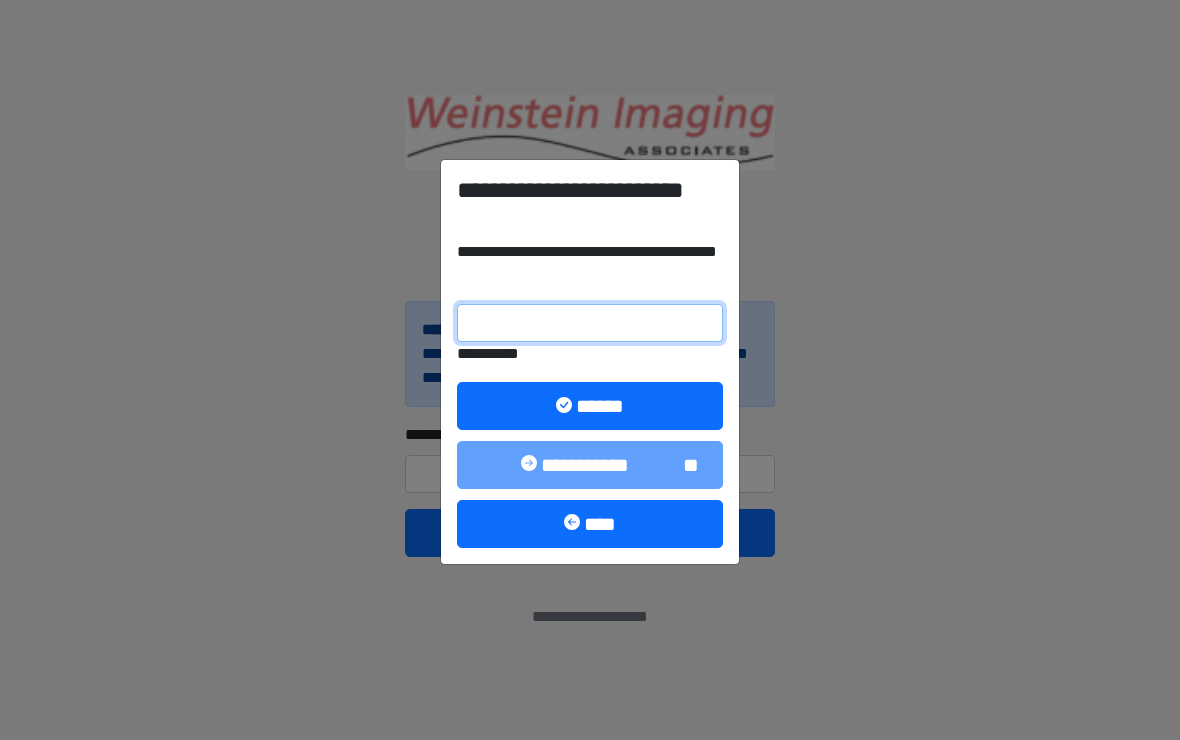 click on "**********" at bounding box center (590, 323) 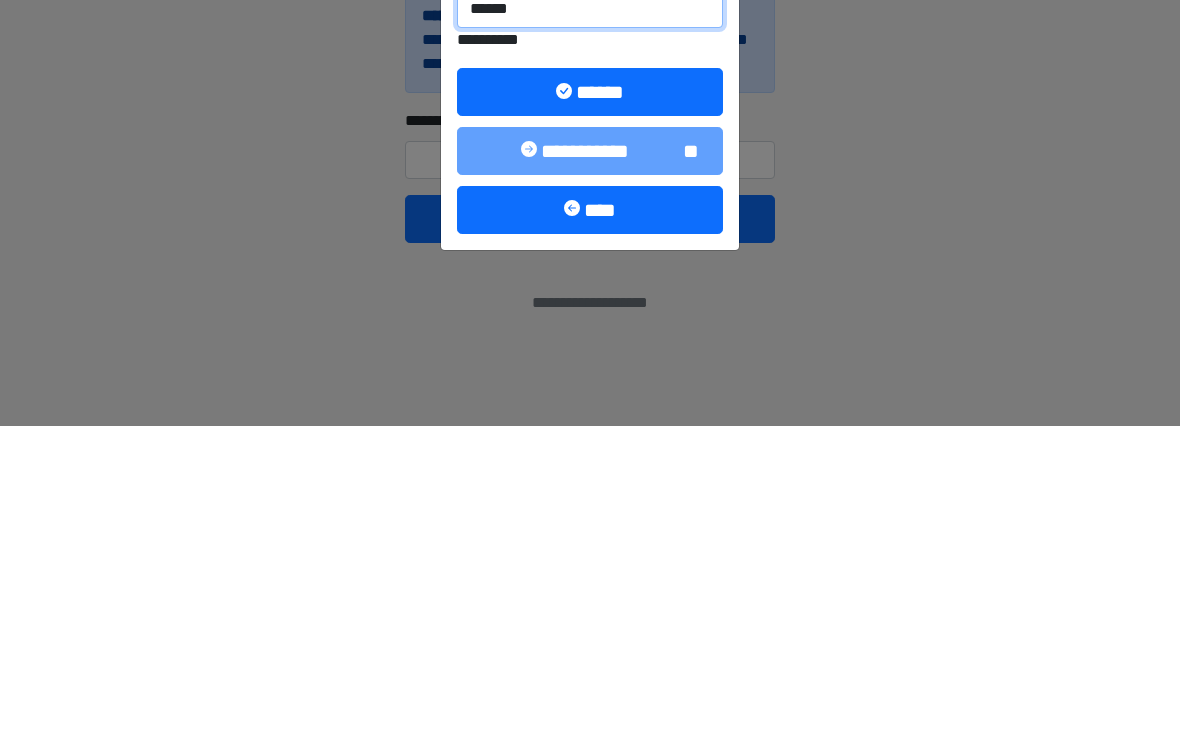 type on "******" 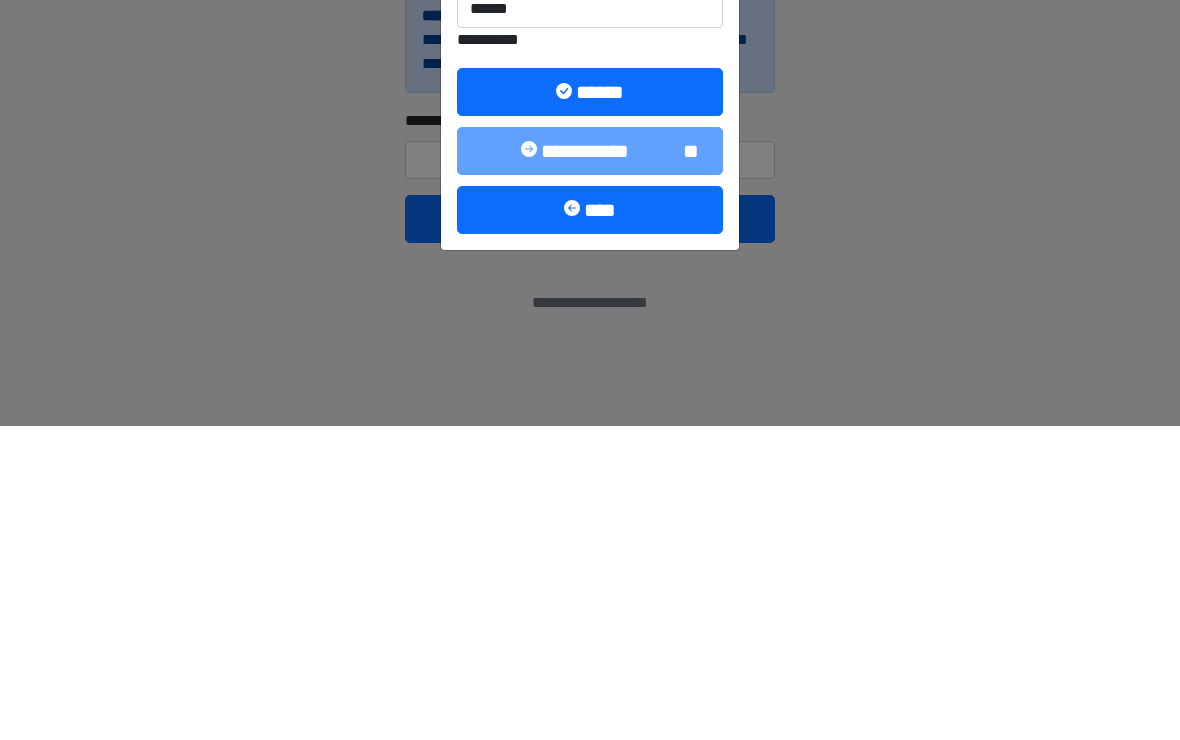 click at bounding box center [566, 407] 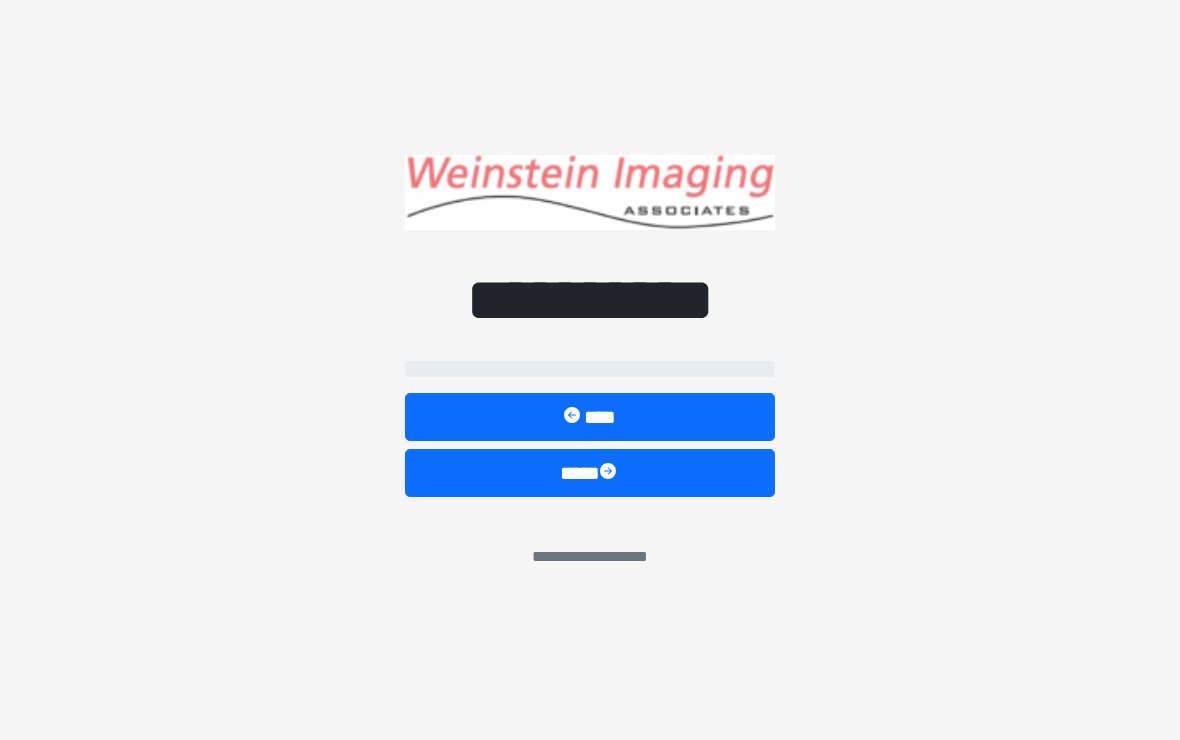 select on "*****" 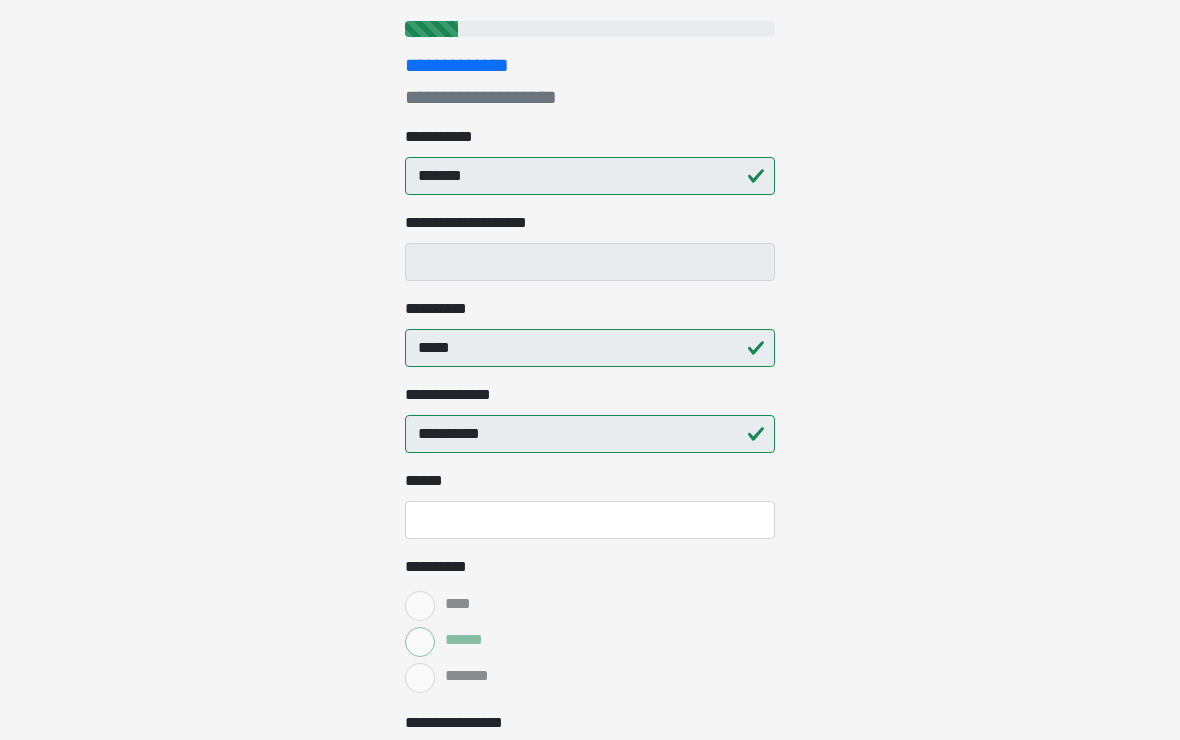 scroll, scrollTop: 242, scrollLeft: 0, axis: vertical 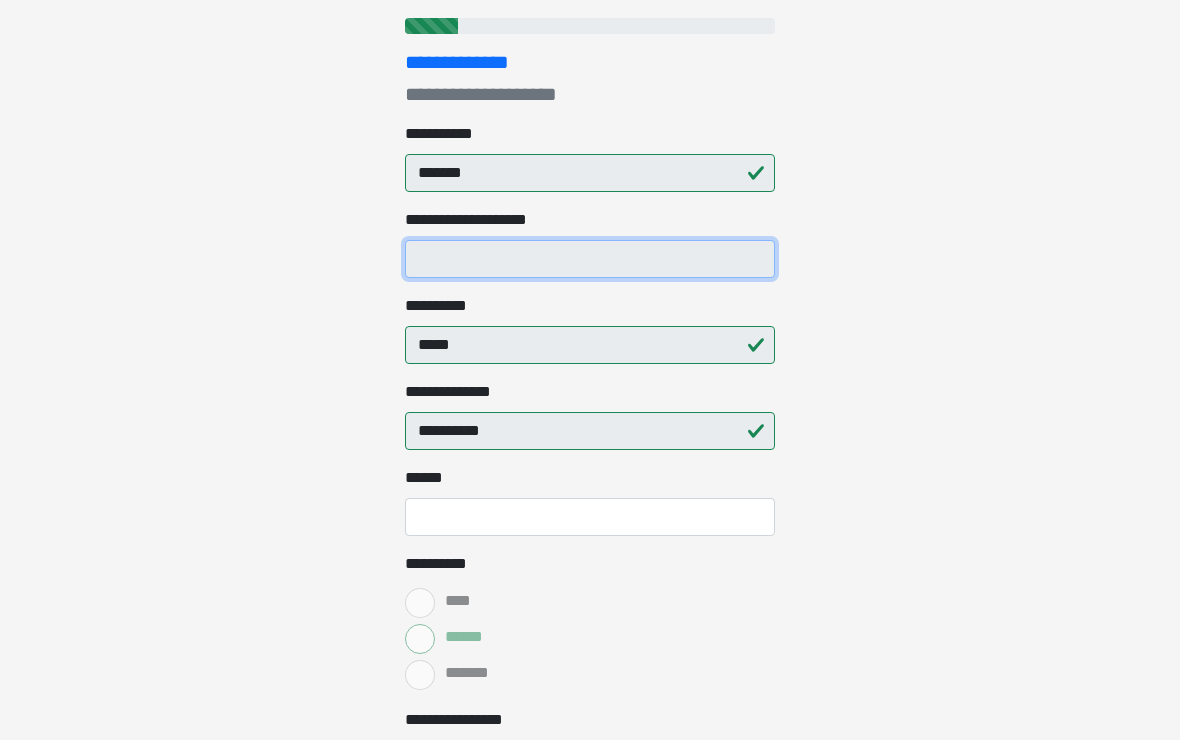 click on "**********" at bounding box center (590, 260) 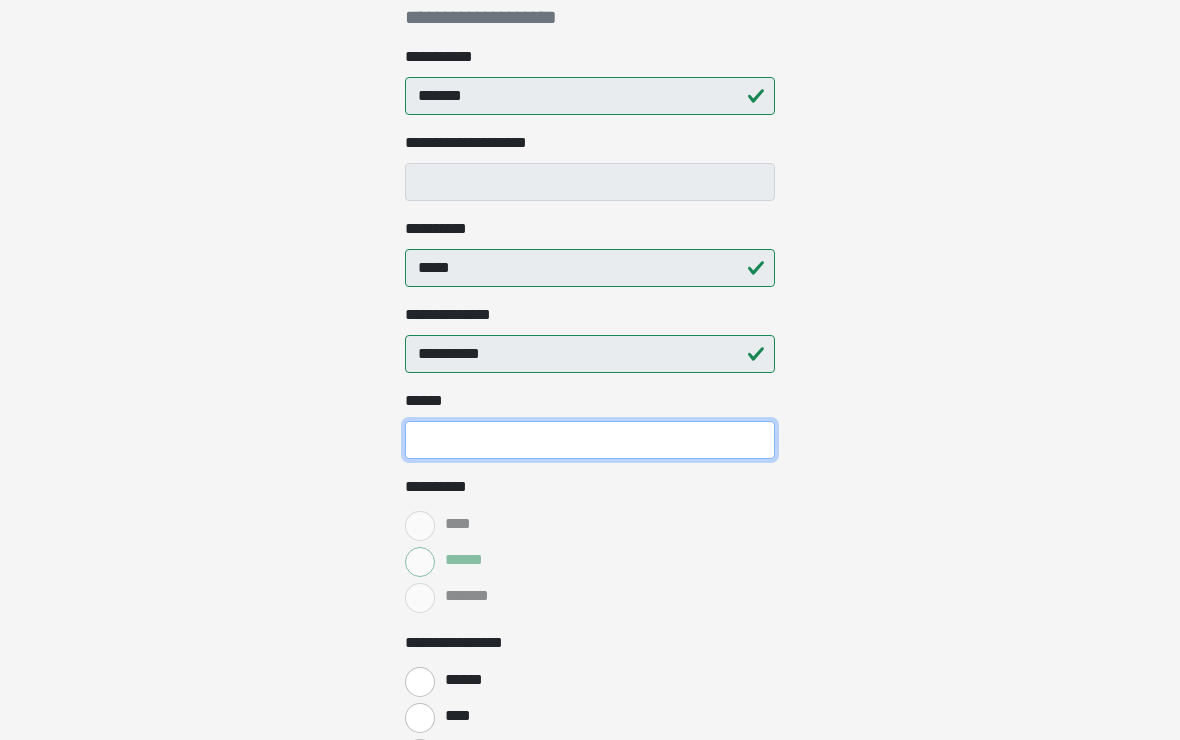 click on "**** *" at bounding box center (590, 441) 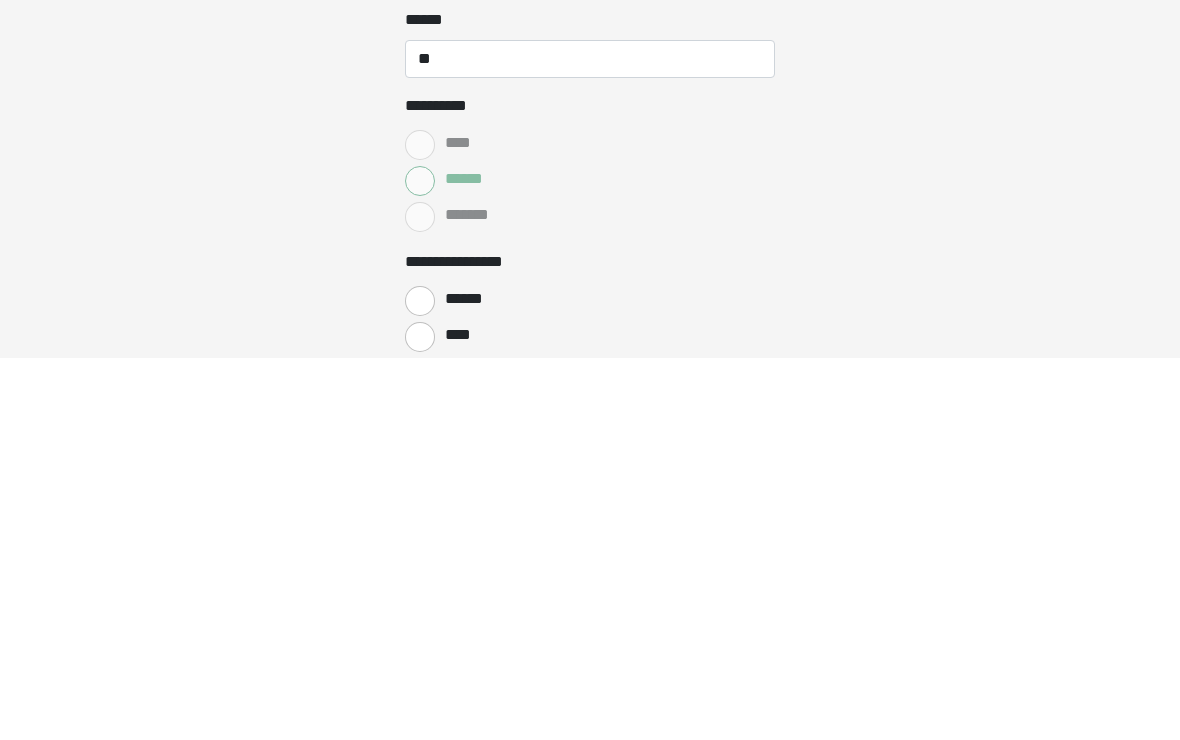 scroll, scrollTop: 702, scrollLeft: 0, axis: vertical 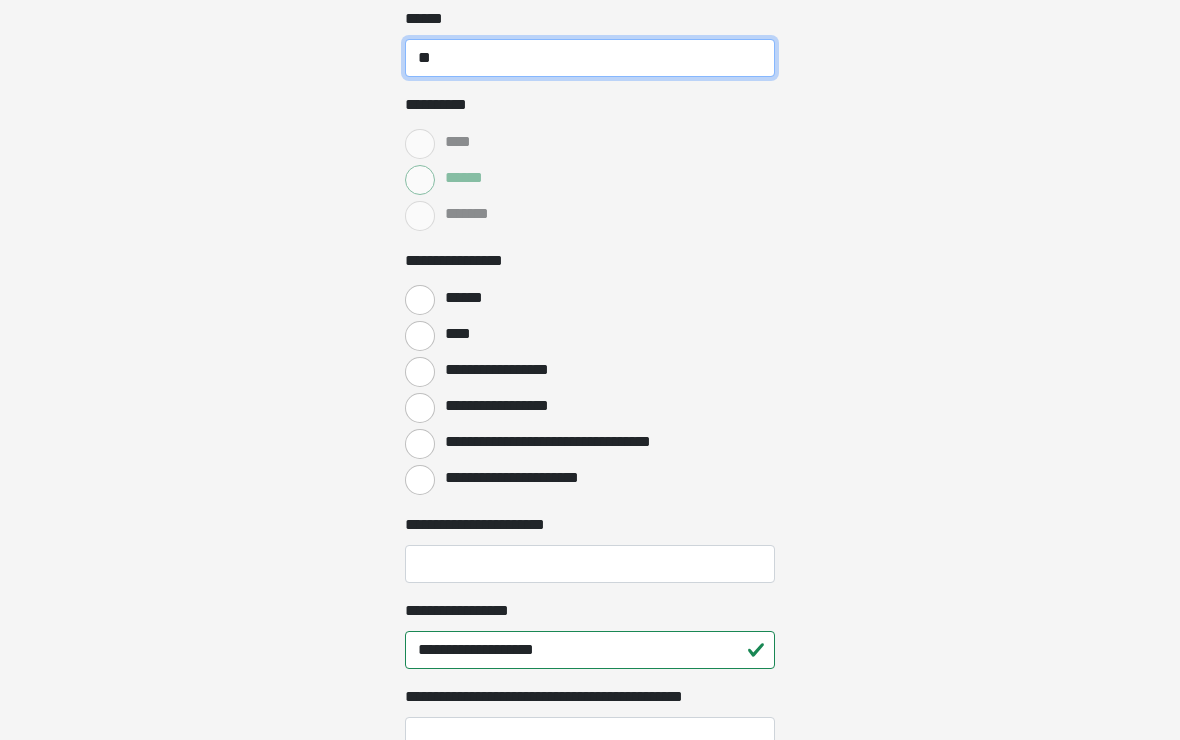 type on "**" 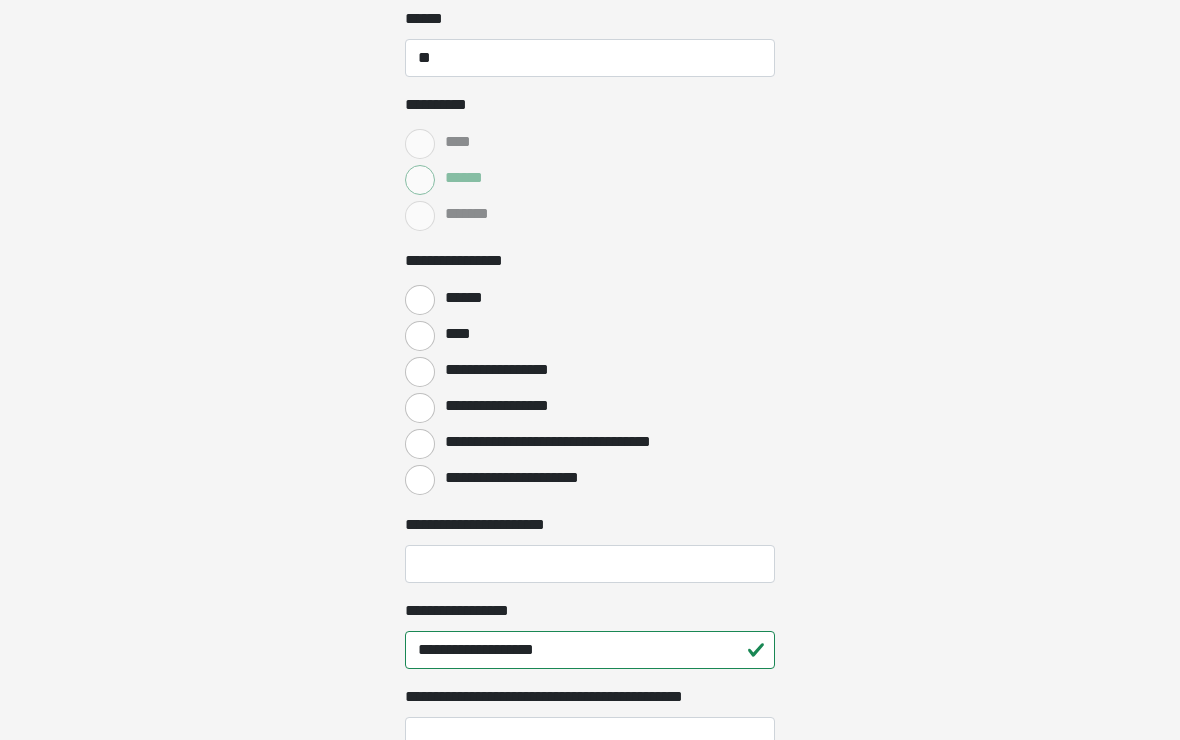 click on "******" at bounding box center [420, 300] 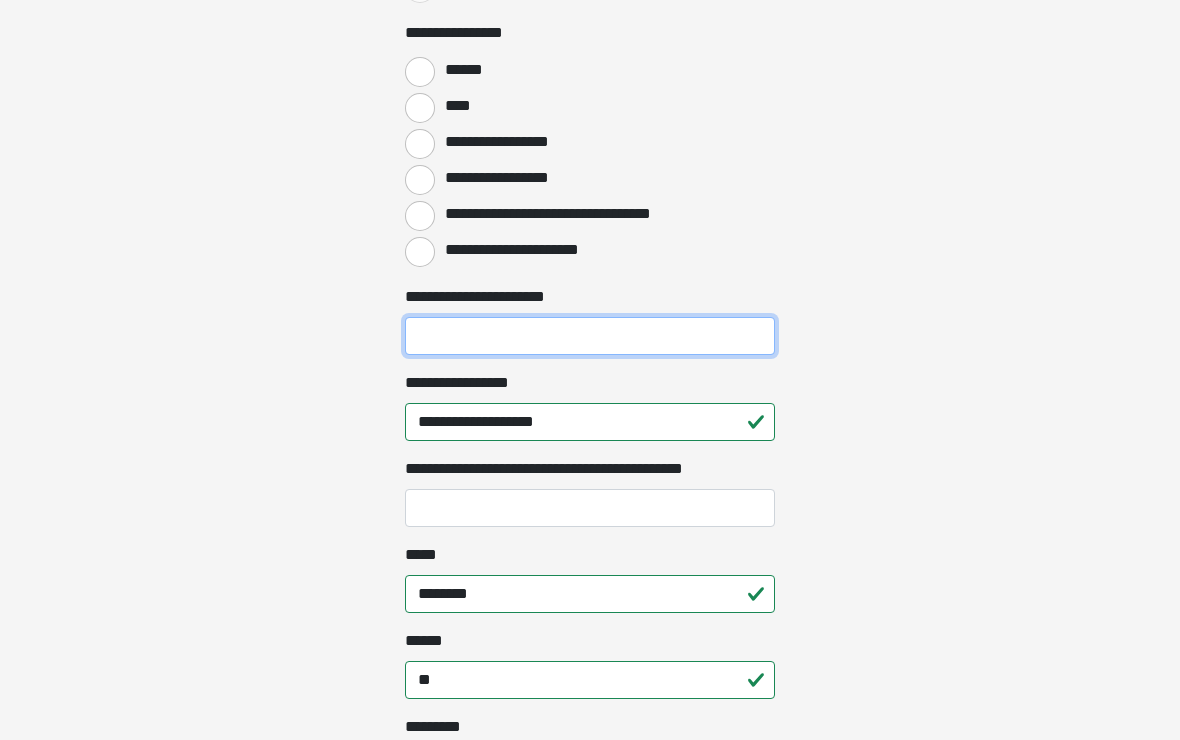 click on "**********" at bounding box center (590, 337) 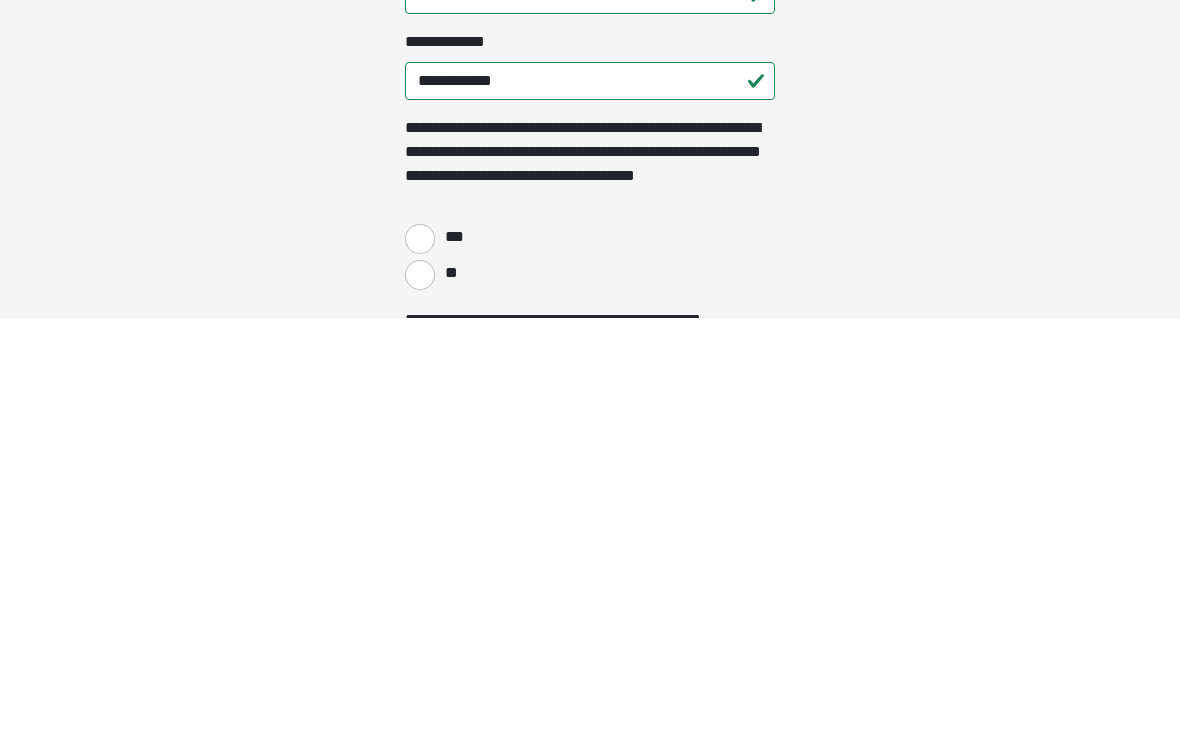 scroll, scrollTop: 1788, scrollLeft: 0, axis: vertical 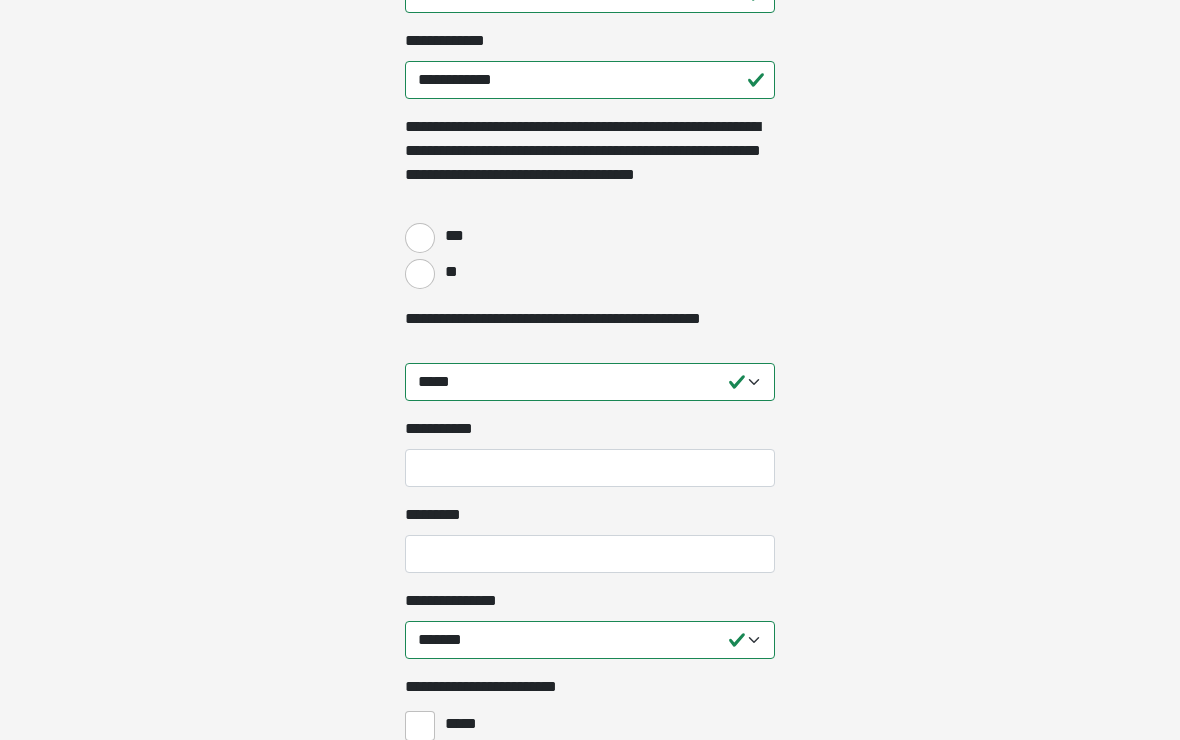 type on "*********" 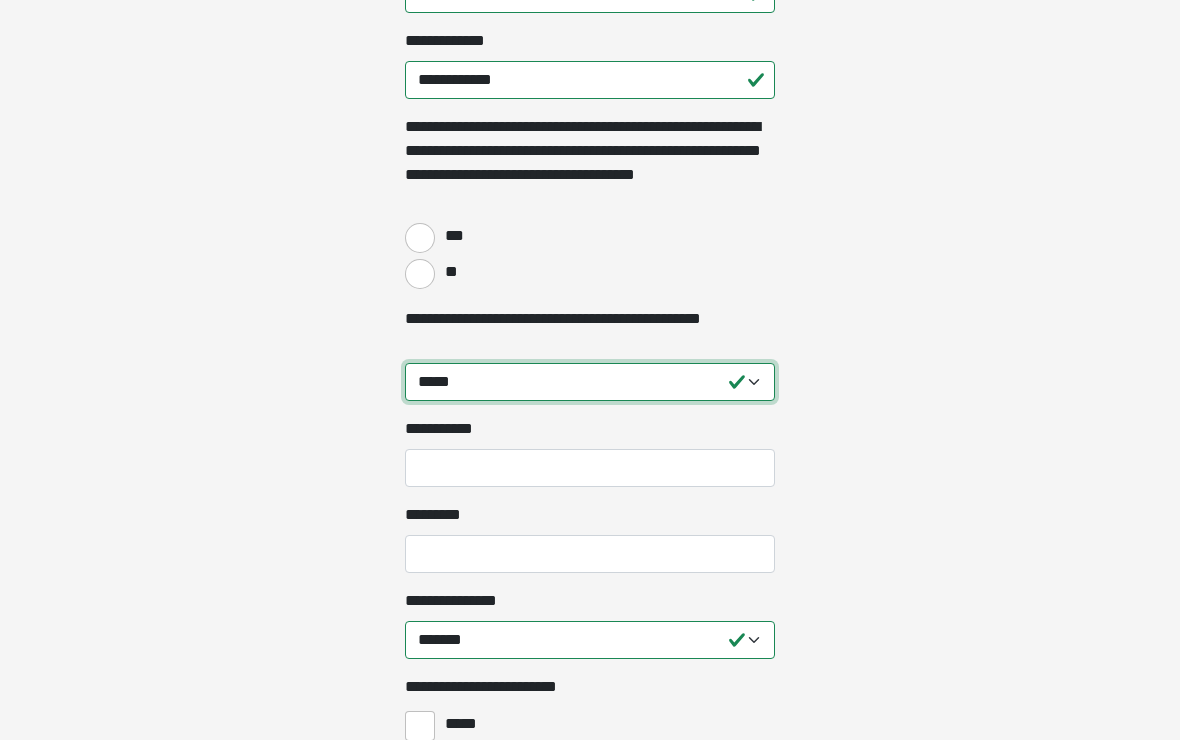 click on "**********" at bounding box center (590, 382) 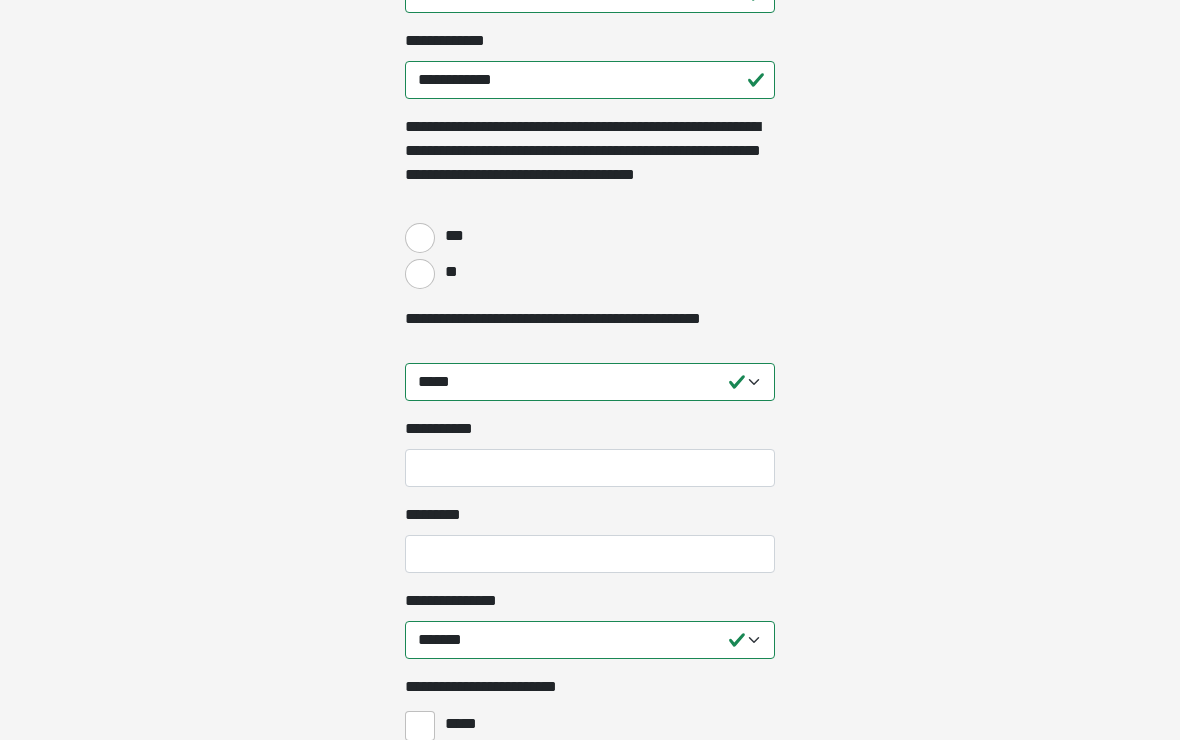click on "***" at bounding box center (420, 238) 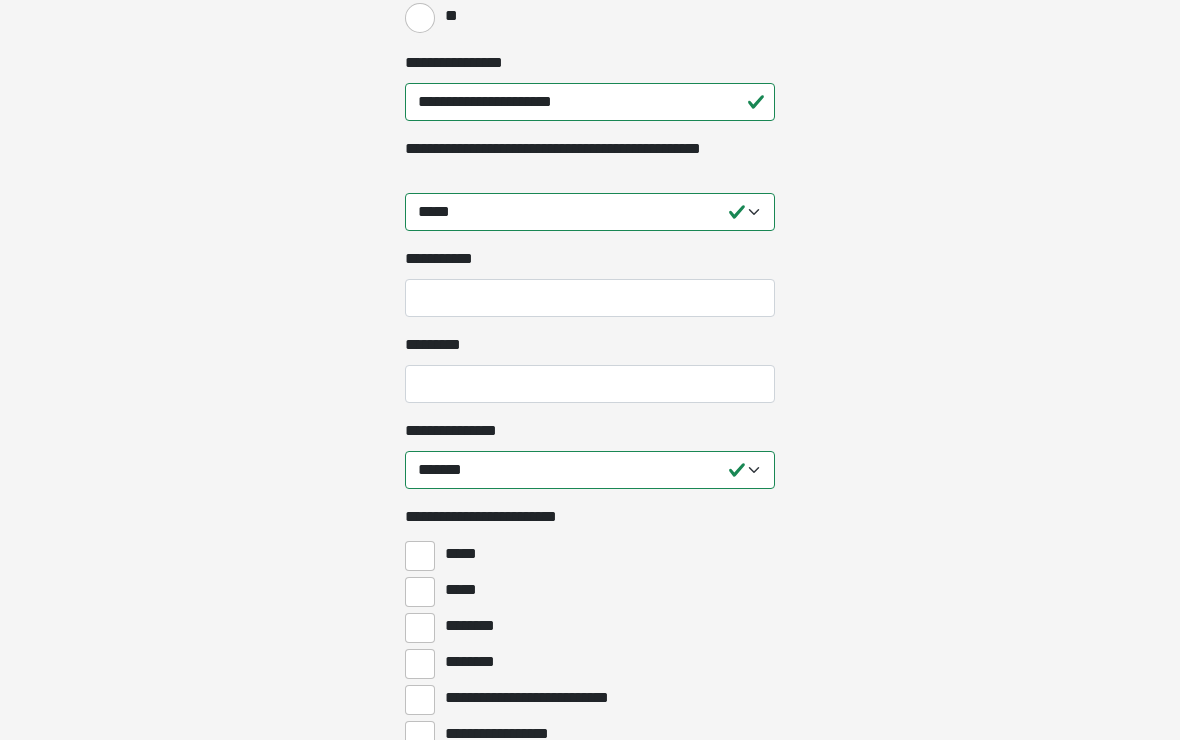scroll, scrollTop: 2048, scrollLeft: 0, axis: vertical 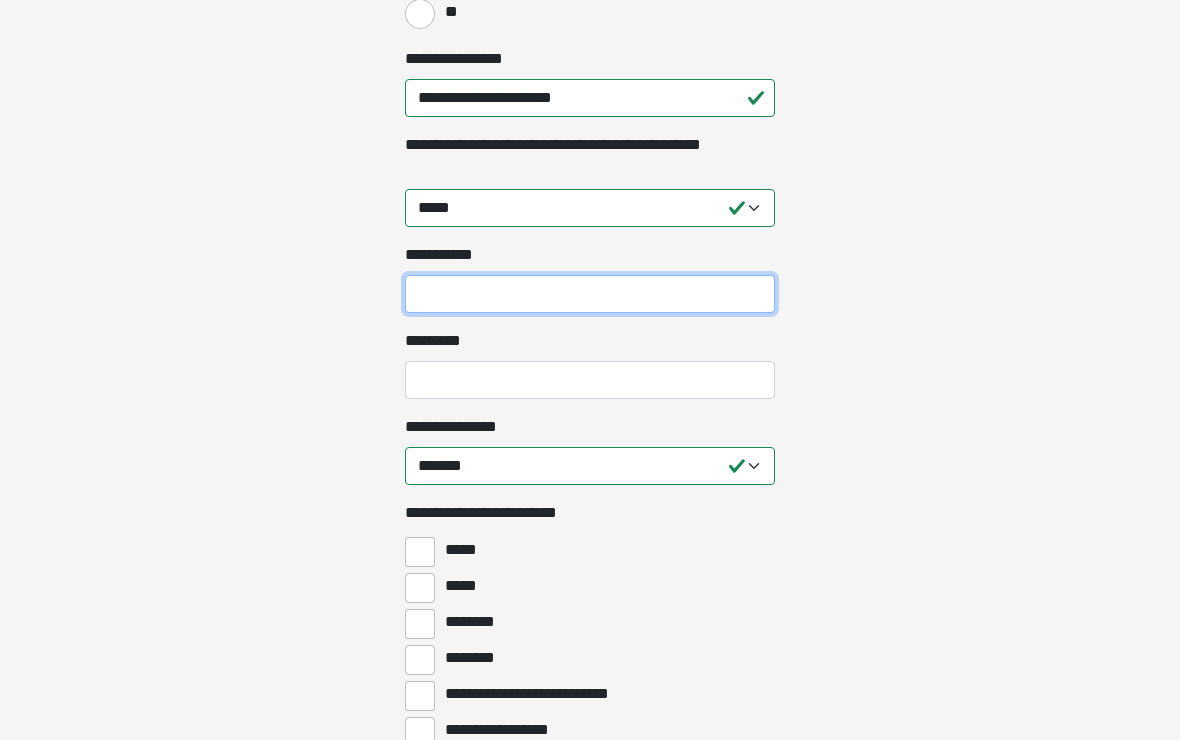 click on "**********" at bounding box center [590, 294] 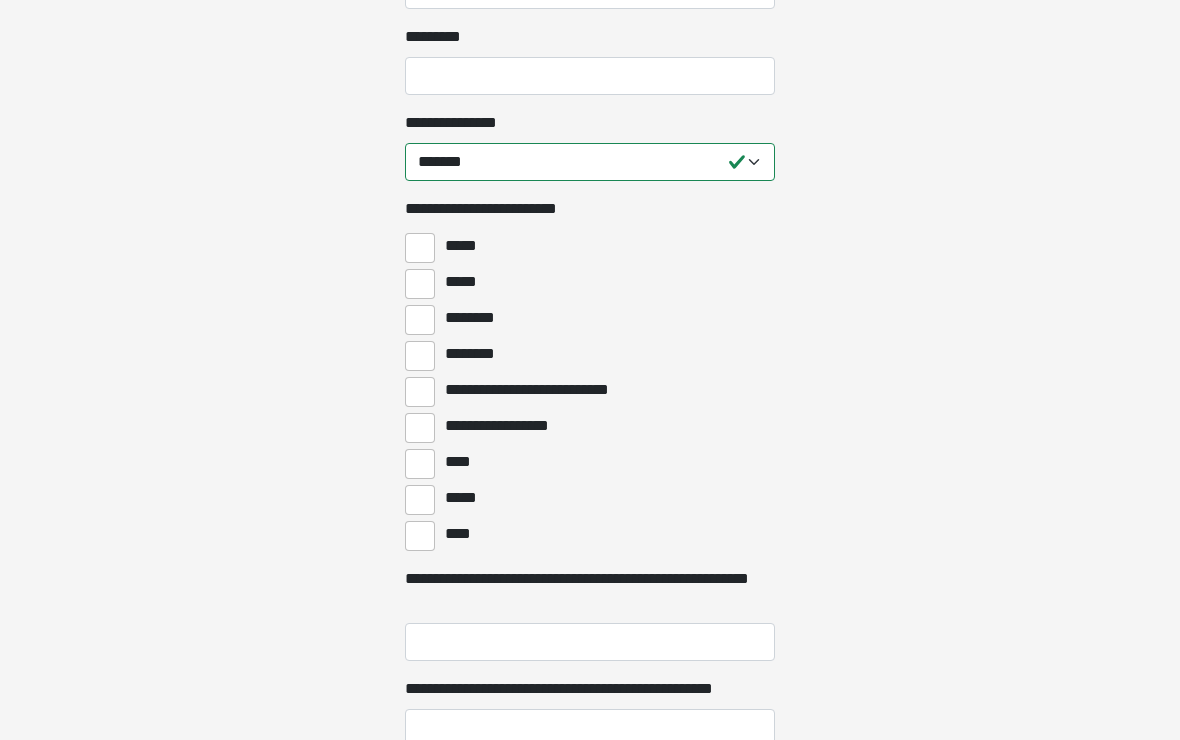 scroll, scrollTop: 2351, scrollLeft: 0, axis: vertical 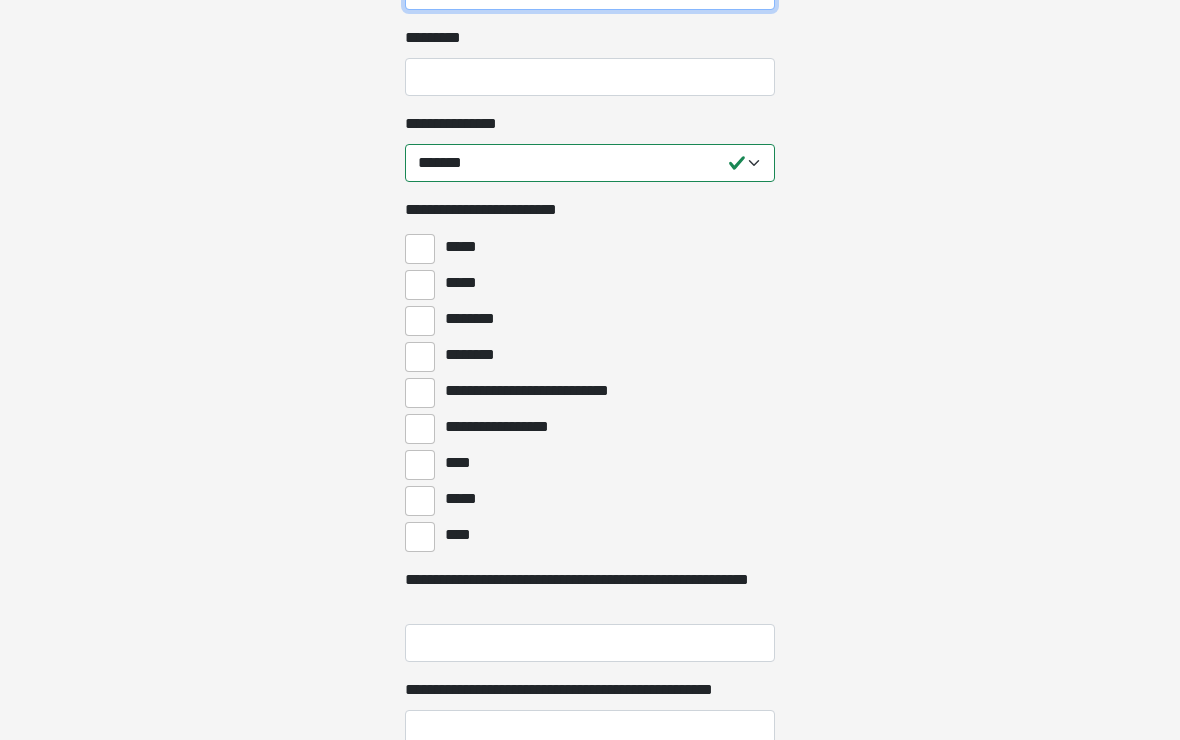 type on "*******" 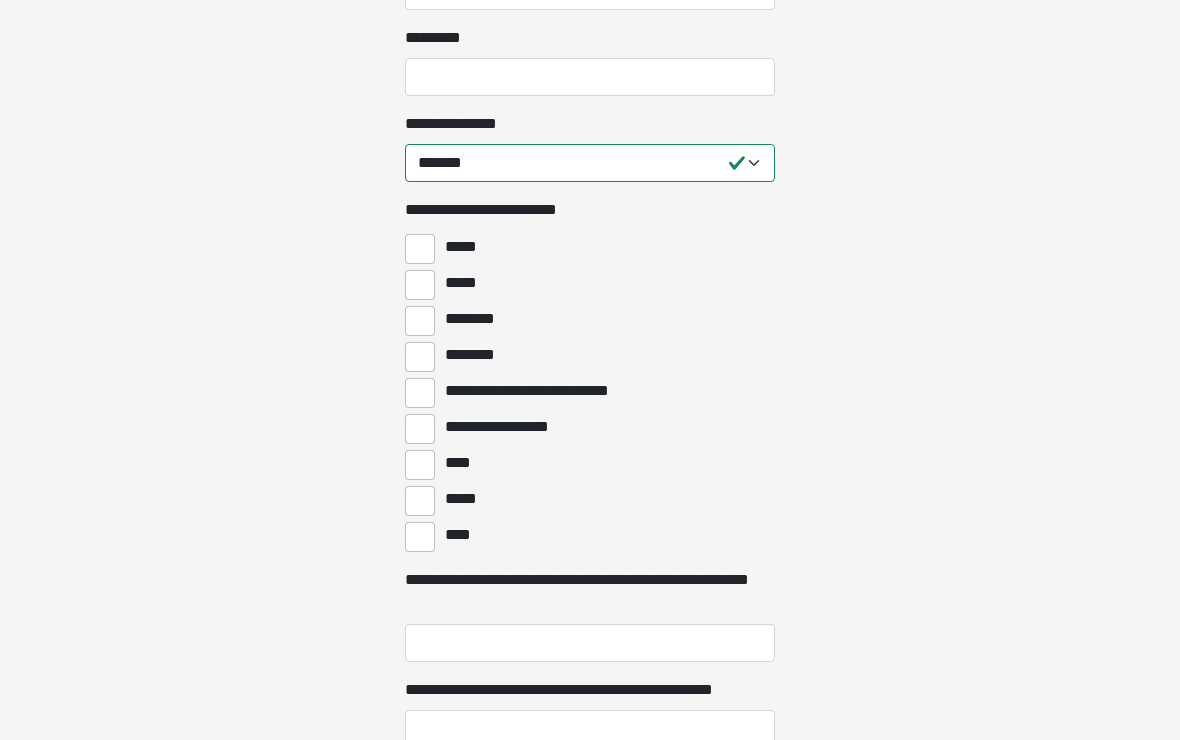 click on "********" at bounding box center [420, 321] 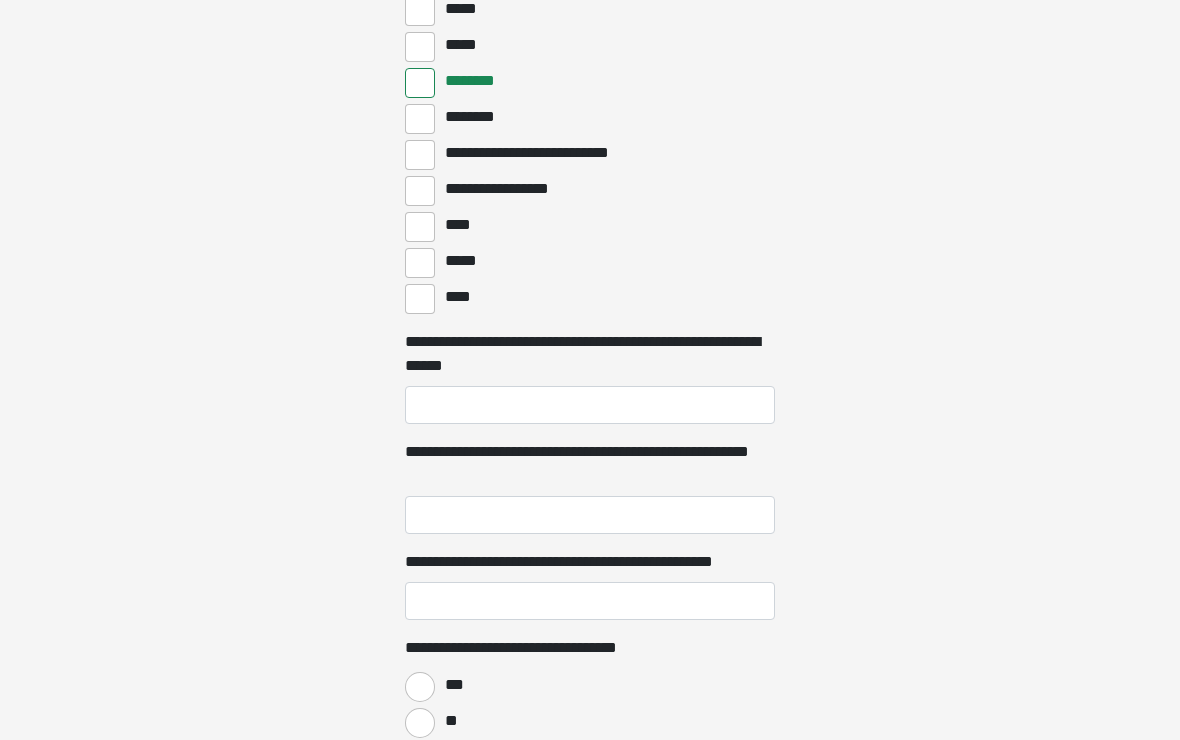 scroll, scrollTop: 2592, scrollLeft: 0, axis: vertical 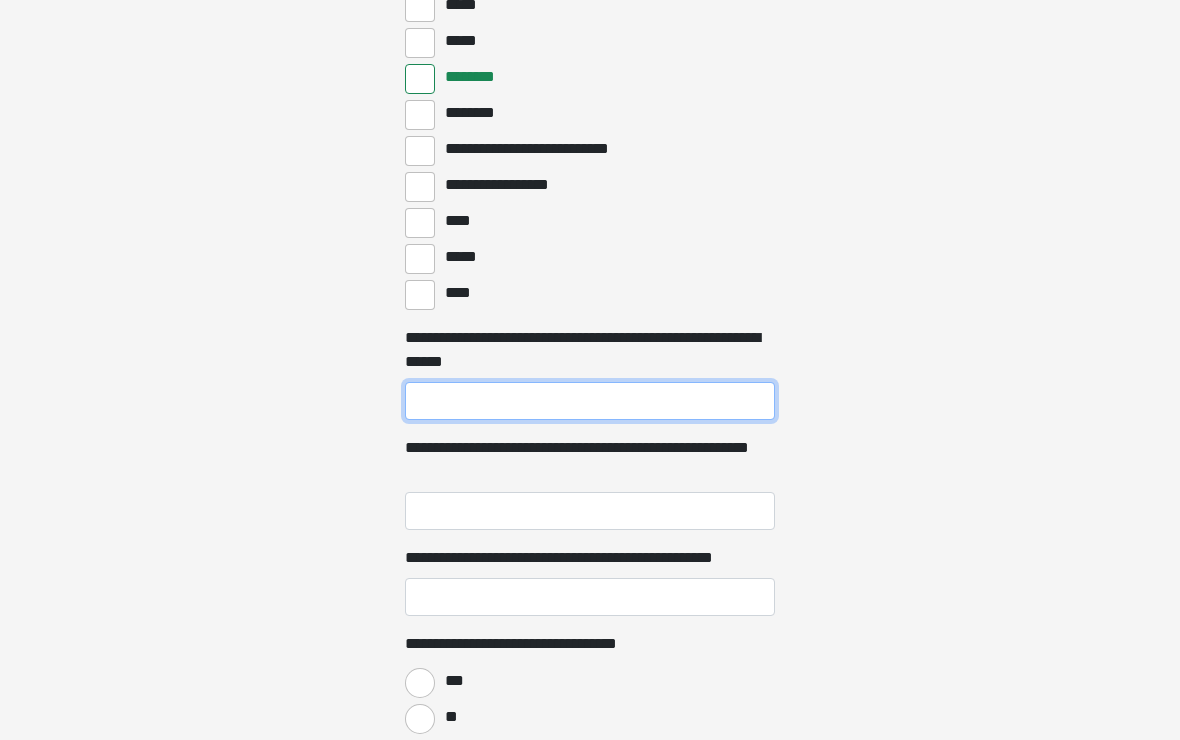 click on "**********" at bounding box center [590, 402] 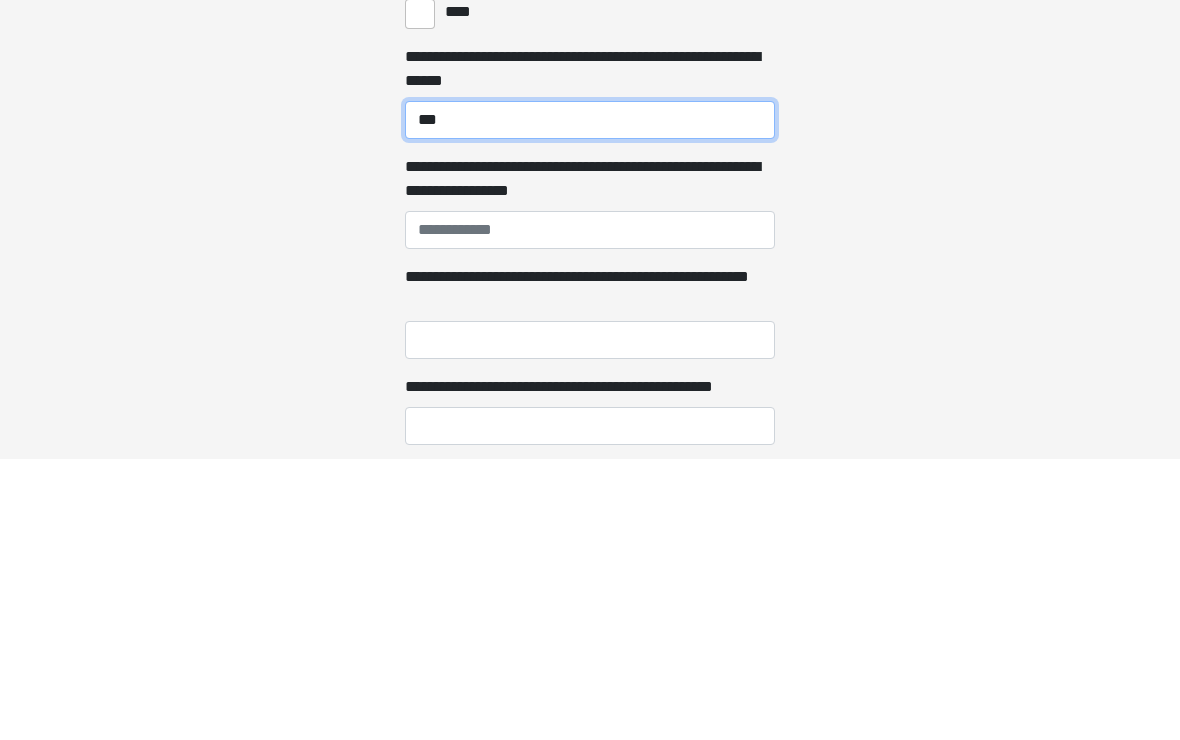 type on "***" 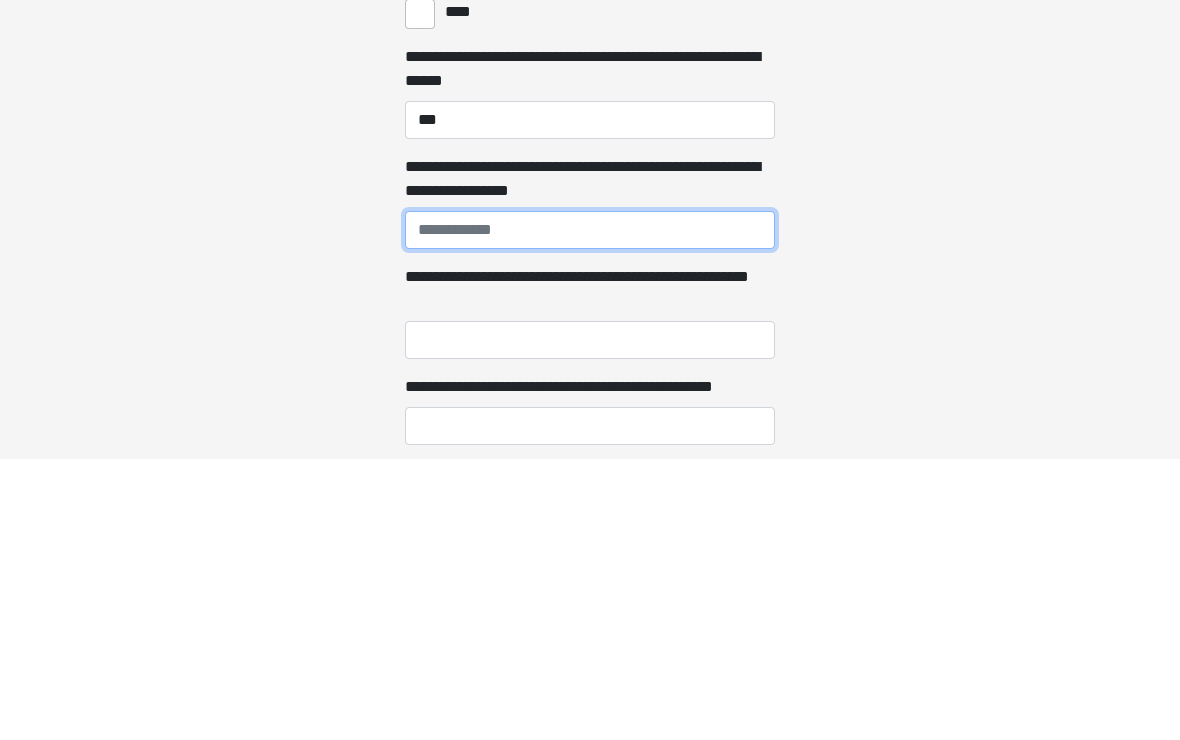 click on "**********" at bounding box center [590, 512] 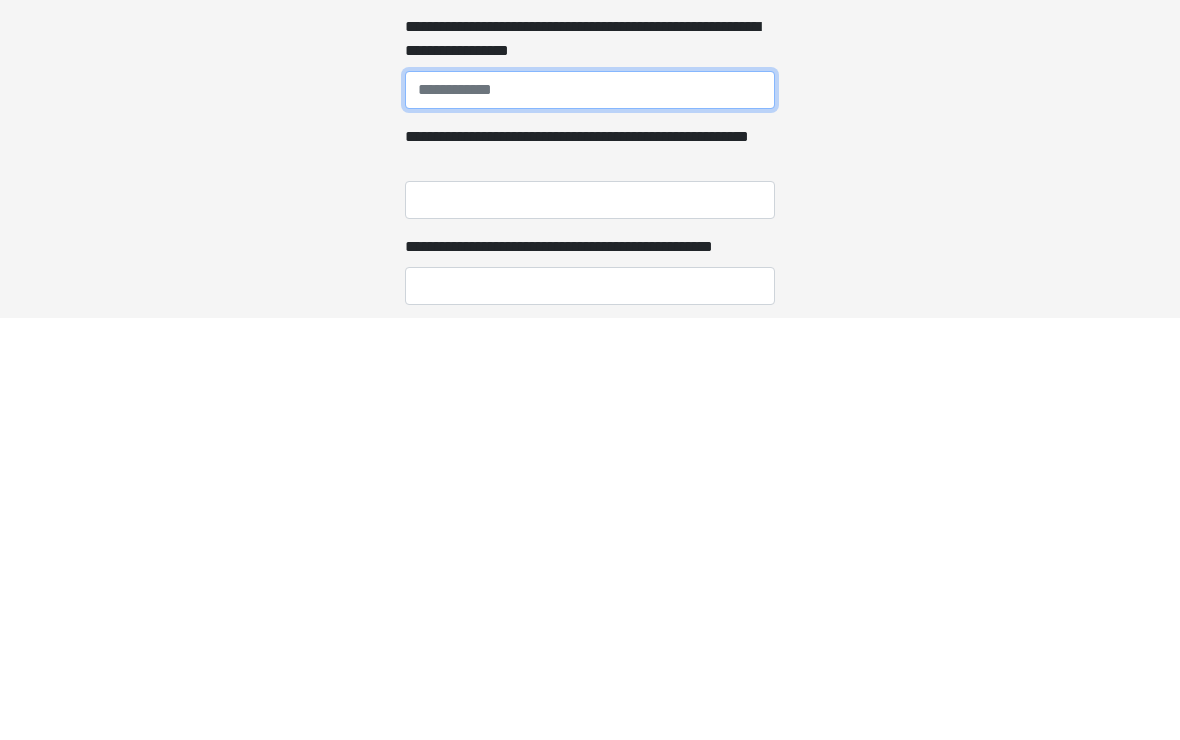 scroll, scrollTop: 2595, scrollLeft: 0, axis: vertical 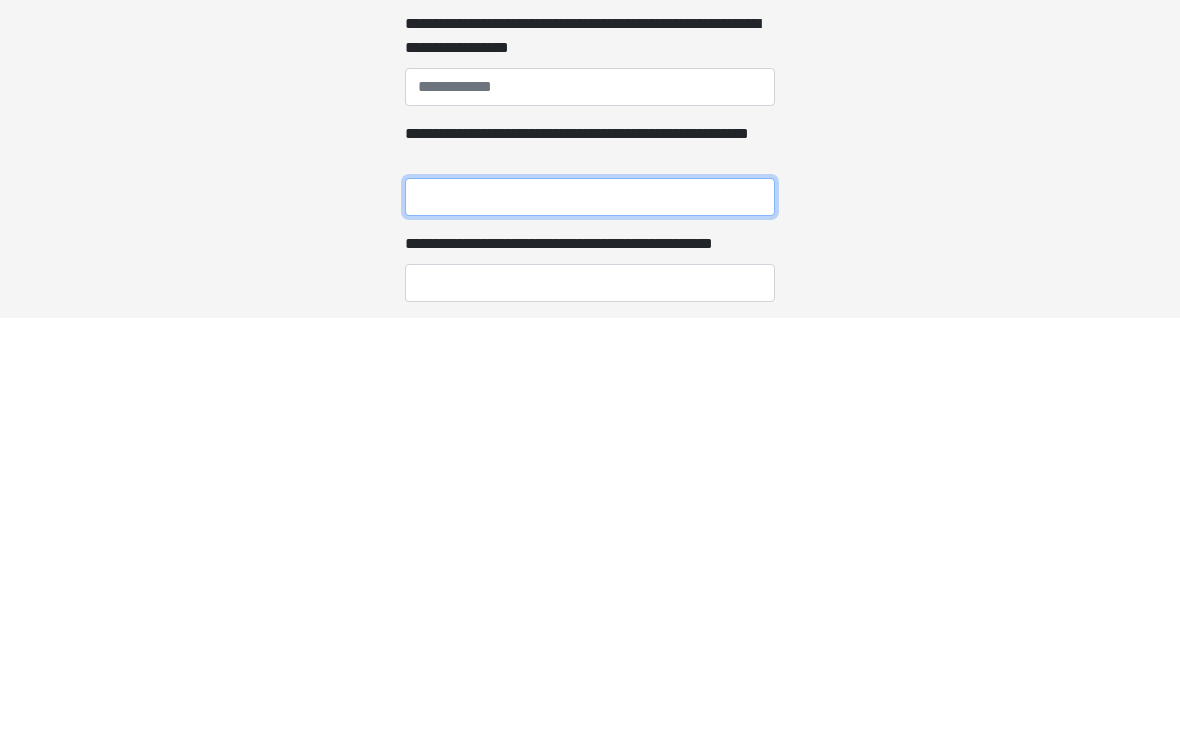 click on "**********" at bounding box center [590, 619] 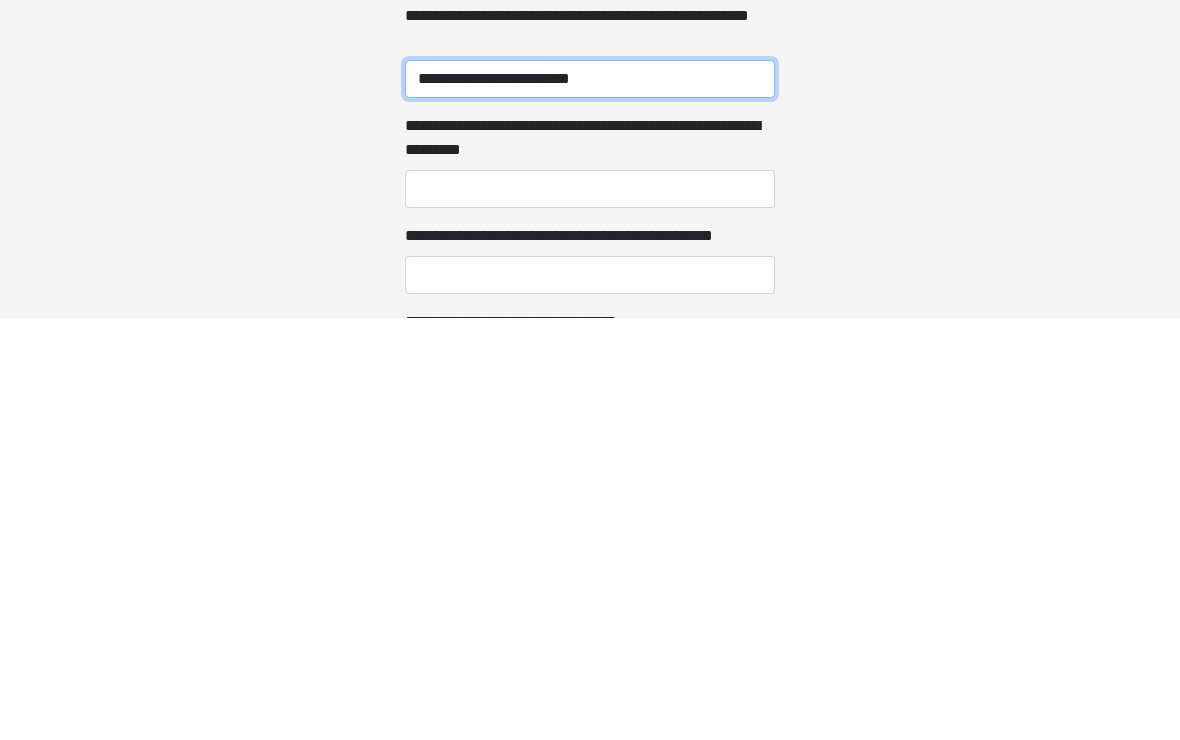 scroll, scrollTop: 2717, scrollLeft: 0, axis: vertical 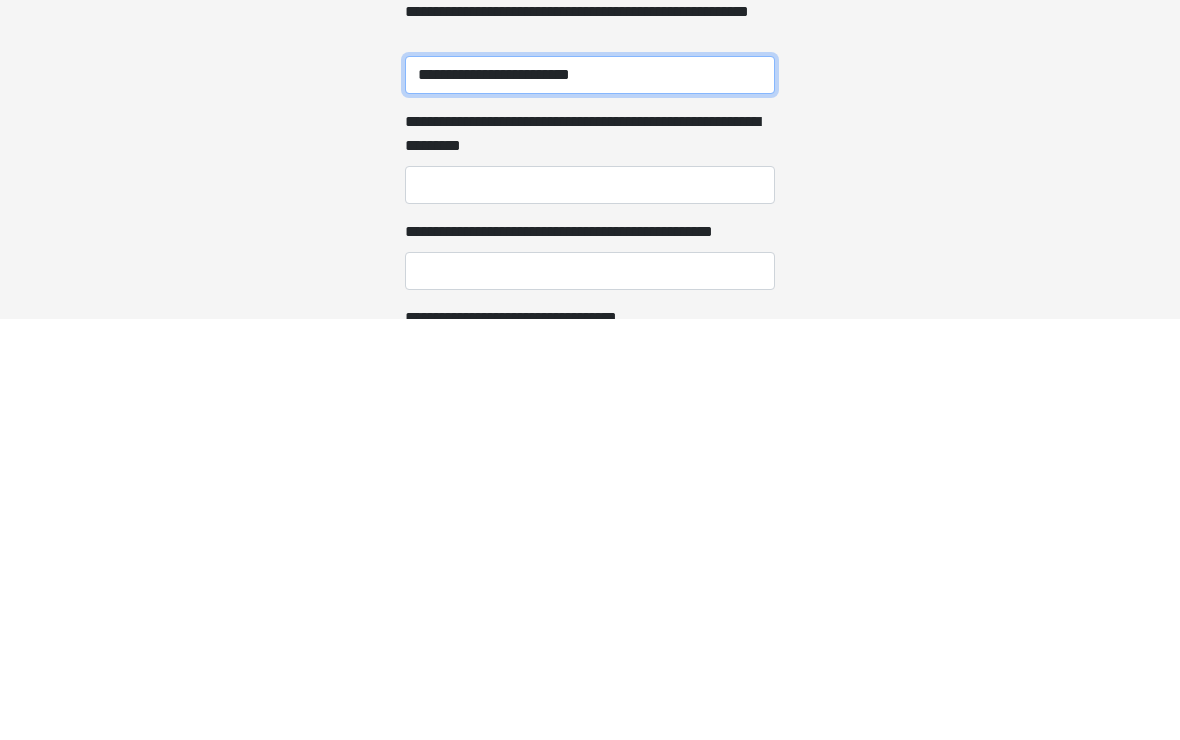 type on "**********" 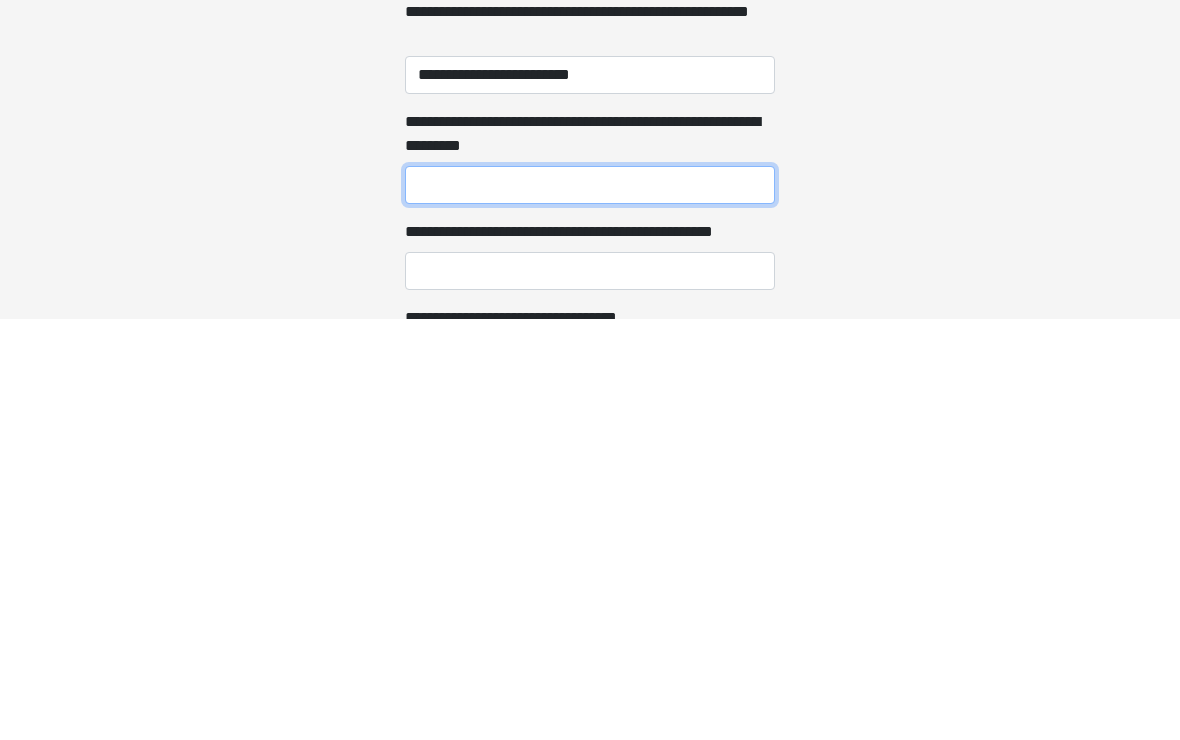 click on "**********" at bounding box center (590, 607) 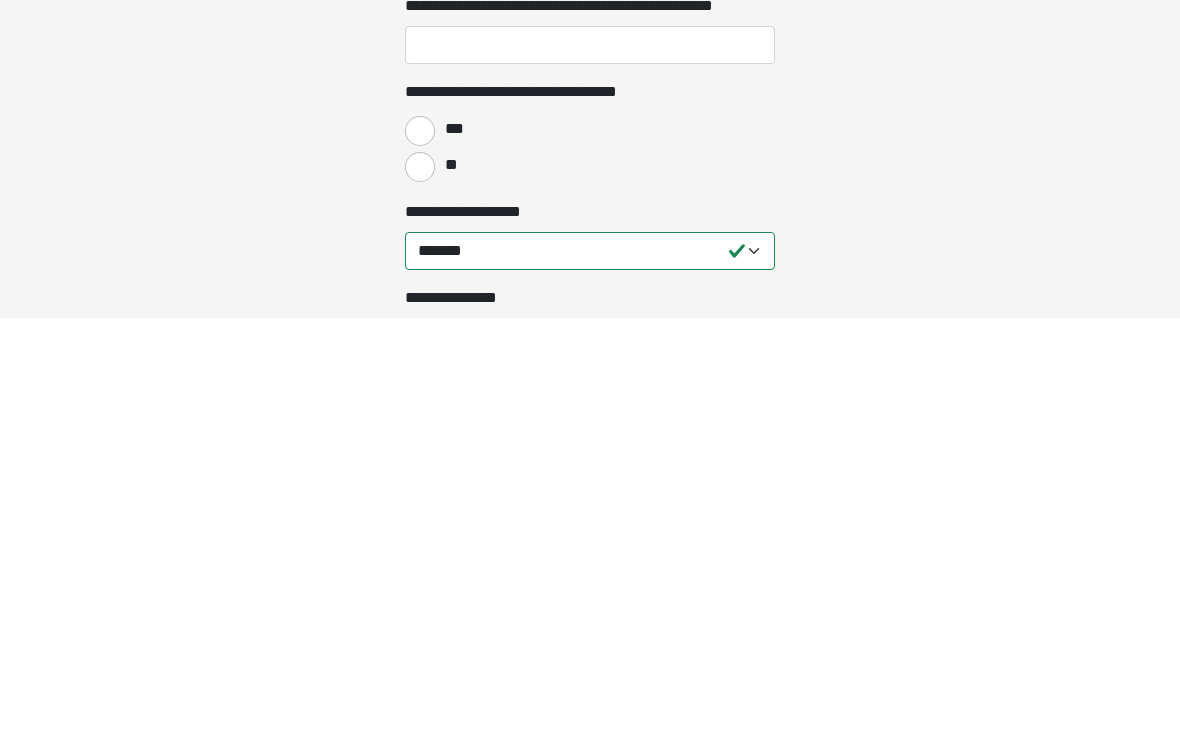 scroll, scrollTop: 3055, scrollLeft: 0, axis: vertical 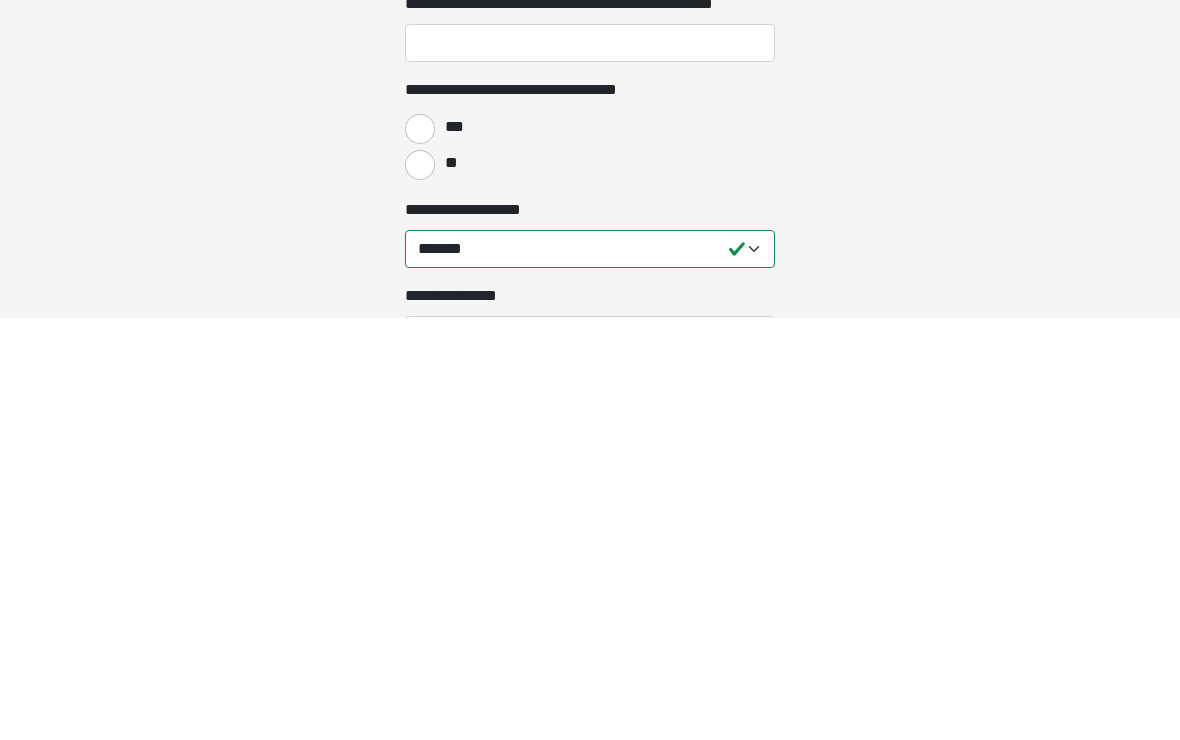 type on "***" 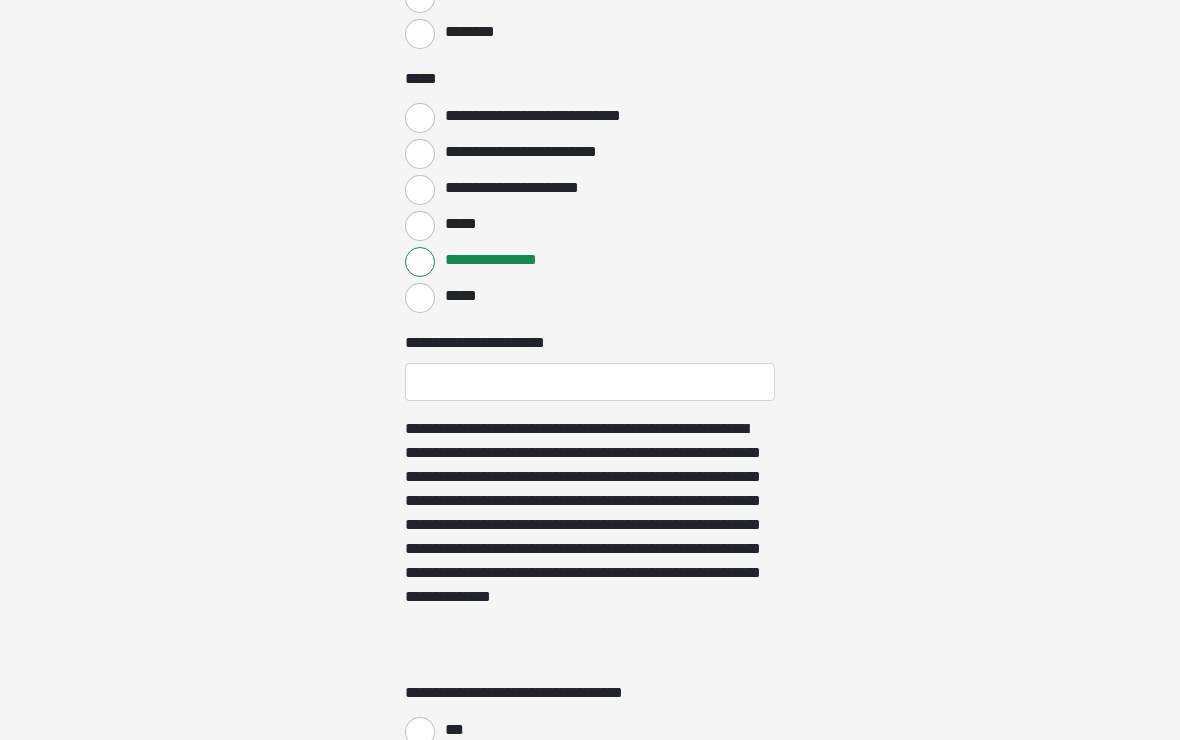 scroll, scrollTop: 4030, scrollLeft: 0, axis: vertical 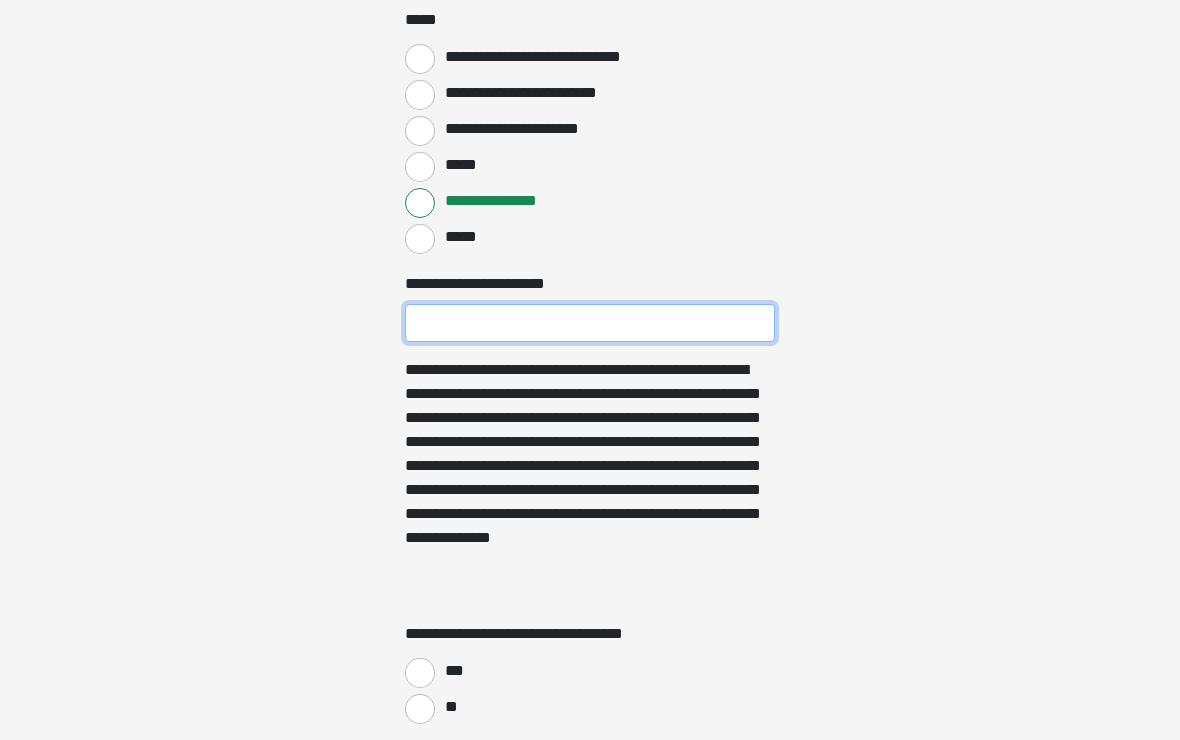 click on "**********" at bounding box center (590, 324) 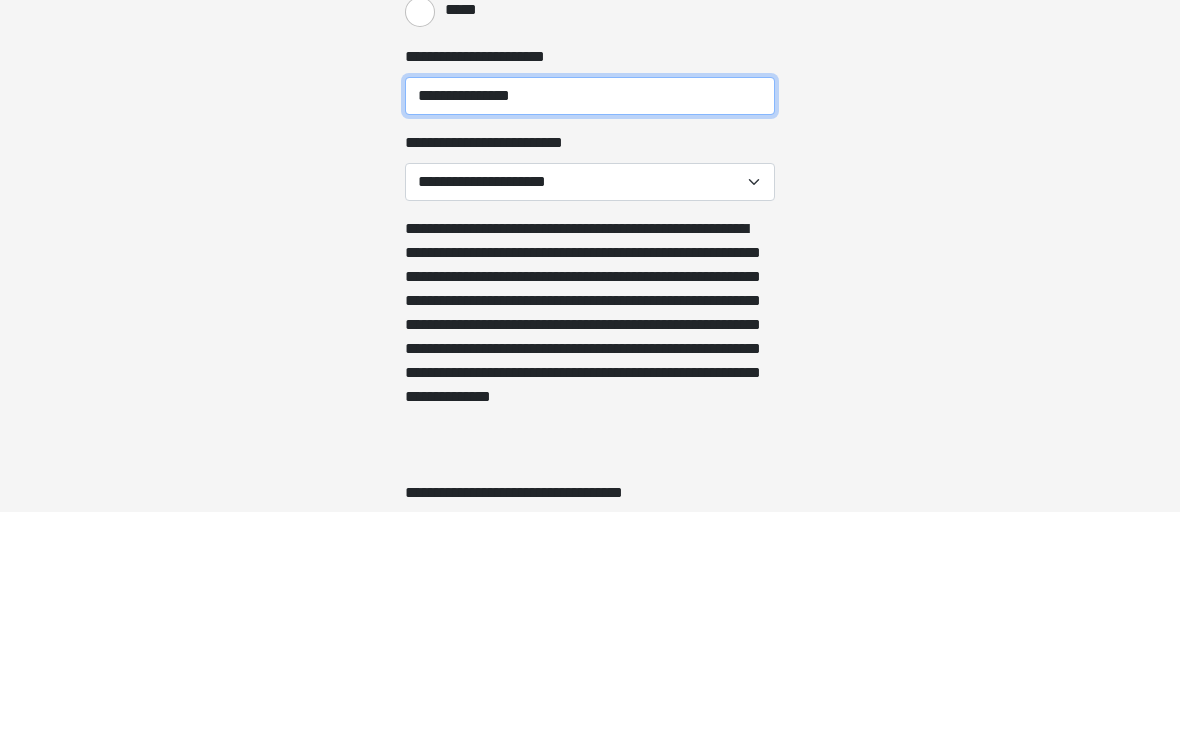 type on "**********" 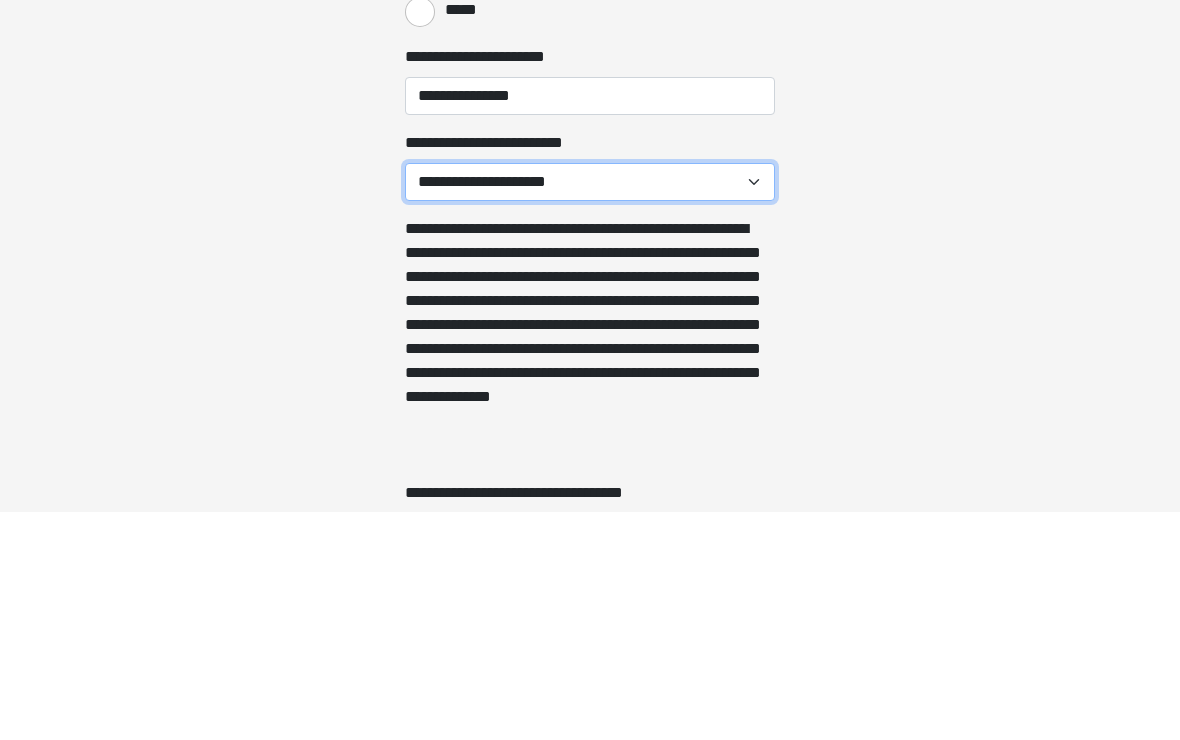 click on "**********" at bounding box center [590, 410] 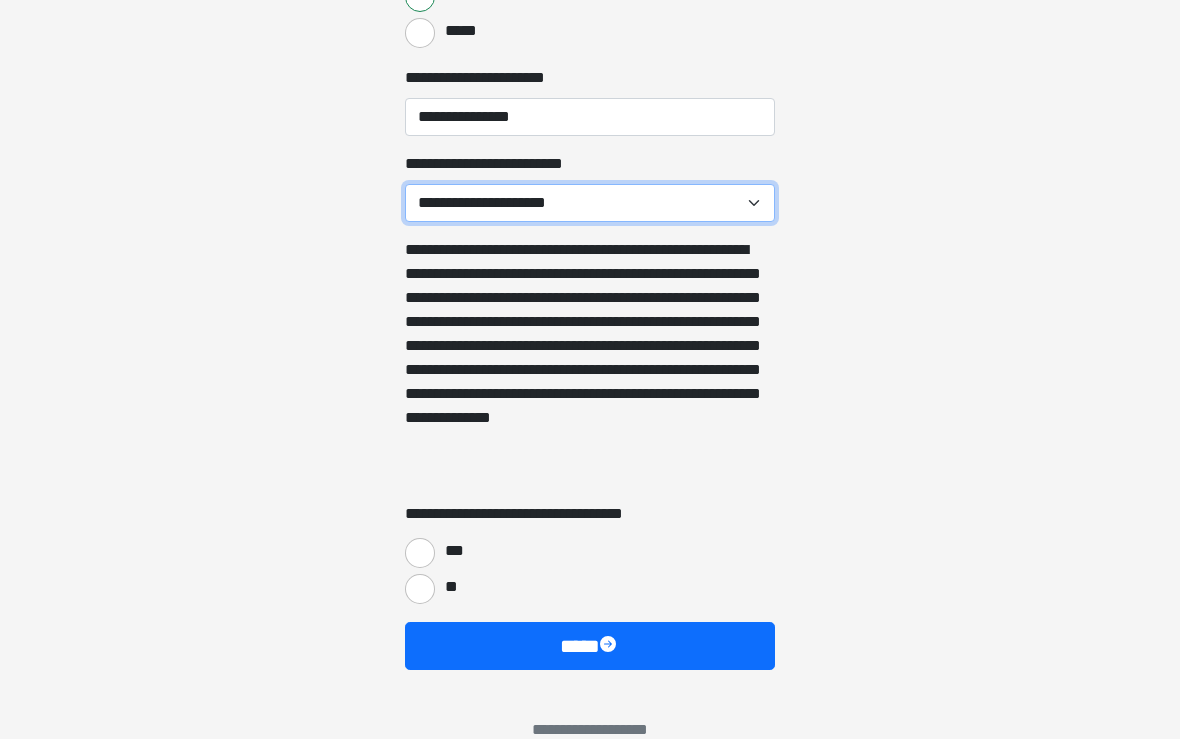 select on "*****" 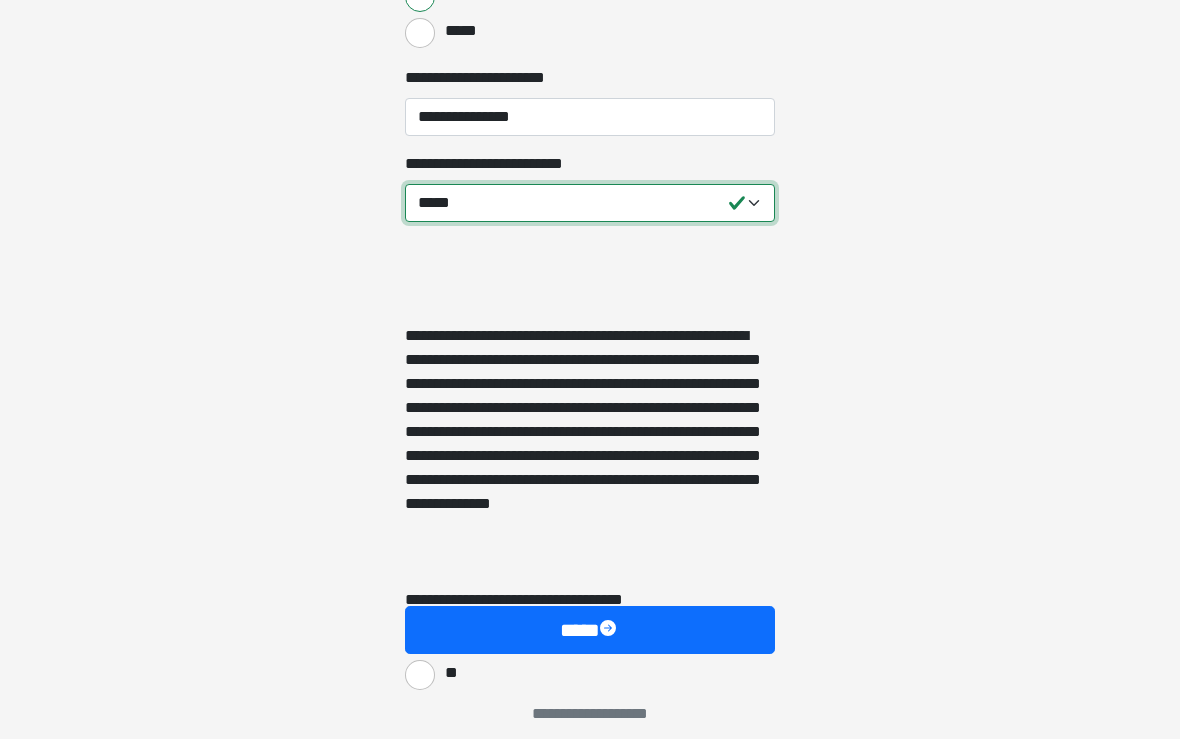 scroll, scrollTop: 4237, scrollLeft: 0, axis: vertical 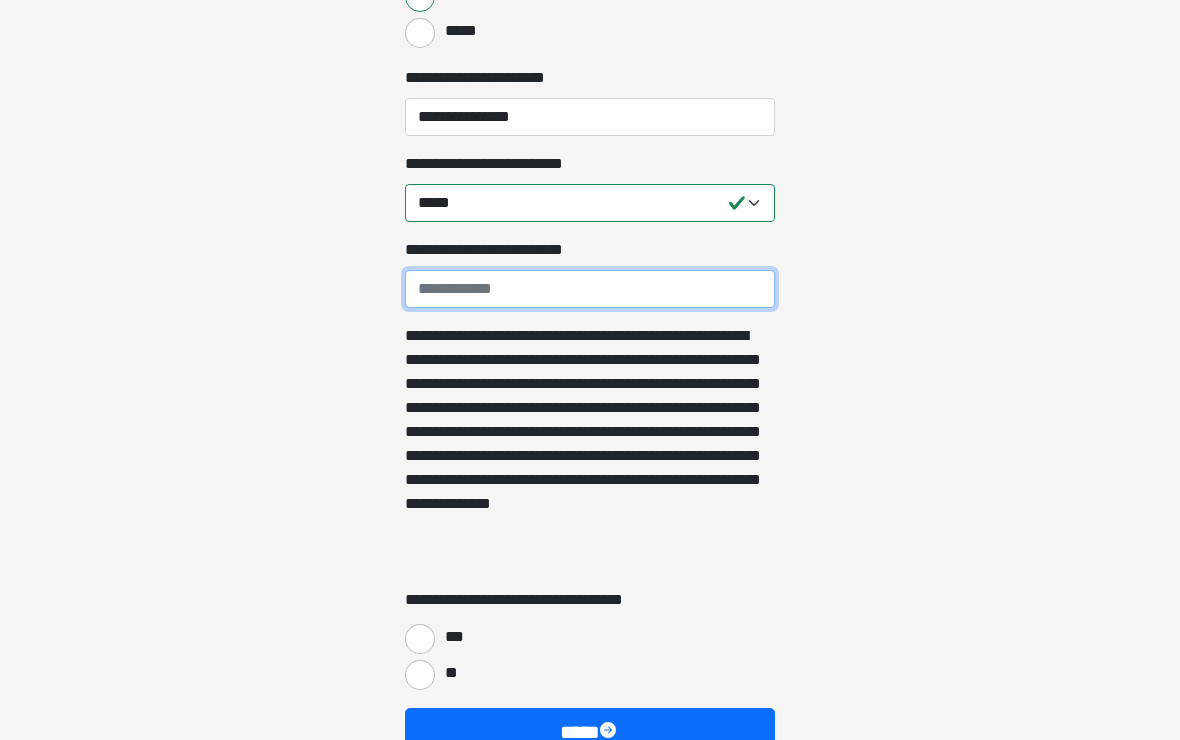 click on "**********" at bounding box center (590, 289) 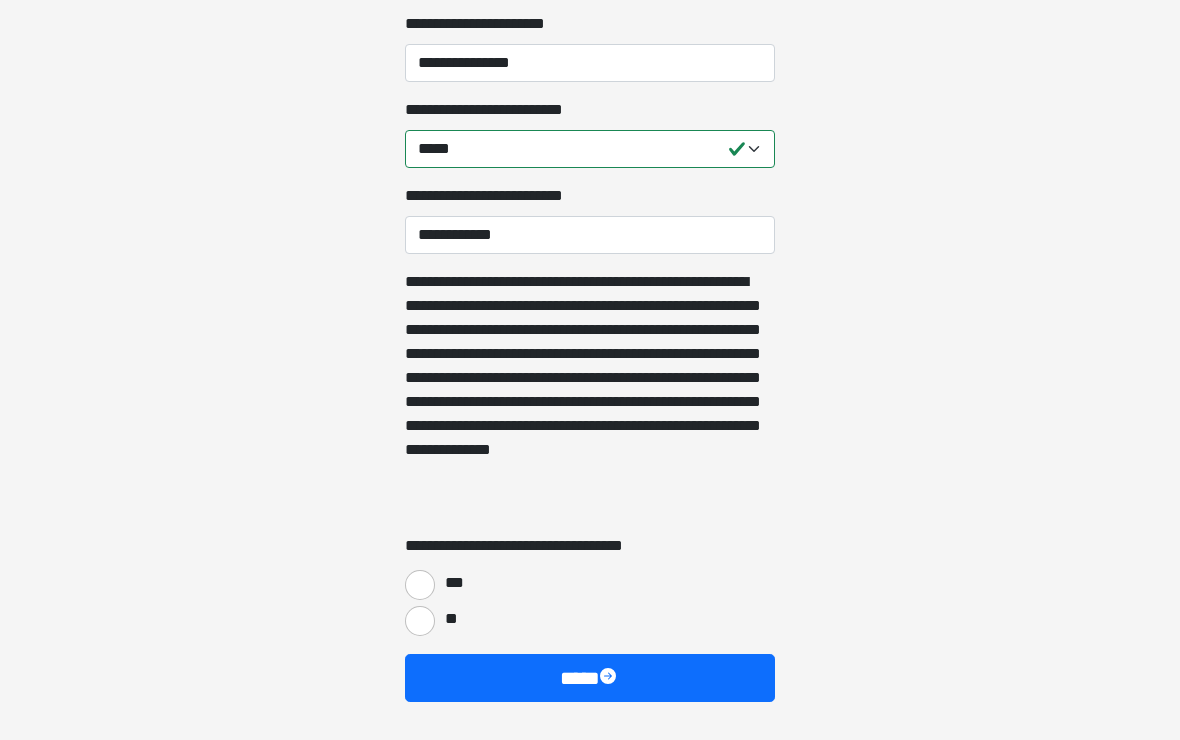 scroll, scrollTop: 4322, scrollLeft: 0, axis: vertical 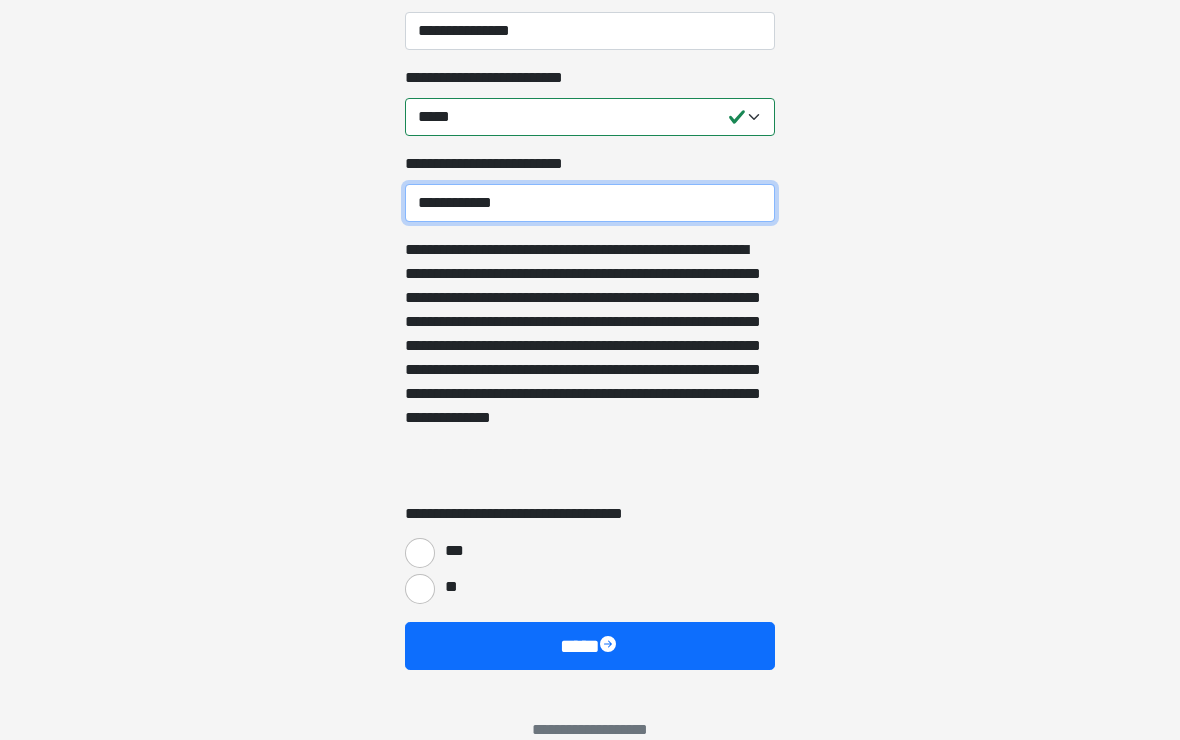 type on "**********" 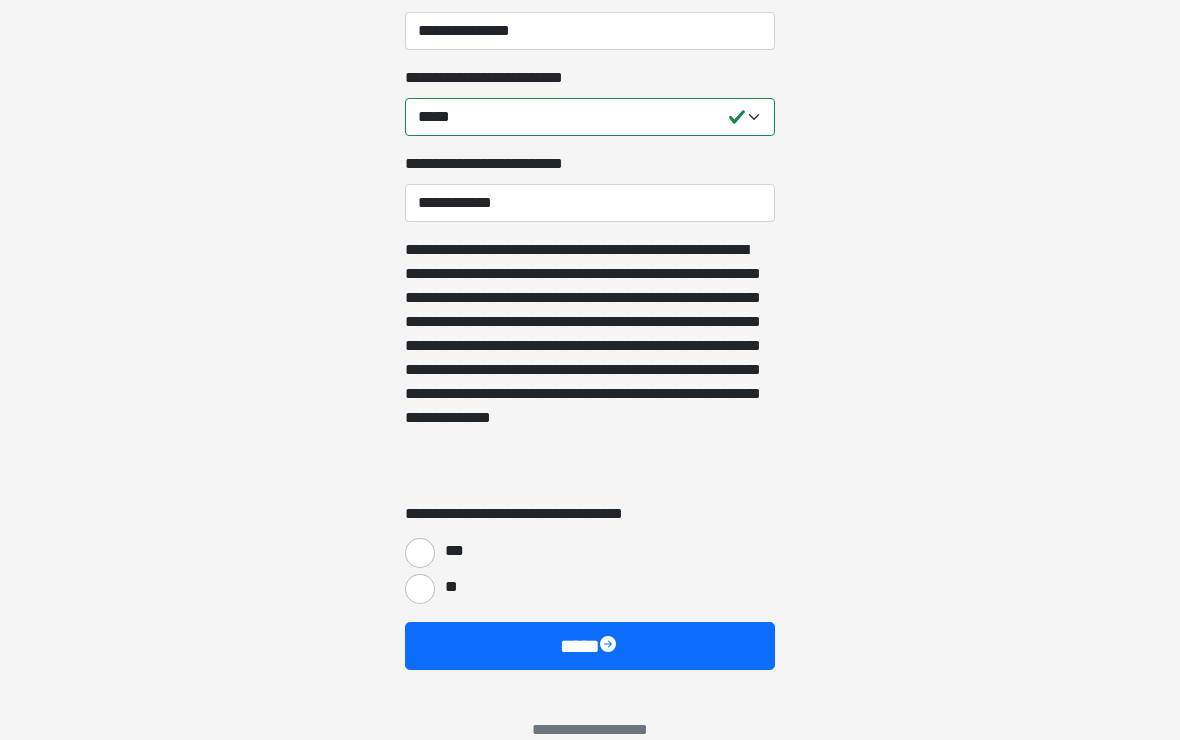 click on "**" at bounding box center (420, 590) 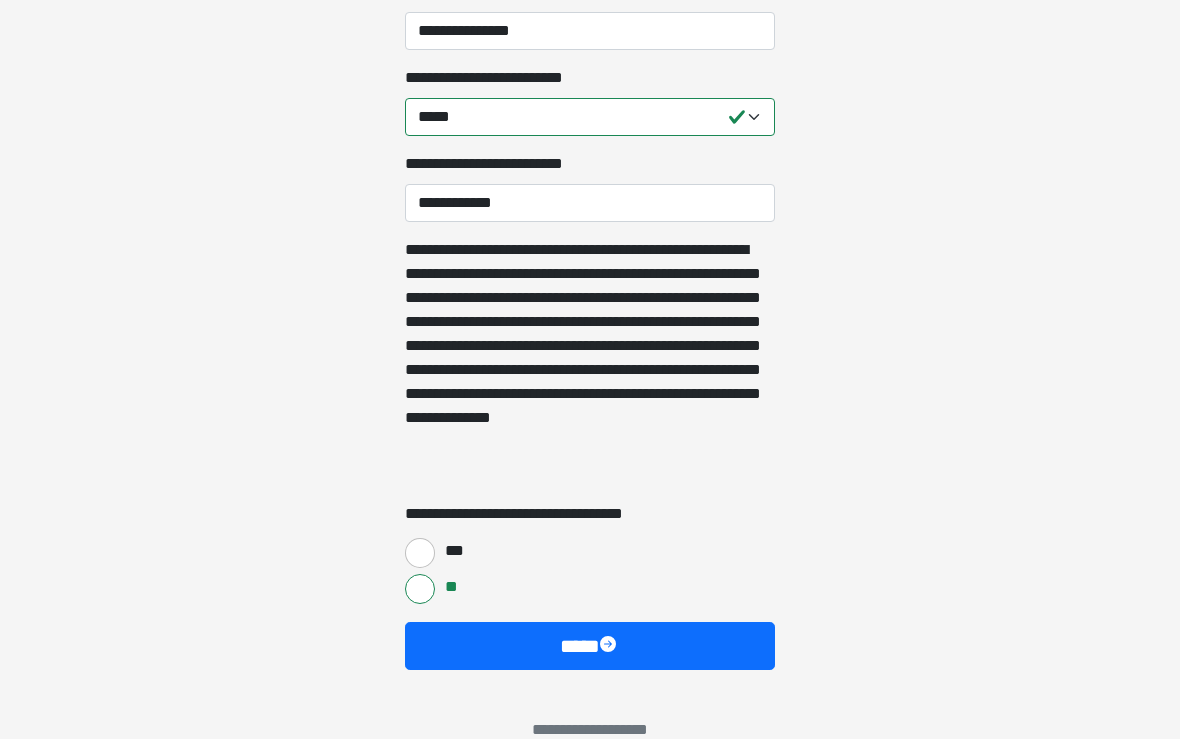 click on "****" at bounding box center [590, 647] 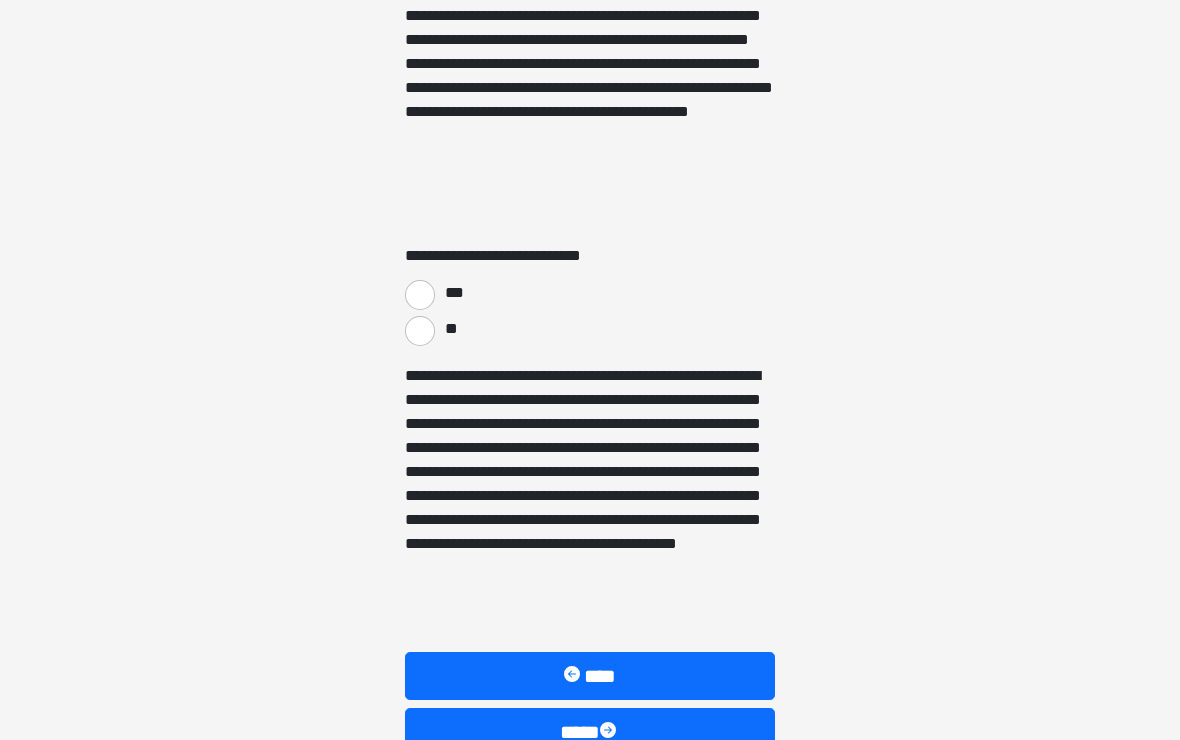 scroll, scrollTop: 3489, scrollLeft: 0, axis: vertical 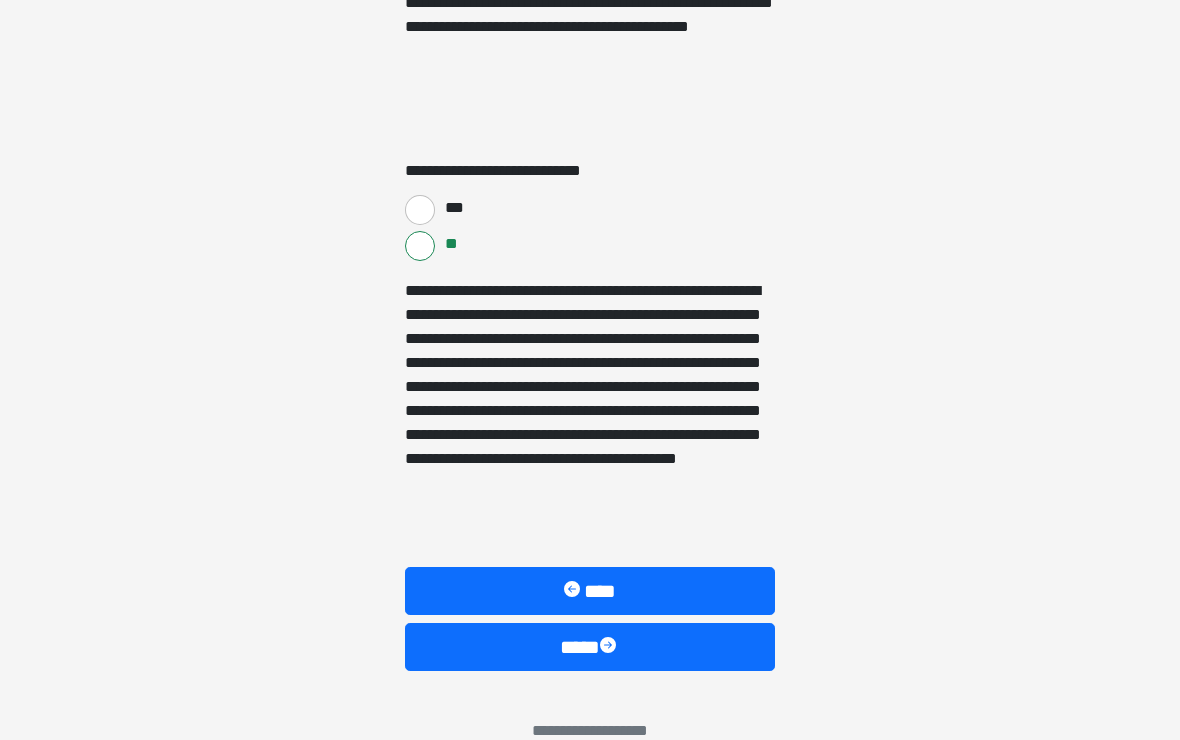 click on "****" at bounding box center [590, 648] 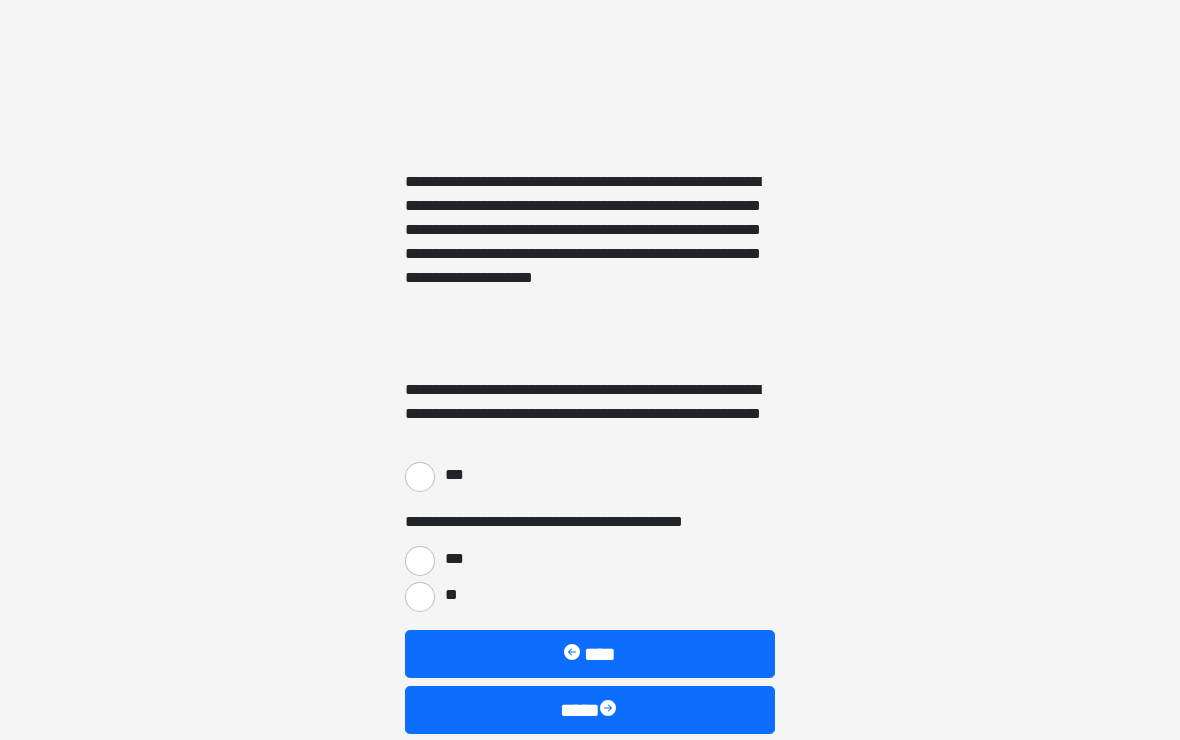 scroll, scrollTop: 2994, scrollLeft: 0, axis: vertical 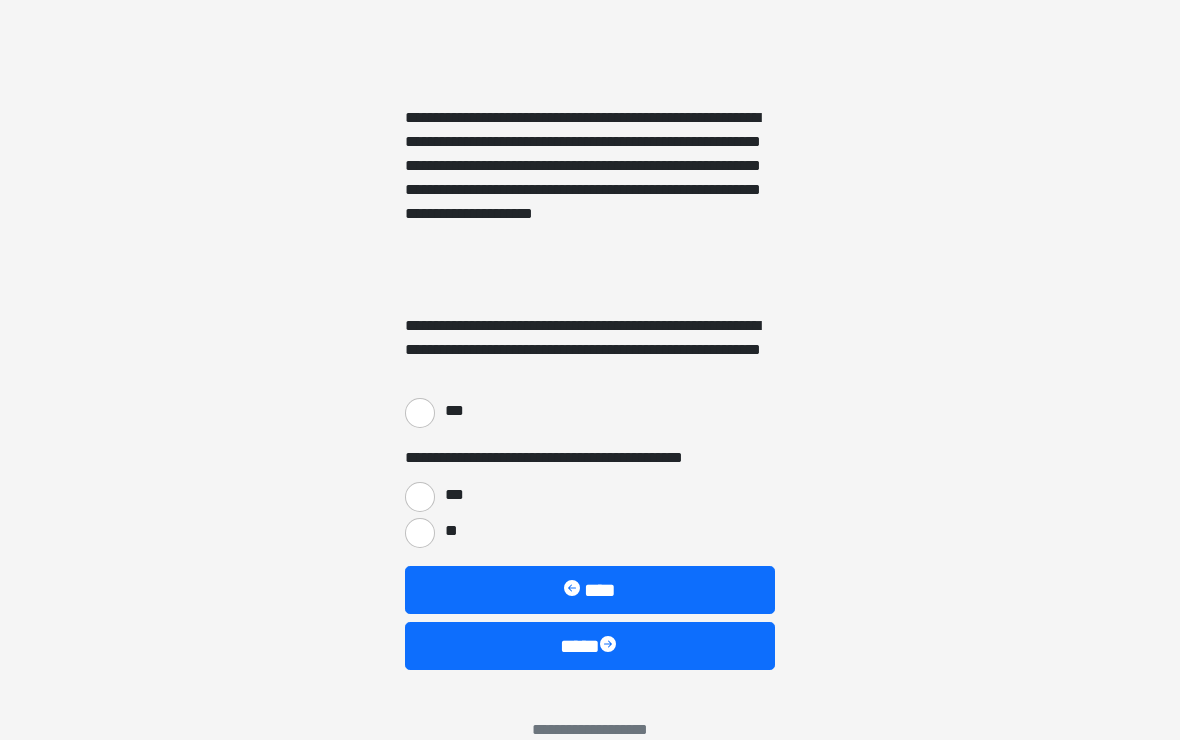 click on "***" at bounding box center (420, 414) 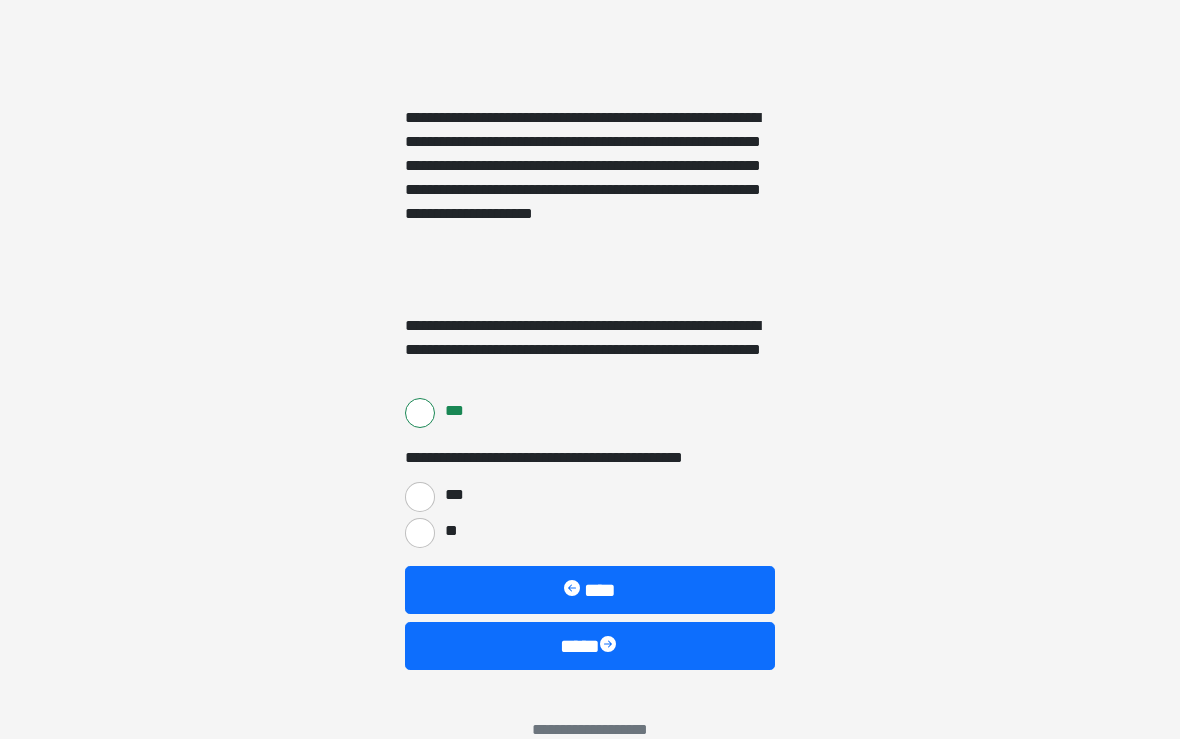 click on "***" at bounding box center [420, 498] 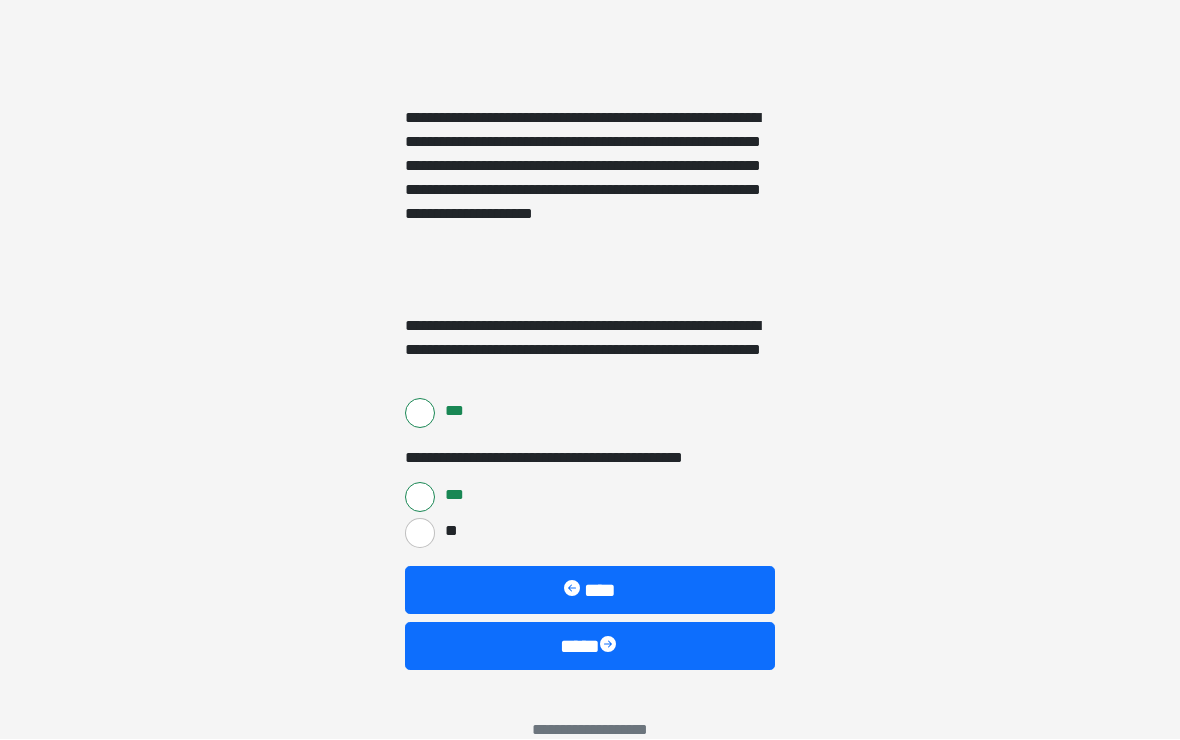 click on "****" at bounding box center [590, 647] 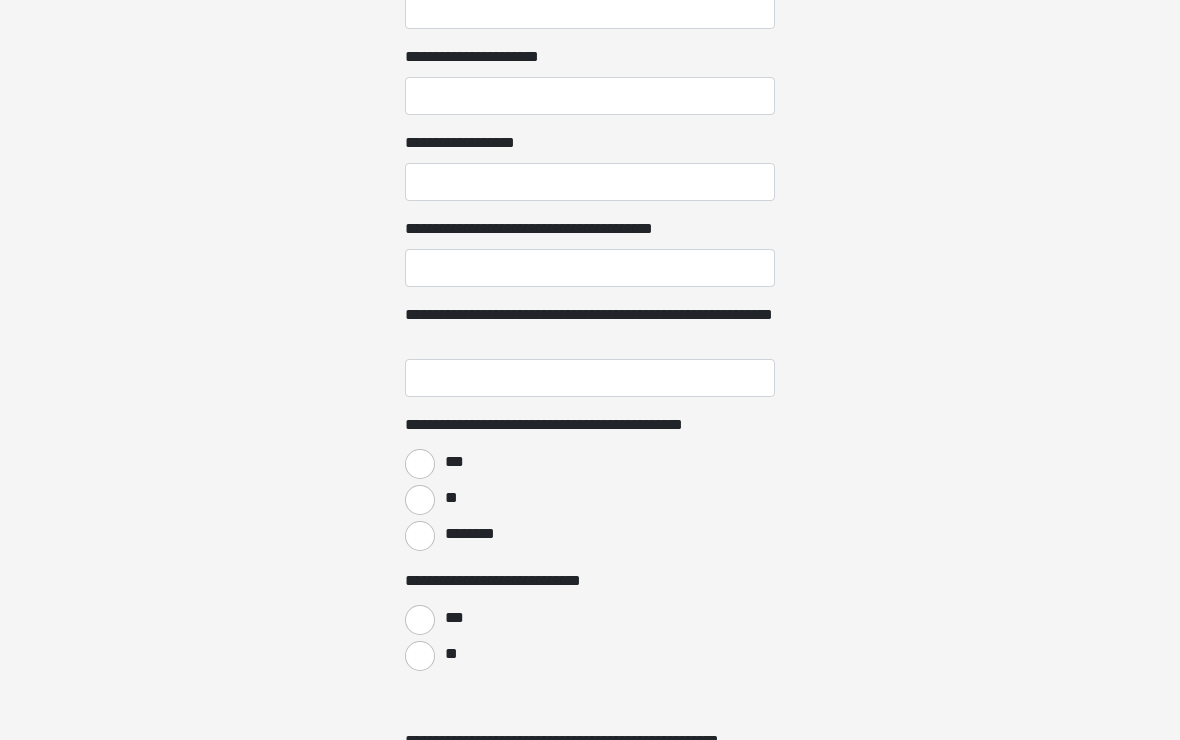 scroll, scrollTop: 0, scrollLeft: 0, axis: both 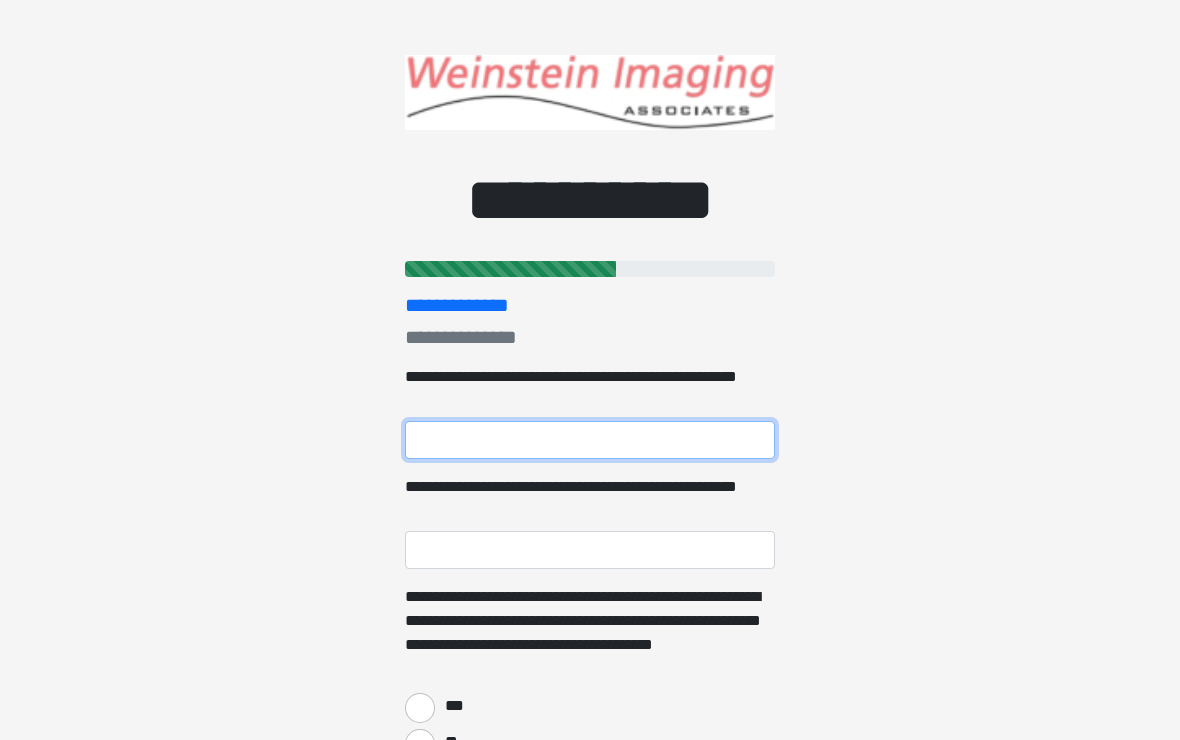 click on "**********" at bounding box center [590, 440] 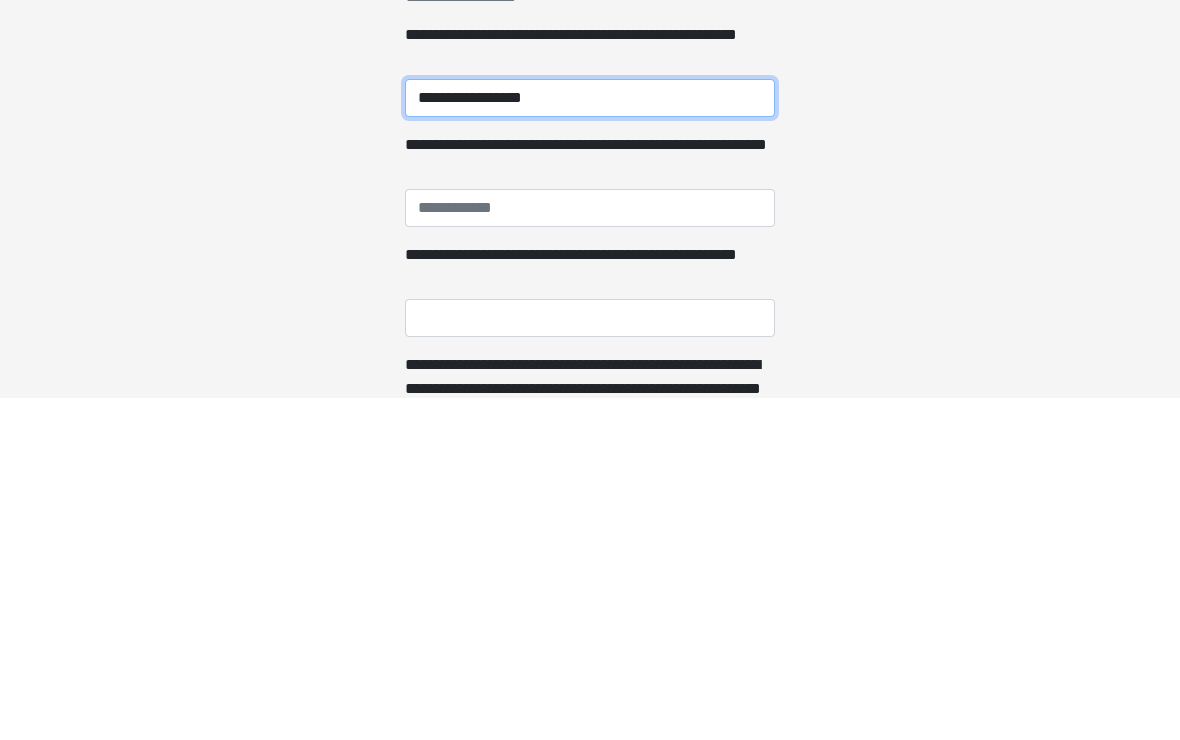 type on "**********" 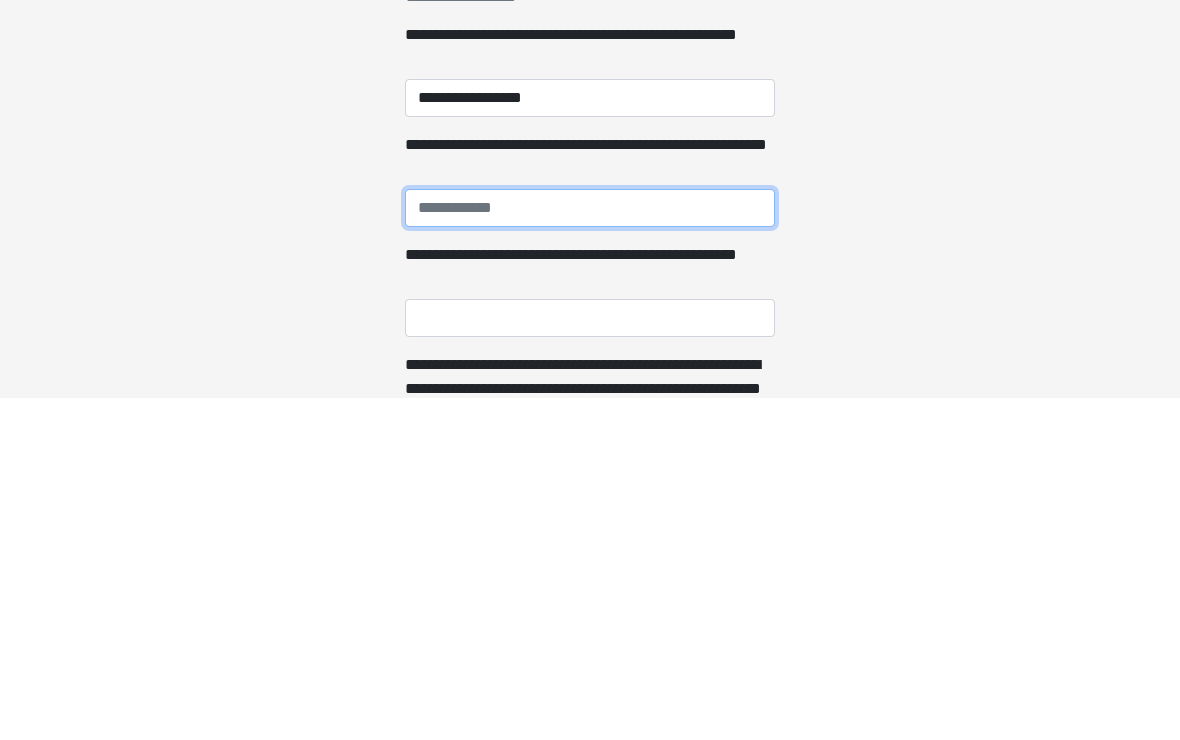 click on "**********" at bounding box center (590, 550) 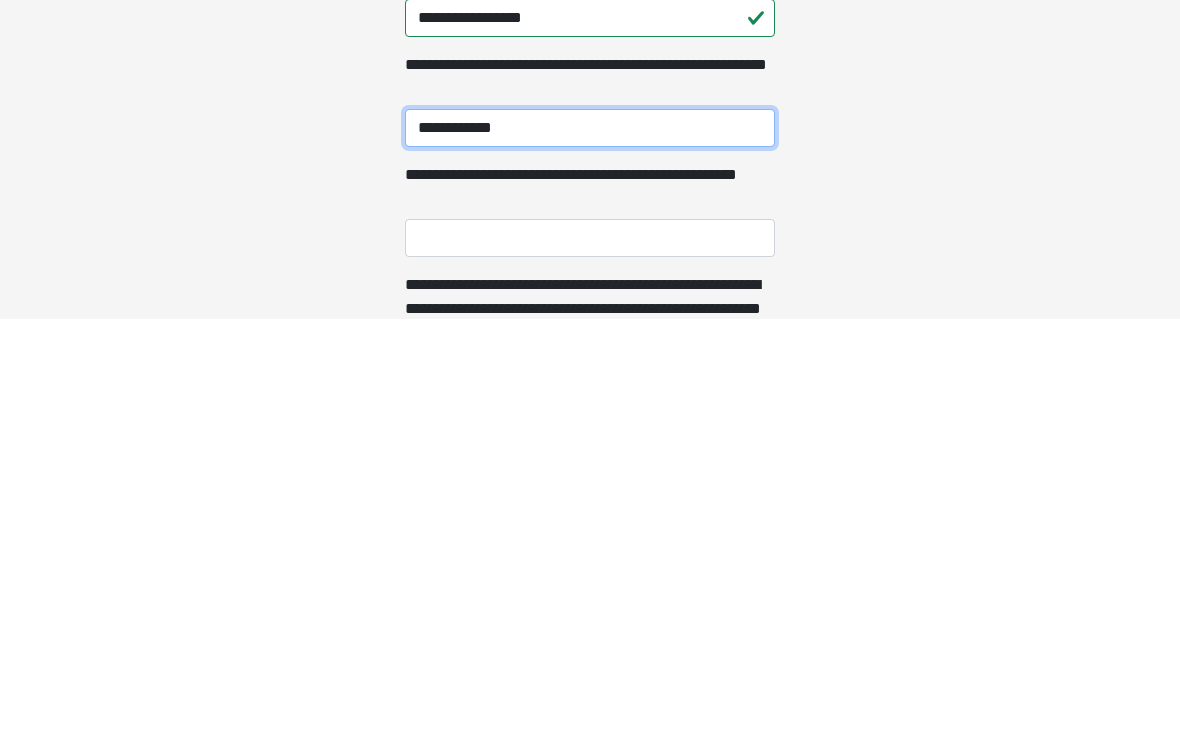 type on "**********" 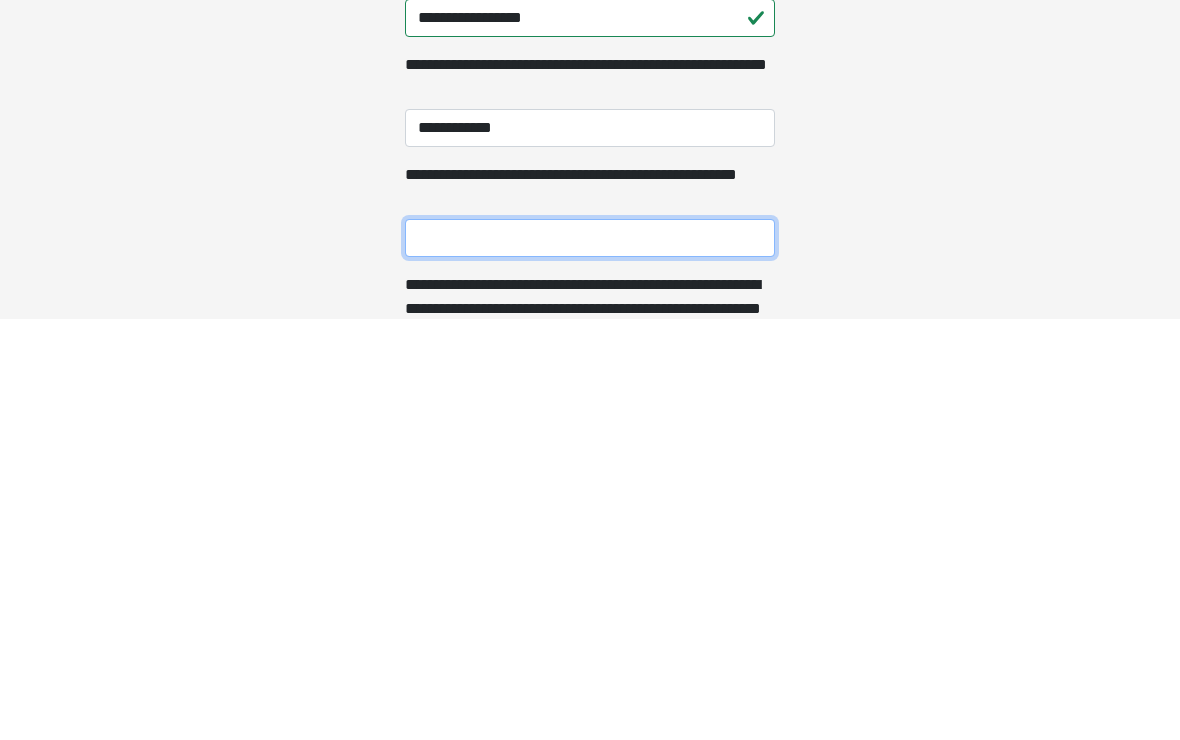click on "**********" at bounding box center (590, 660) 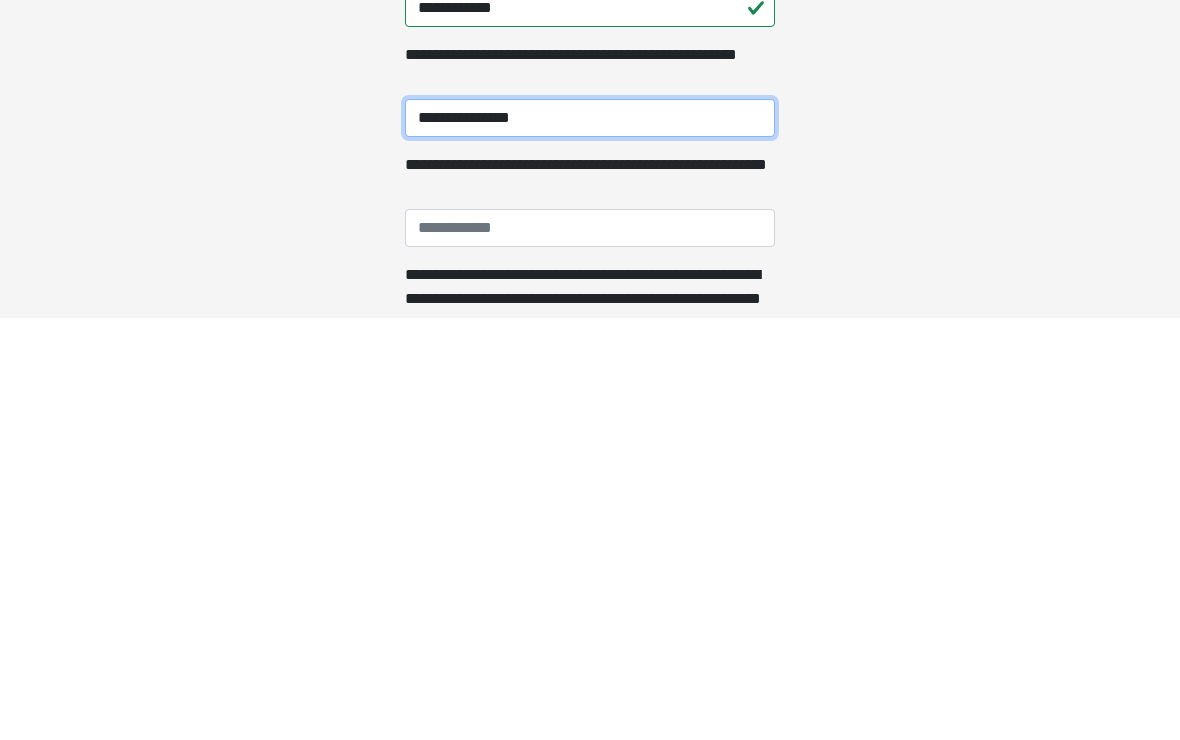 scroll, scrollTop: 125, scrollLeft: 0, axis: vertical 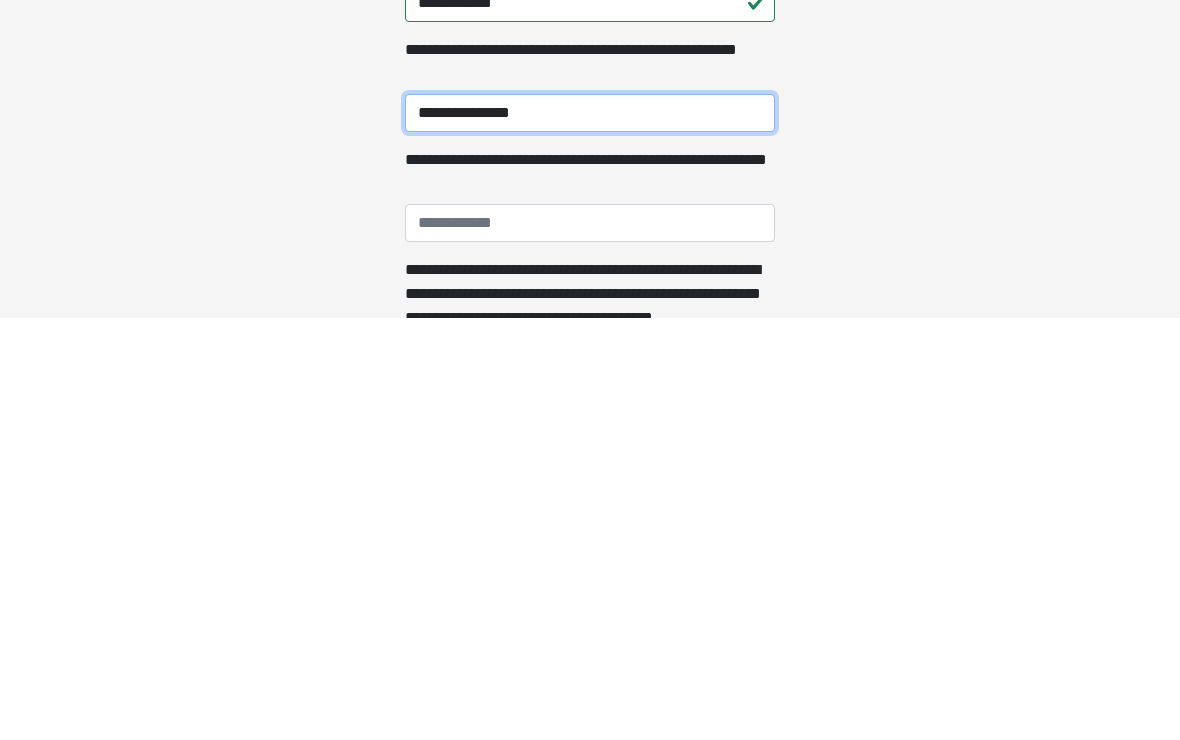type on "**********" 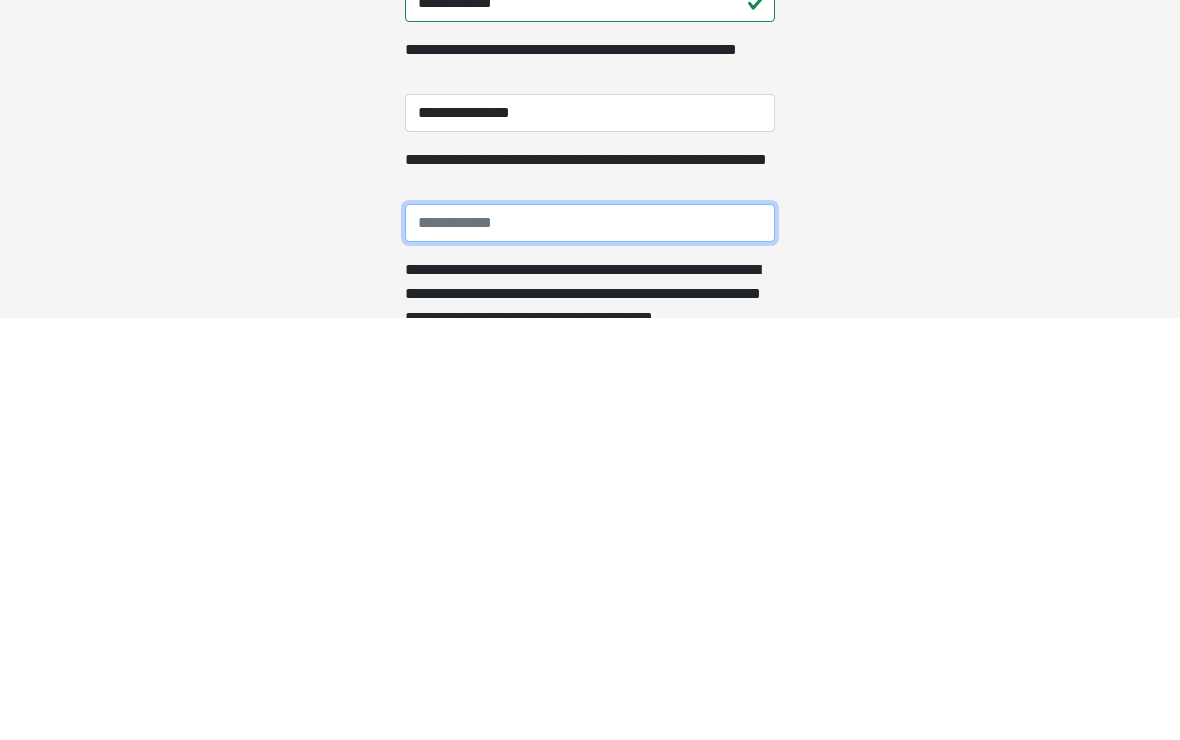 click on "**********" at bounding box center (590, 645) 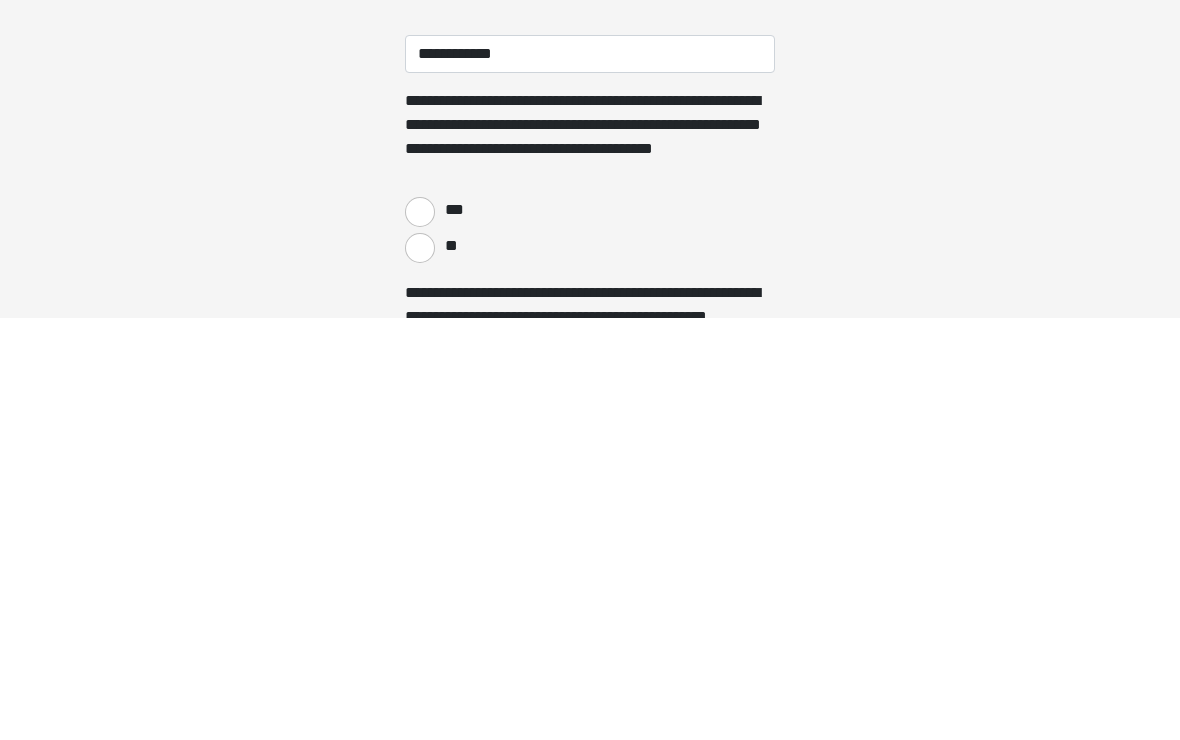 scroll, scrollTop: 716, scrollLeft: 0, axis: vertical 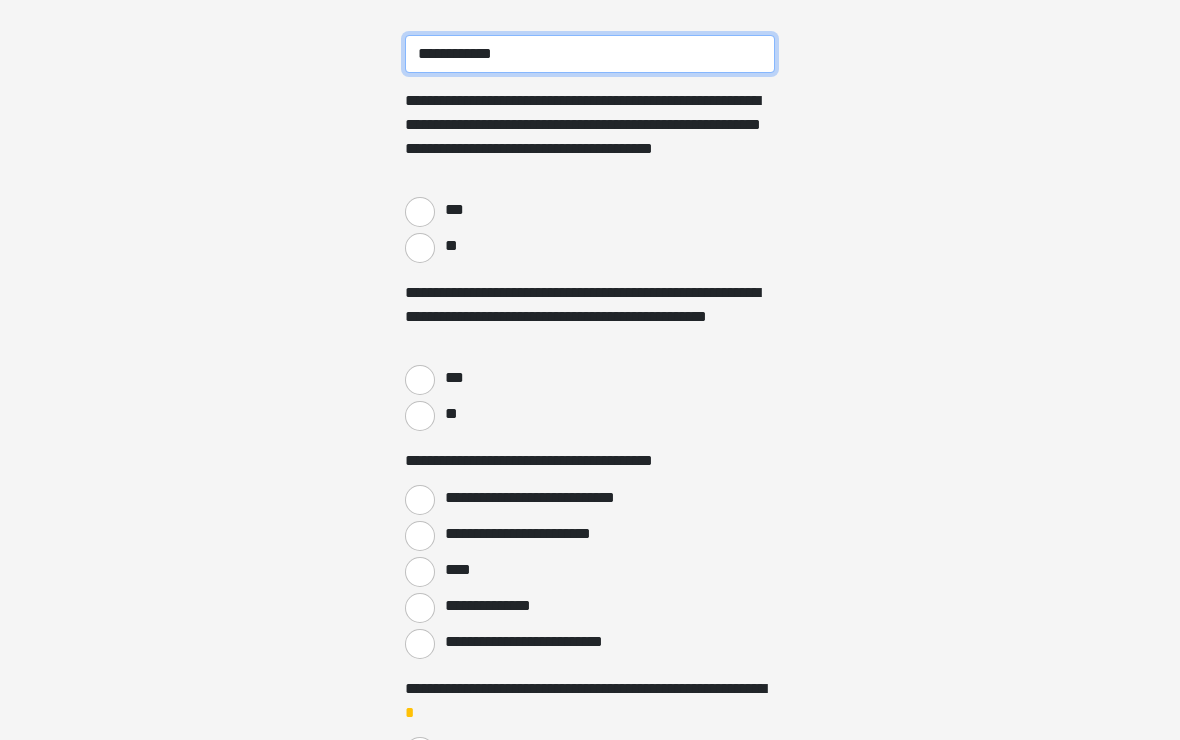 type on "**********" 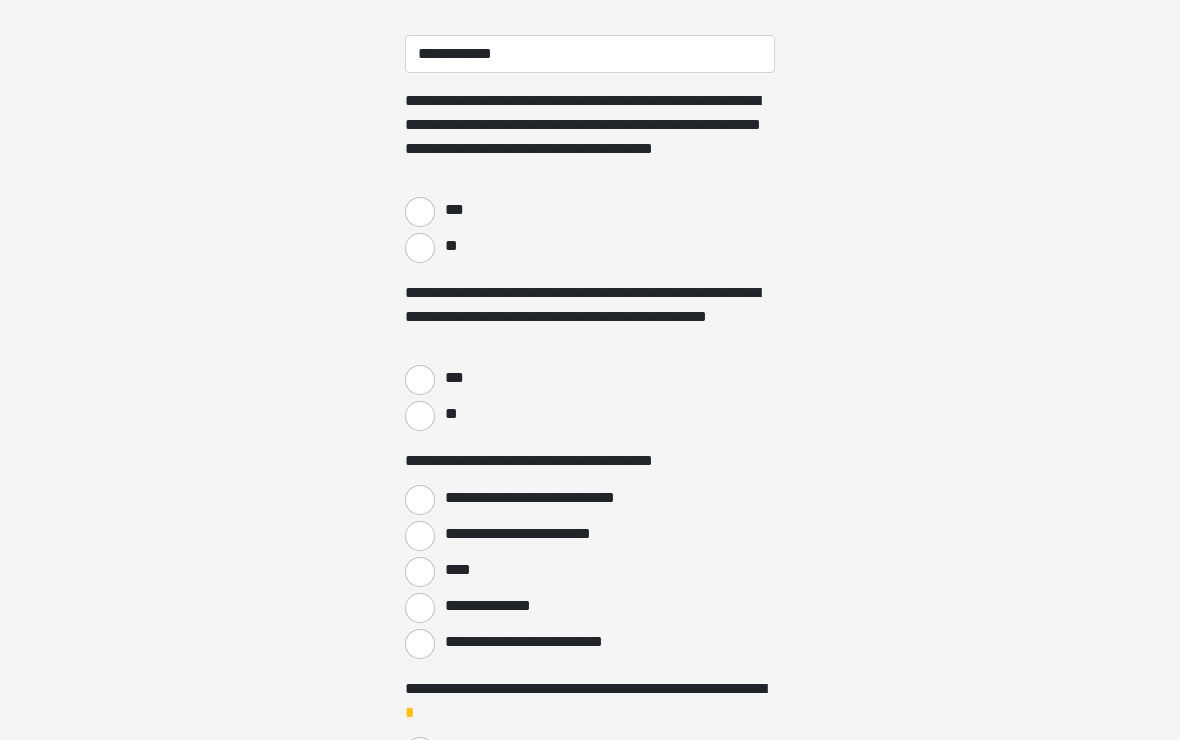 click on "***" at bounding box center [420, 212] 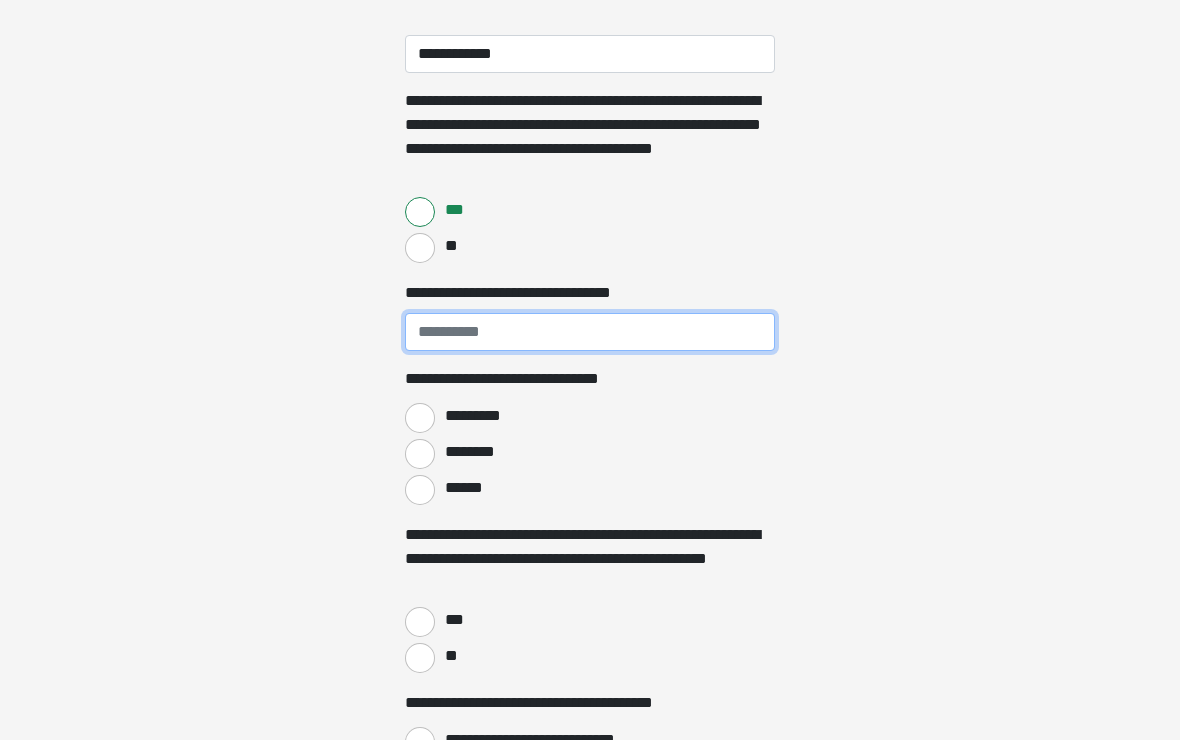 click on "**********" at bounding box center [590, 332] 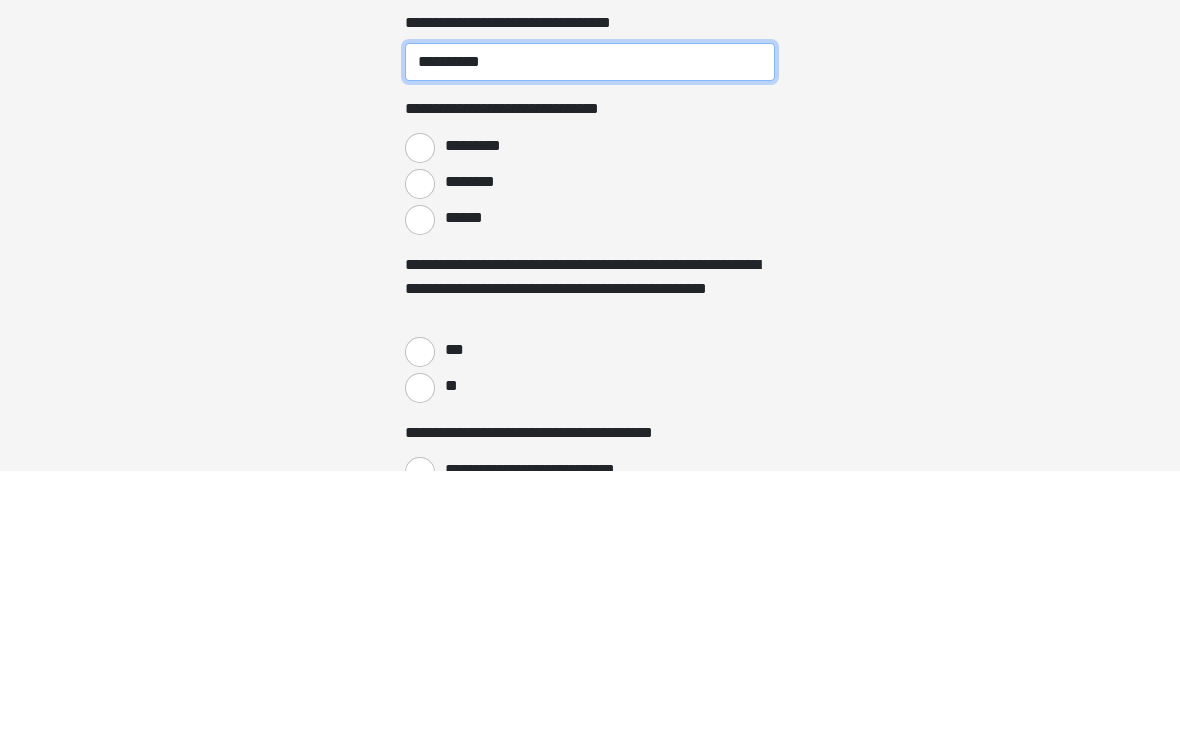 type on "**********" 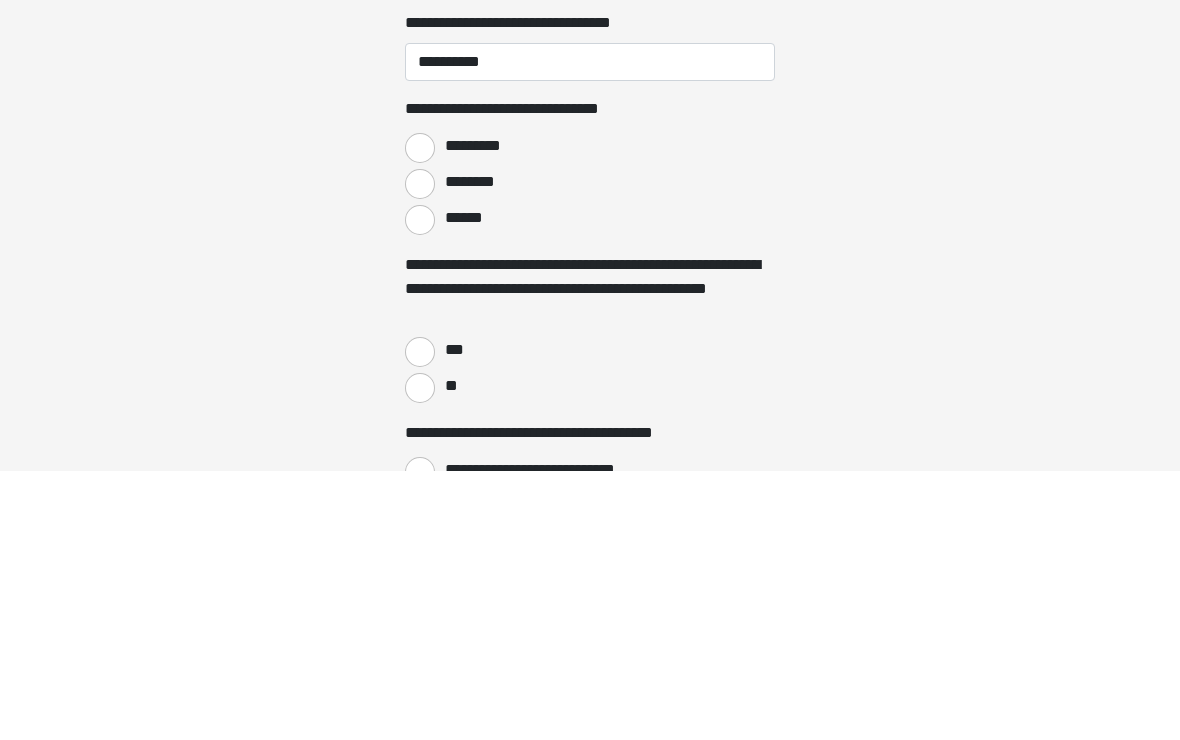 click on "*********" at bounding box center [420, 418] 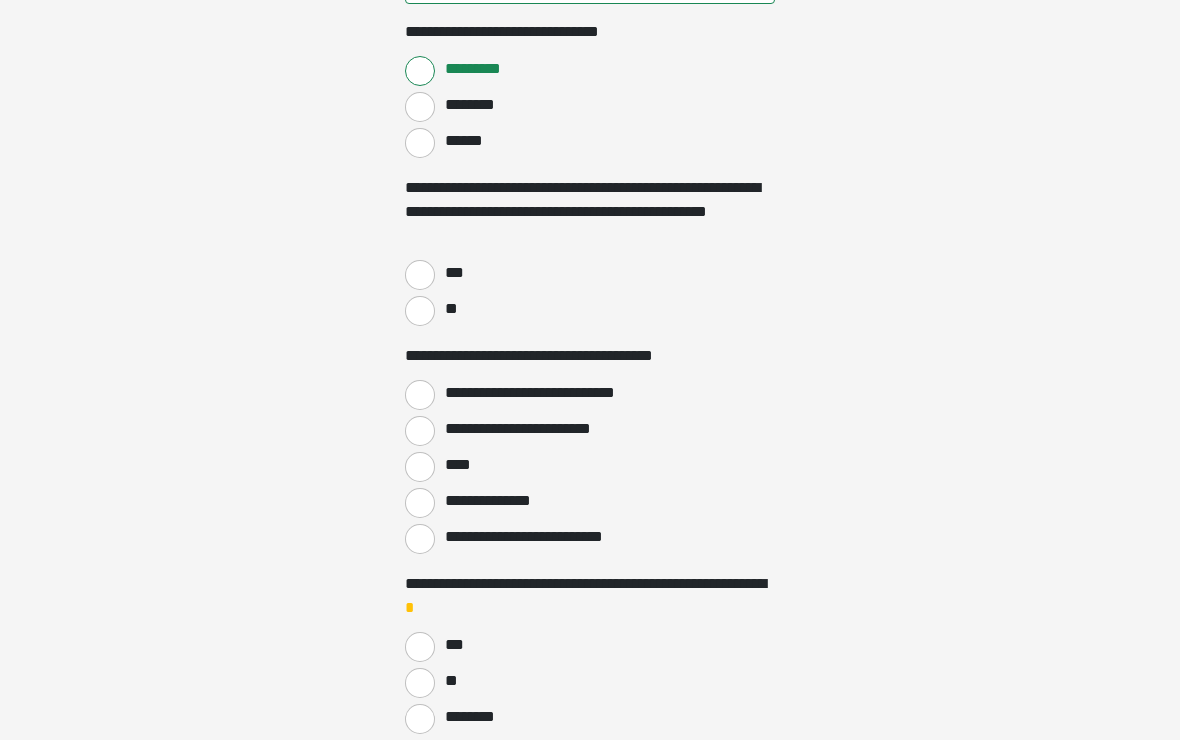 scroll, scrollTop: 1064, scrollLeft: 0, axis: vertical 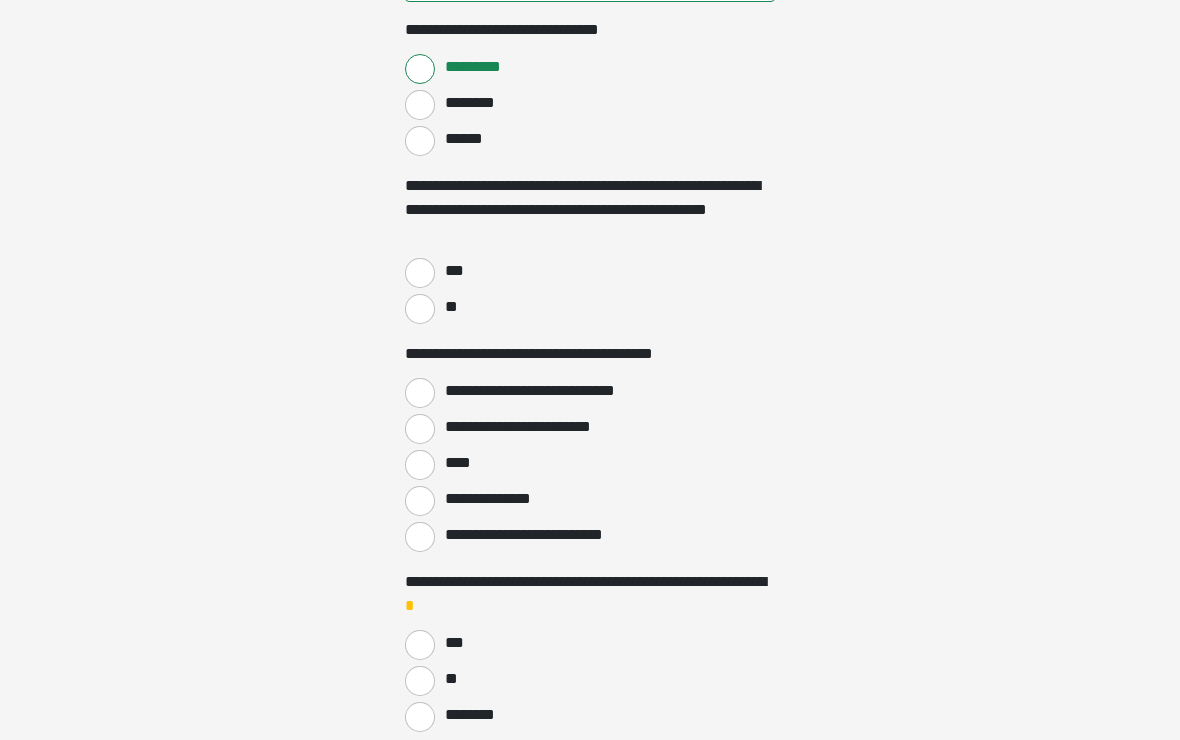 click on "***" at bounding box center [420, 274] 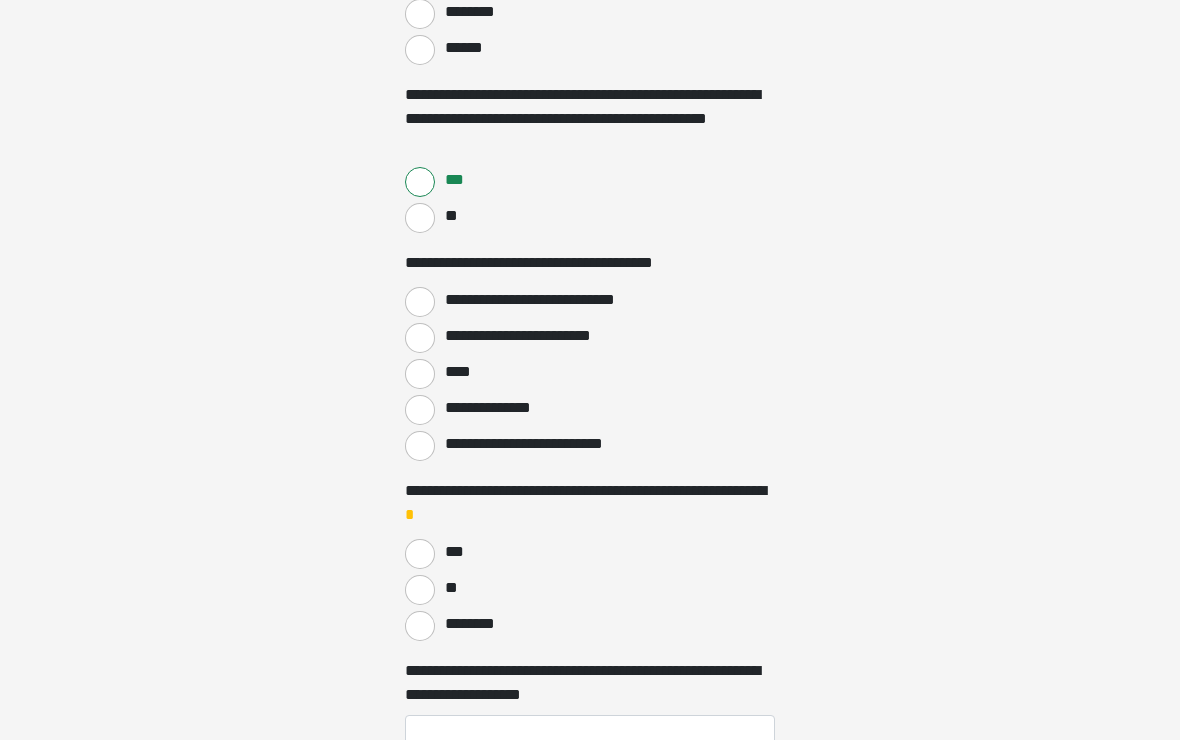 scroll, scrollTop: 1173, scrollLeft: 0, axis: vertical 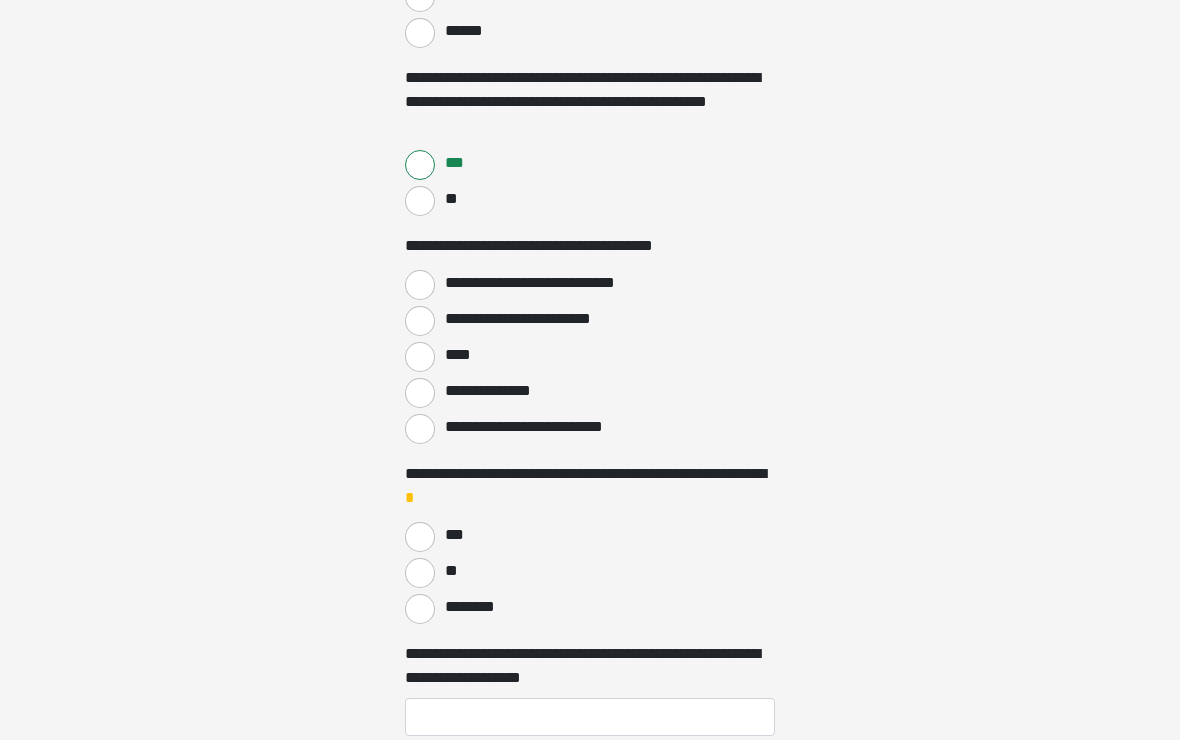 click on "**********" at bounding box center [420, 285] 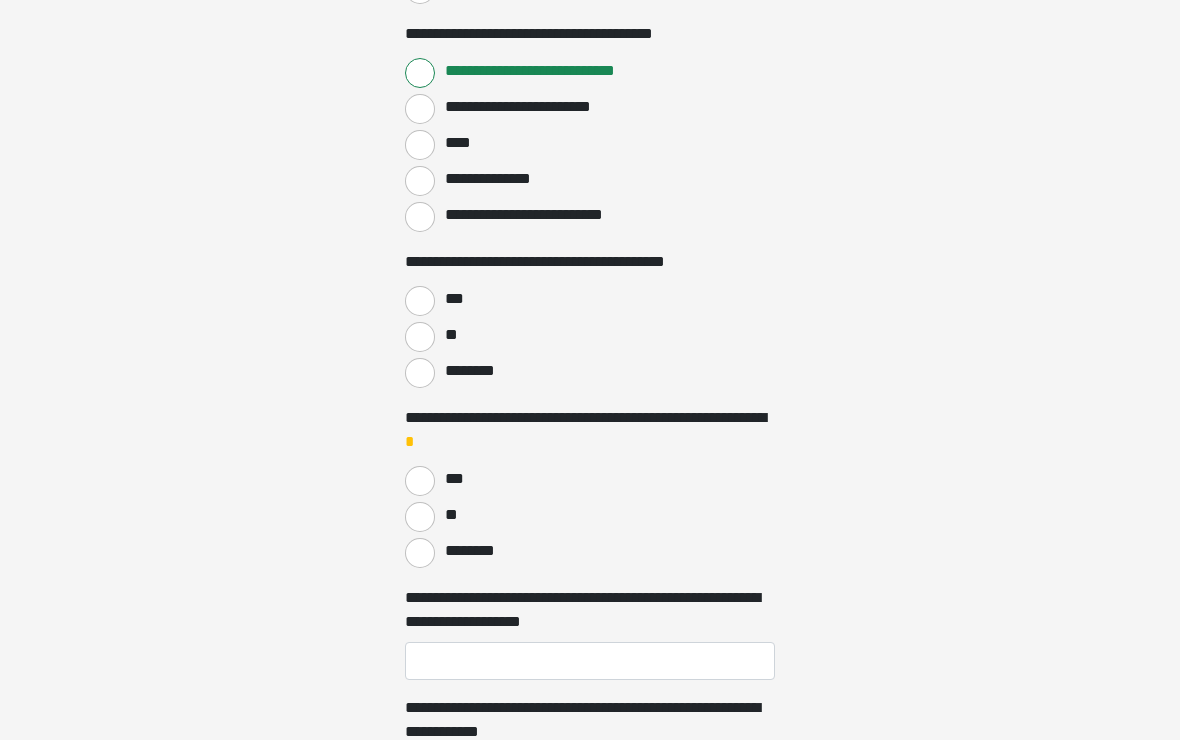 scroll, scrollTop: 1412, scrollLeft: 0, axis: vertical 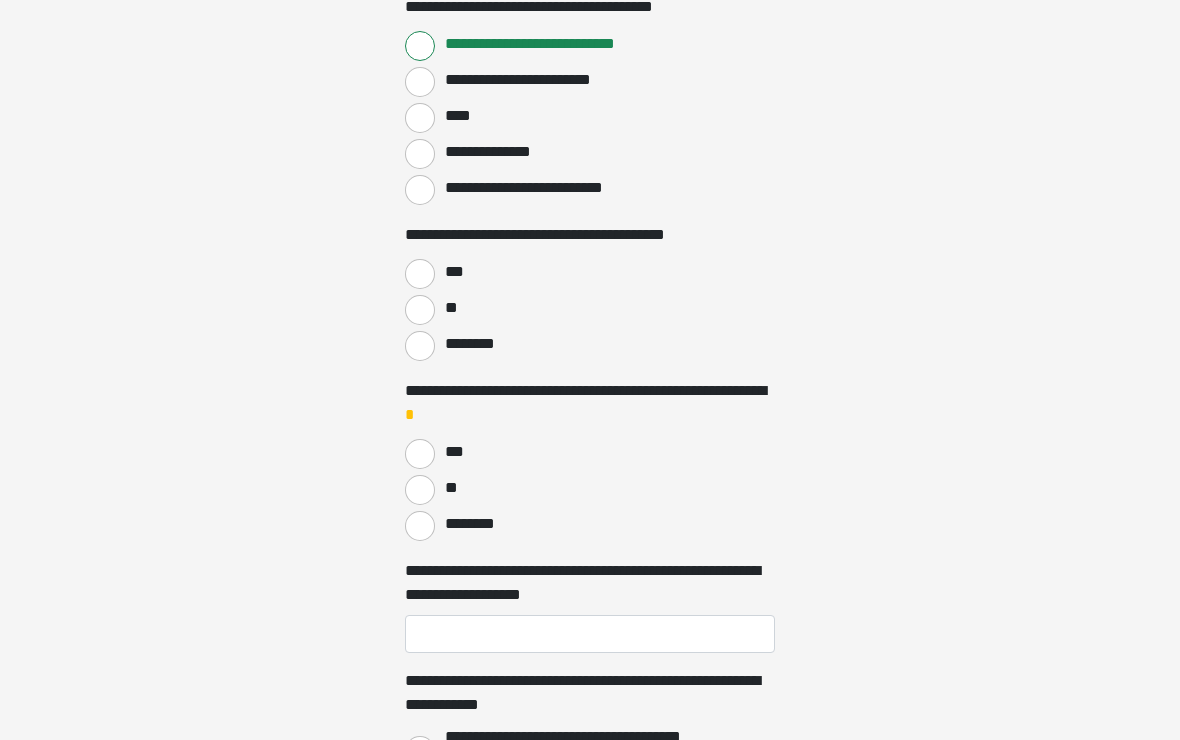 click on "***" at bounding box center (420, 274) 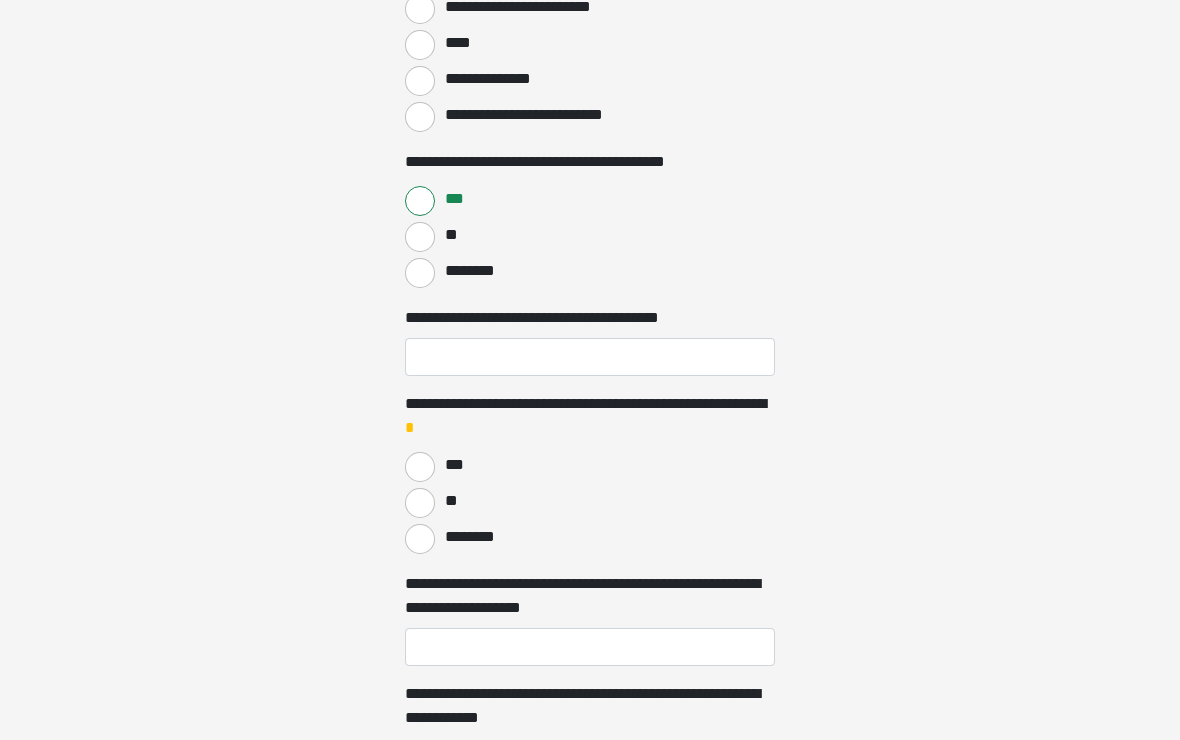 scroll, scrollTop: 1485, scrollLeft: 0, axis: vertical 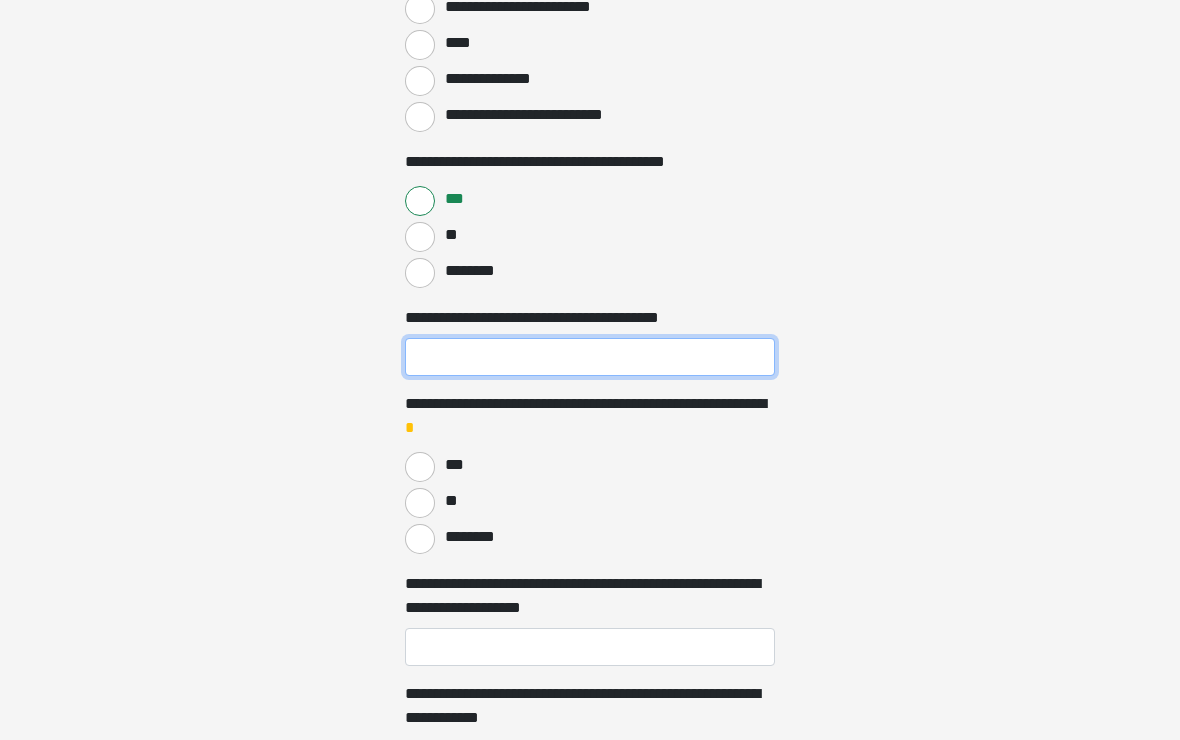 click on "**********" at bounding box center (590, 357) 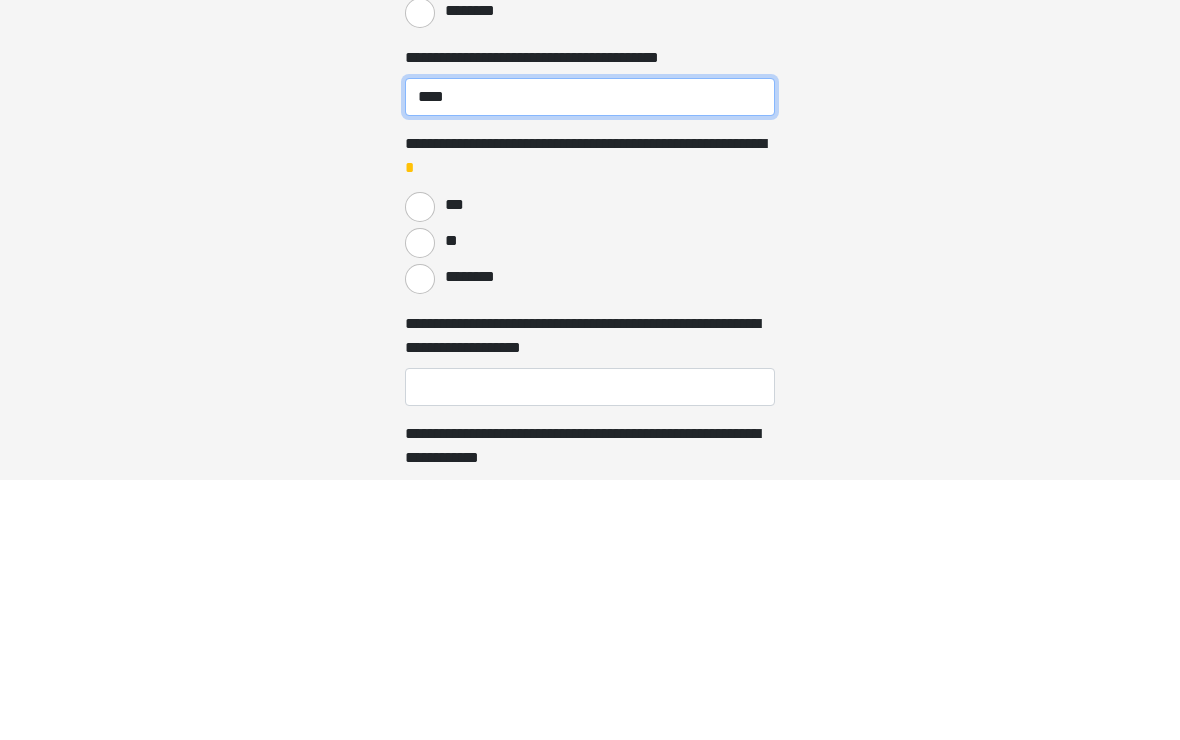 type on "****" 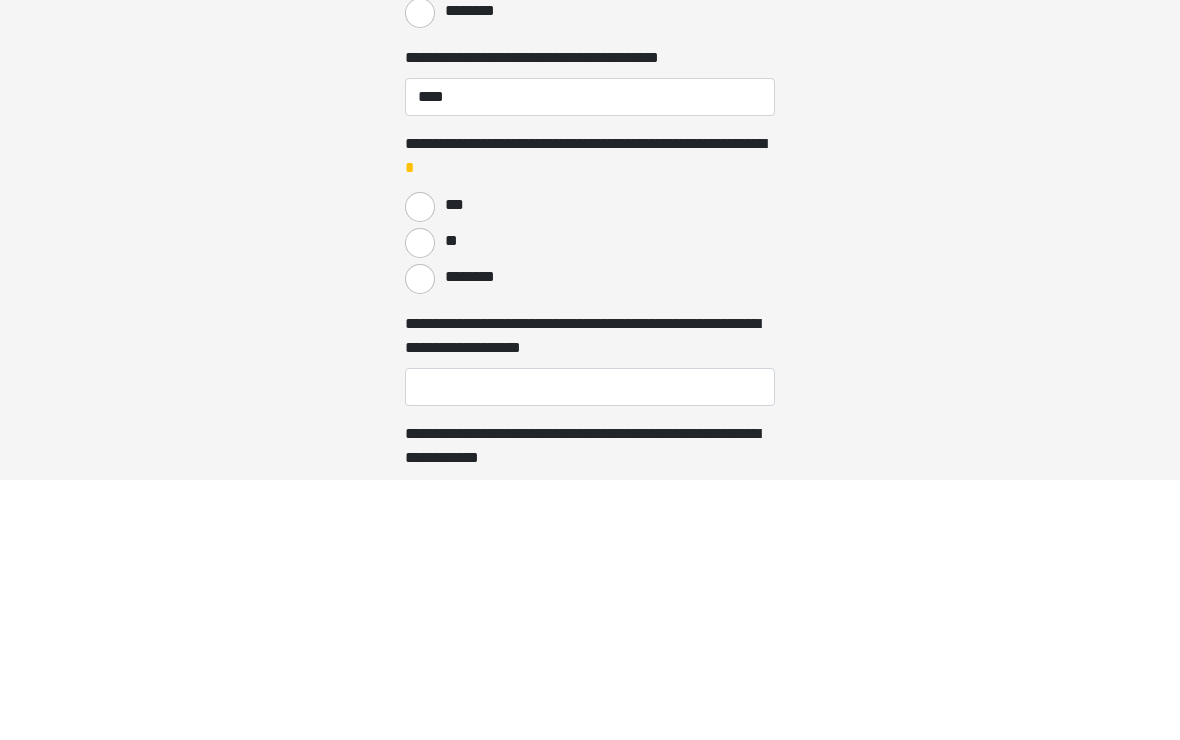 click on "**" at bounding box center [420, 503] 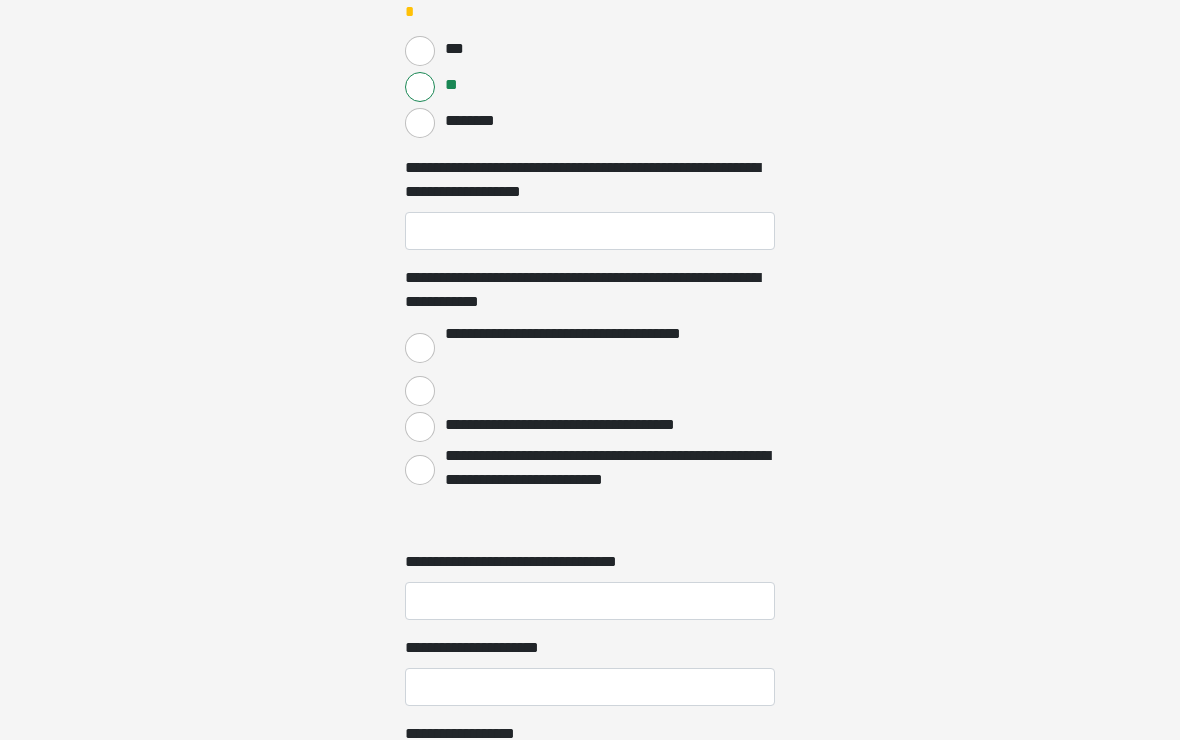 scroll, scrollTop: 1933, scrollLeft: 0, axis: vertical 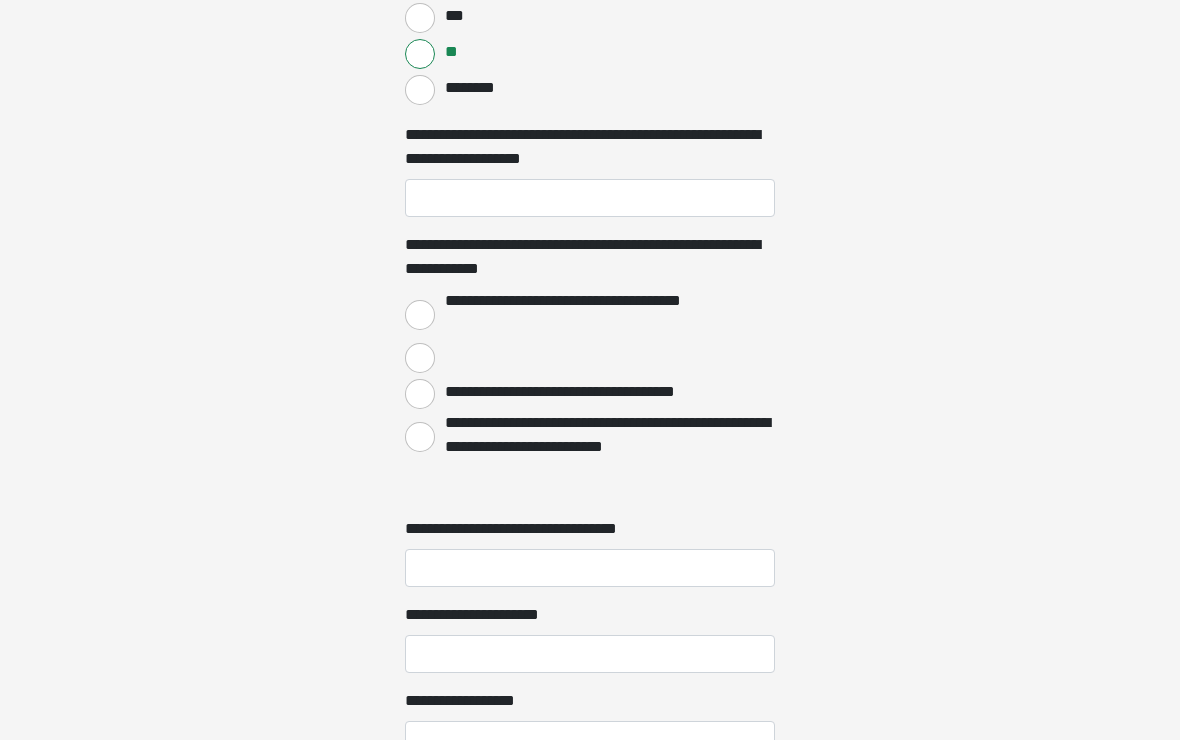 click on "**********" at bounding box center (420, 316) 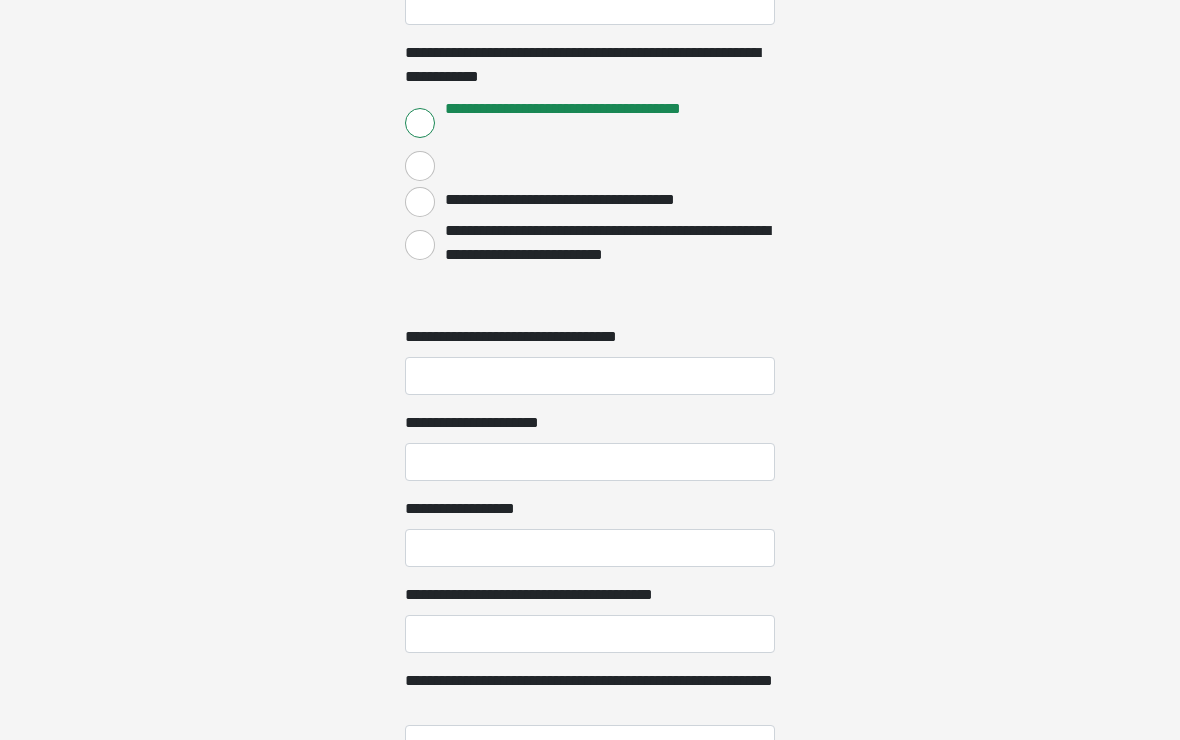scroll, scrollTop: 2231, scrollLeft: 0, axis: vertical 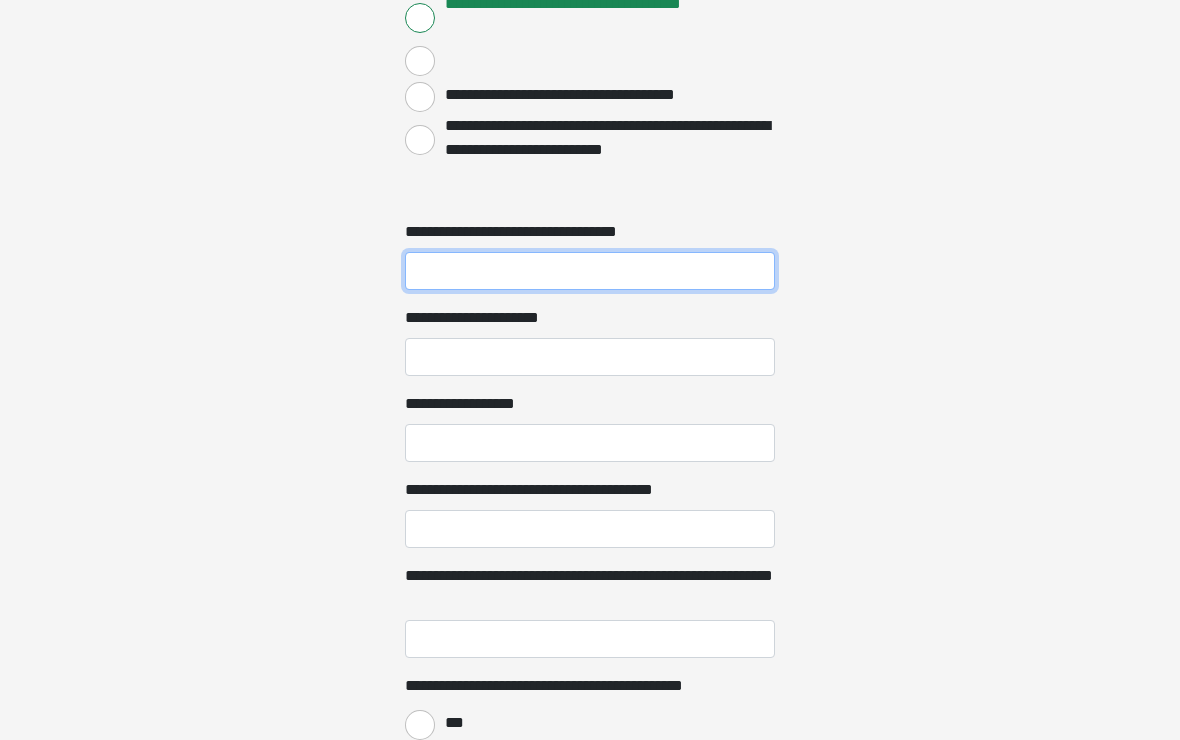 click on "**********" at bounding box center [590, 271] 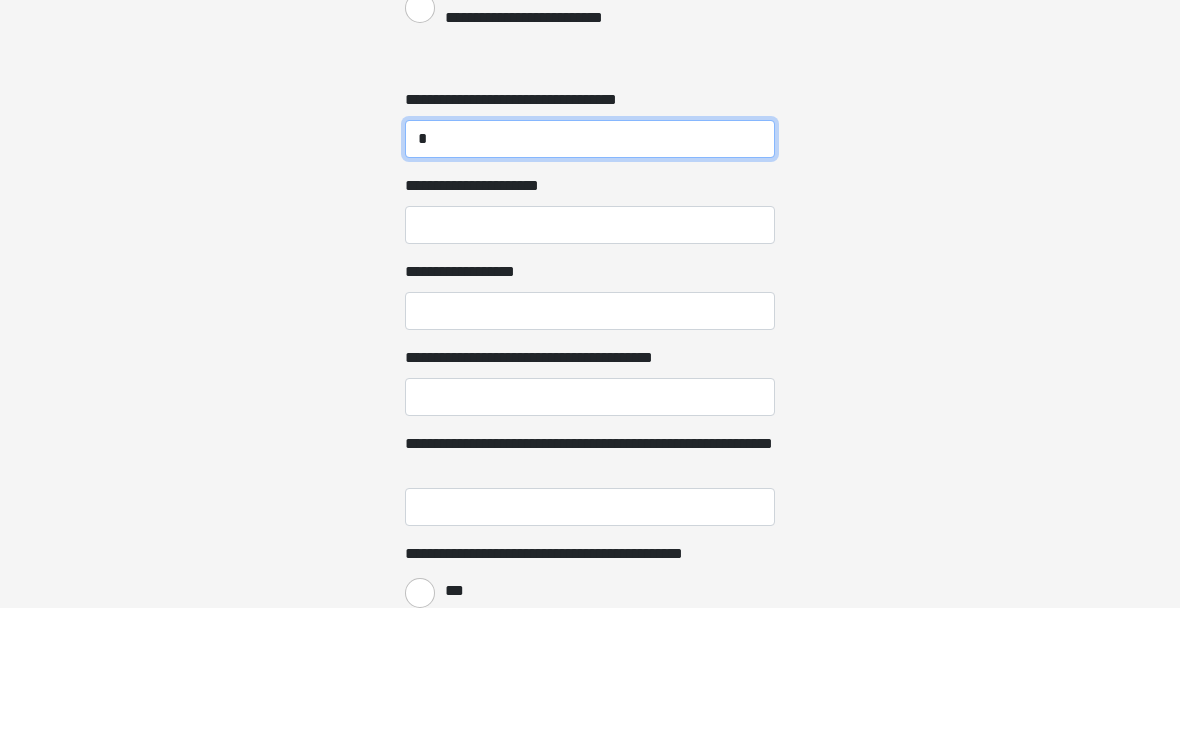type on "*" 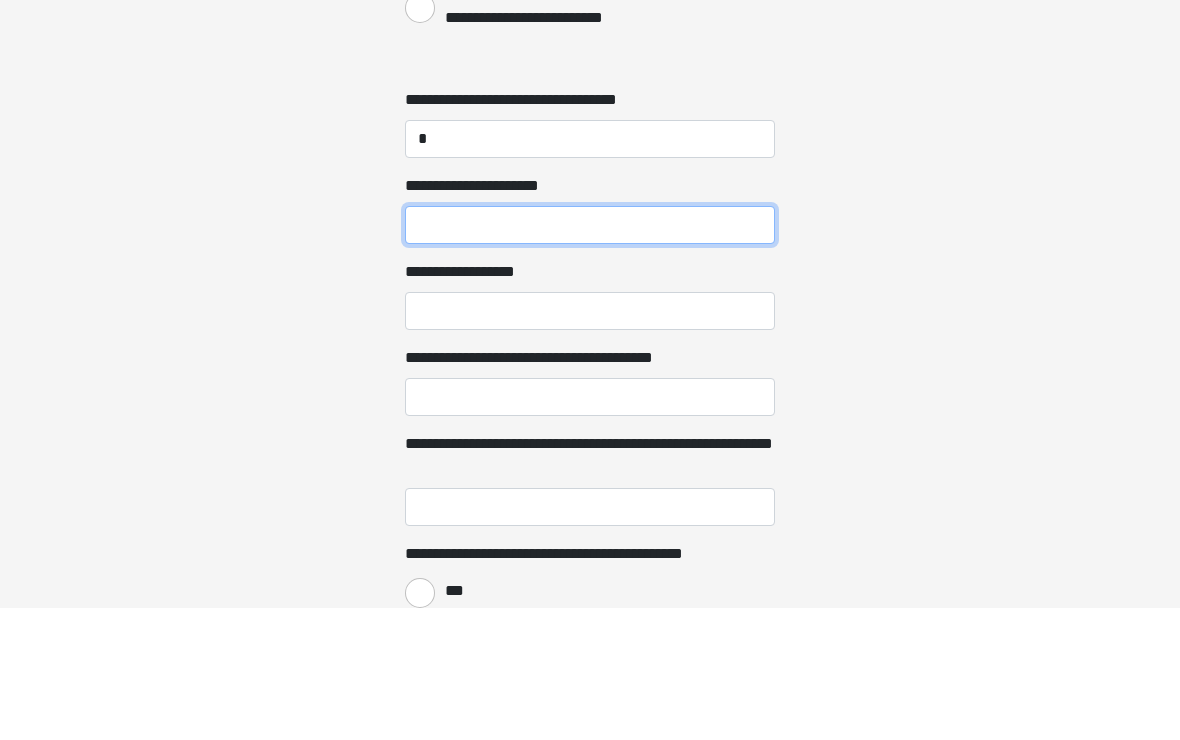 click on "**********" at bounding box center (590, 357) 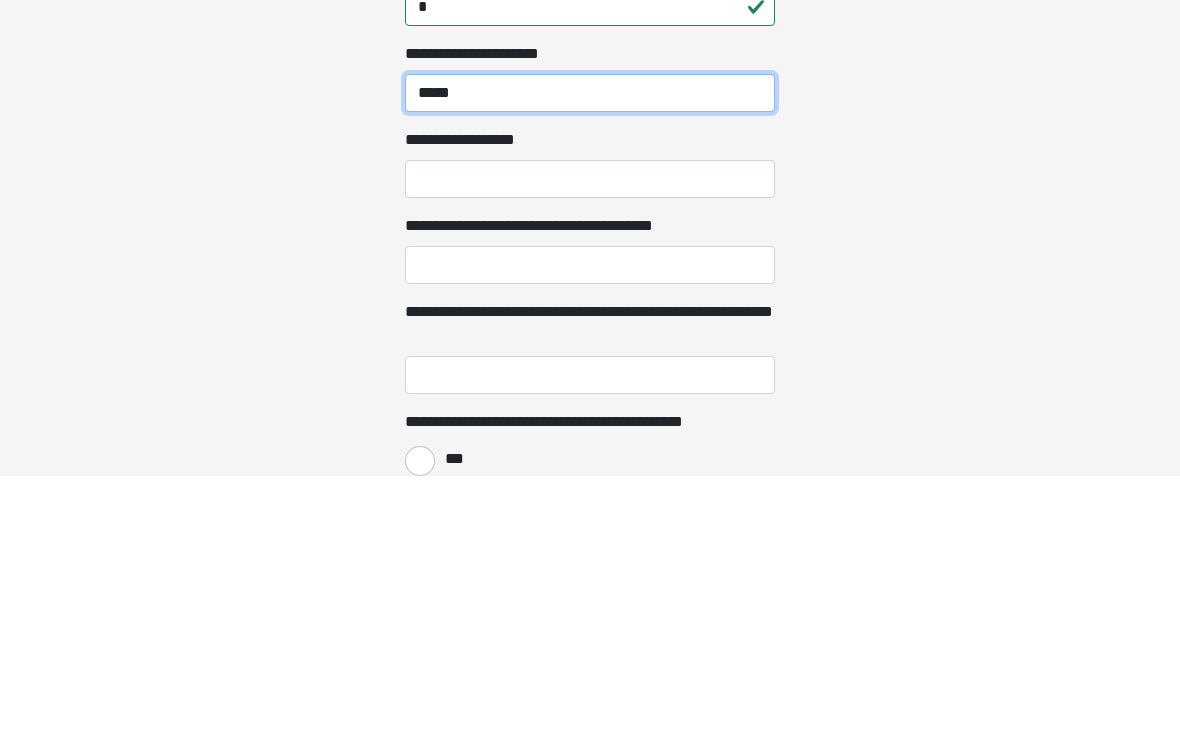 type on "*****" 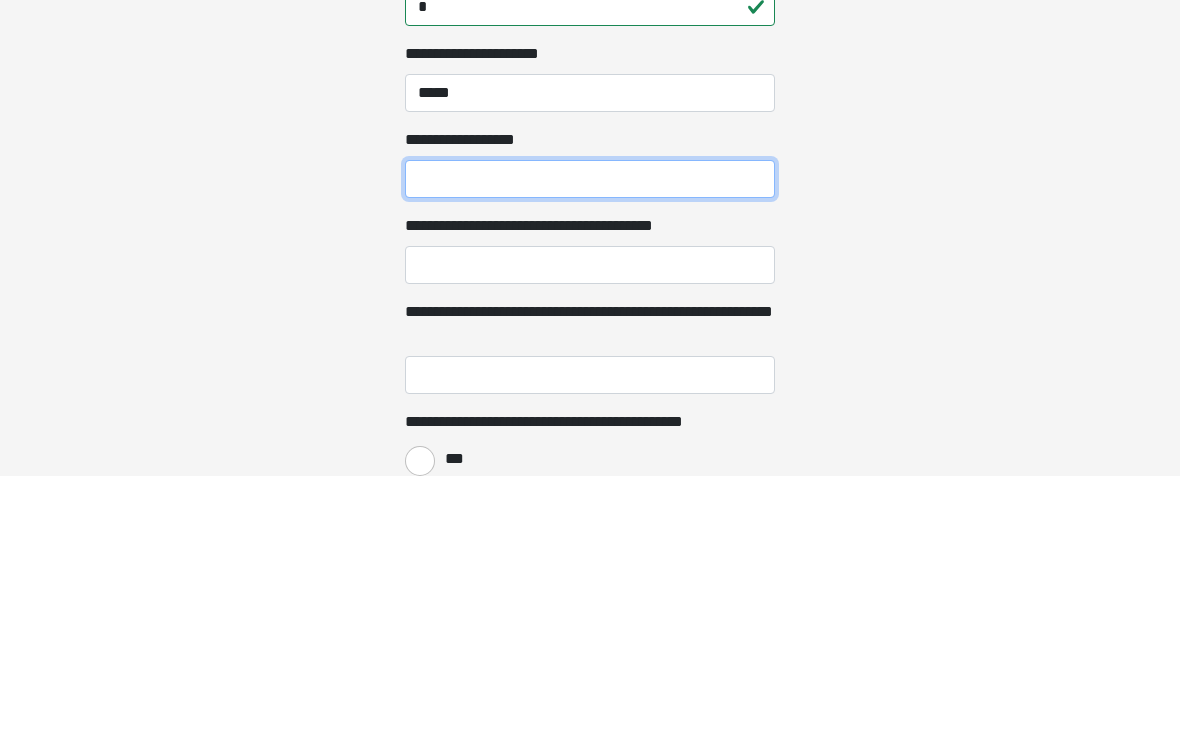 click on "**********" at bounding box center [590, 443] 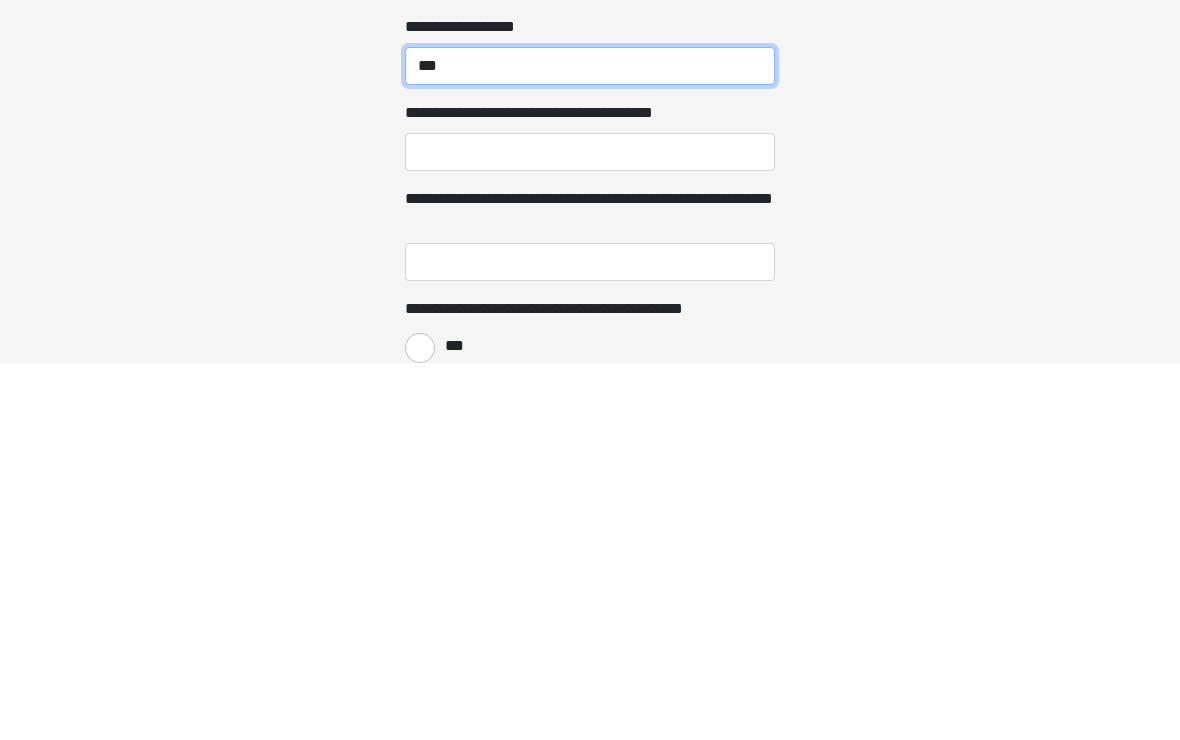 type on "***" 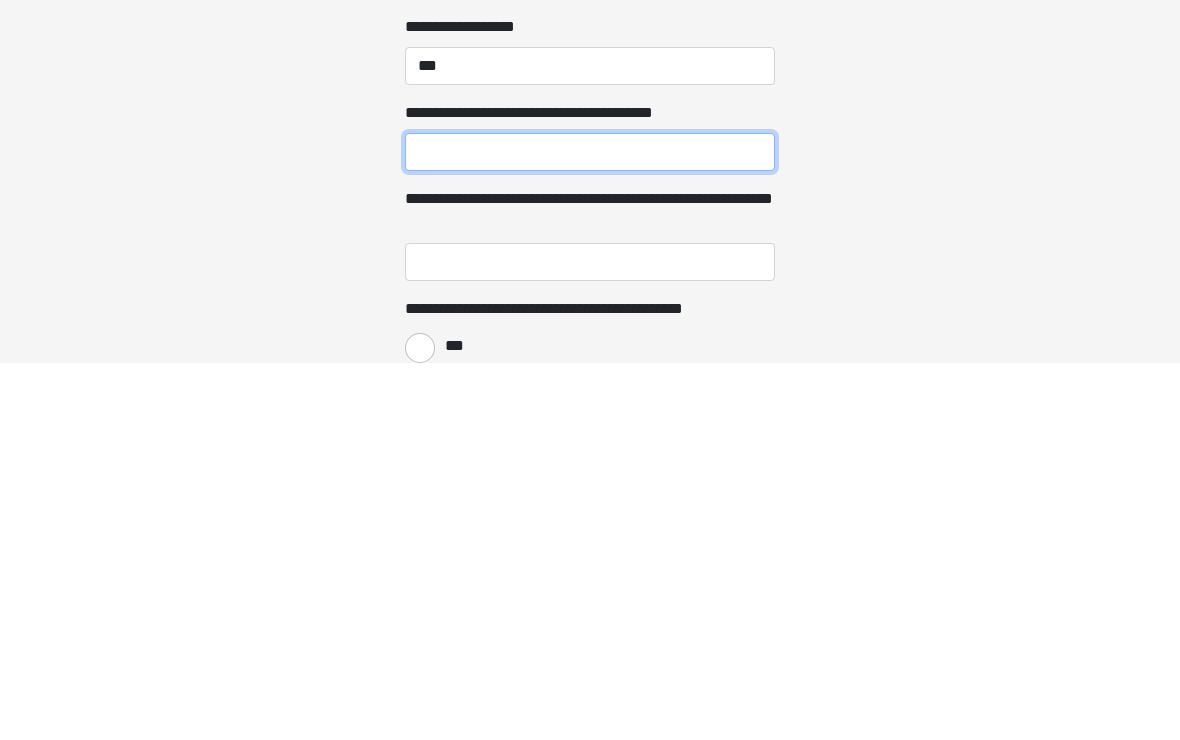 click on "**********" at bounding box center (590, 529) 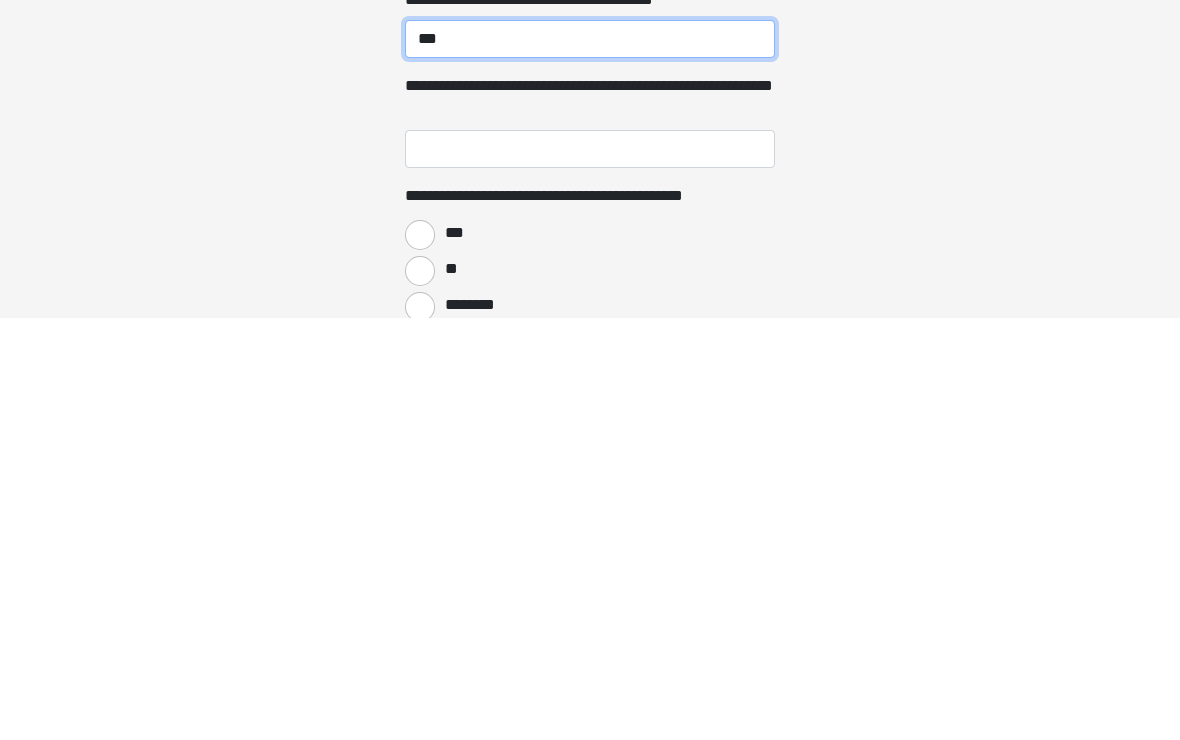 scroll, scrollTop: 2304, scrollLeft: 0, axis: vertical 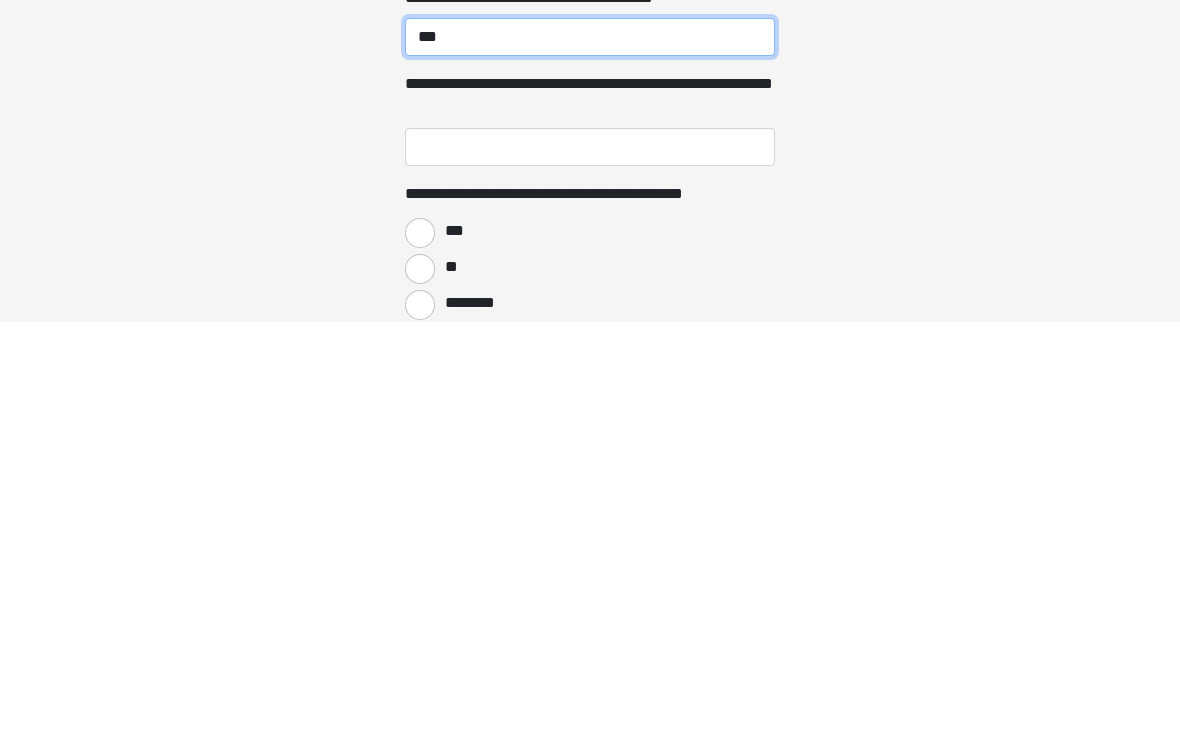 type on "***" 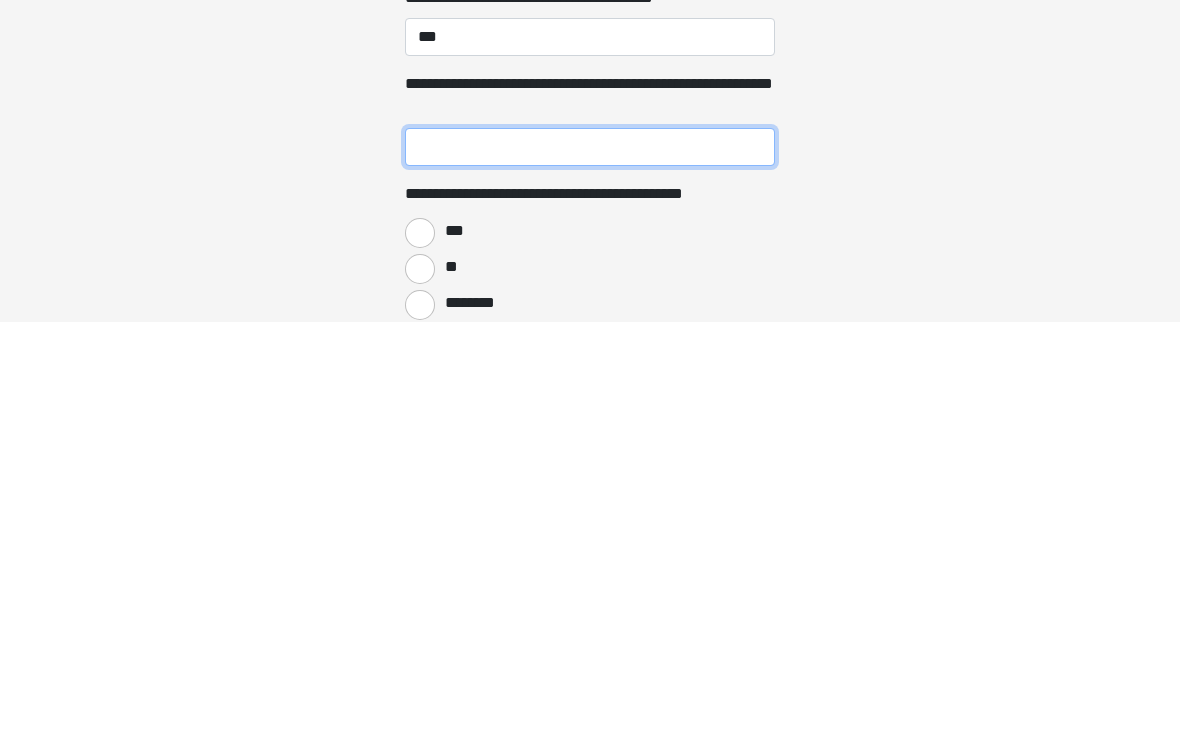 click on "**********" at bounding box center [590, 566] 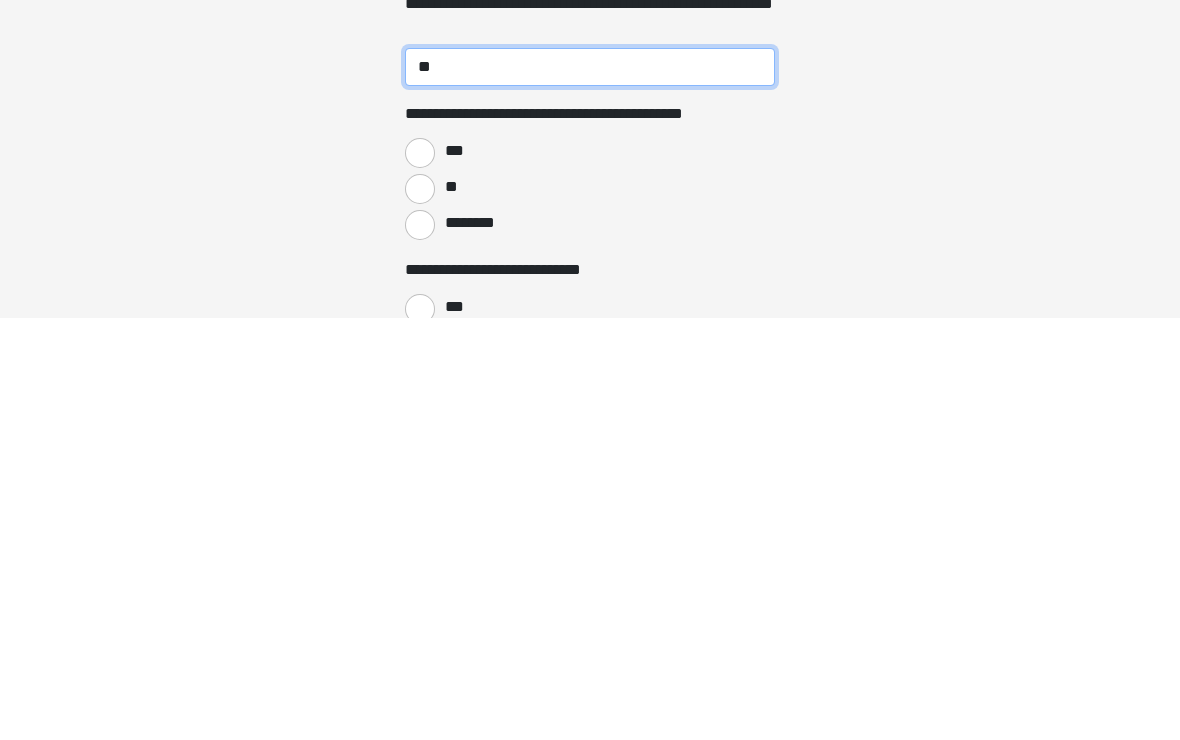 scroll, scrollTop: 2384, scrollLeft: 0, axis: vertical 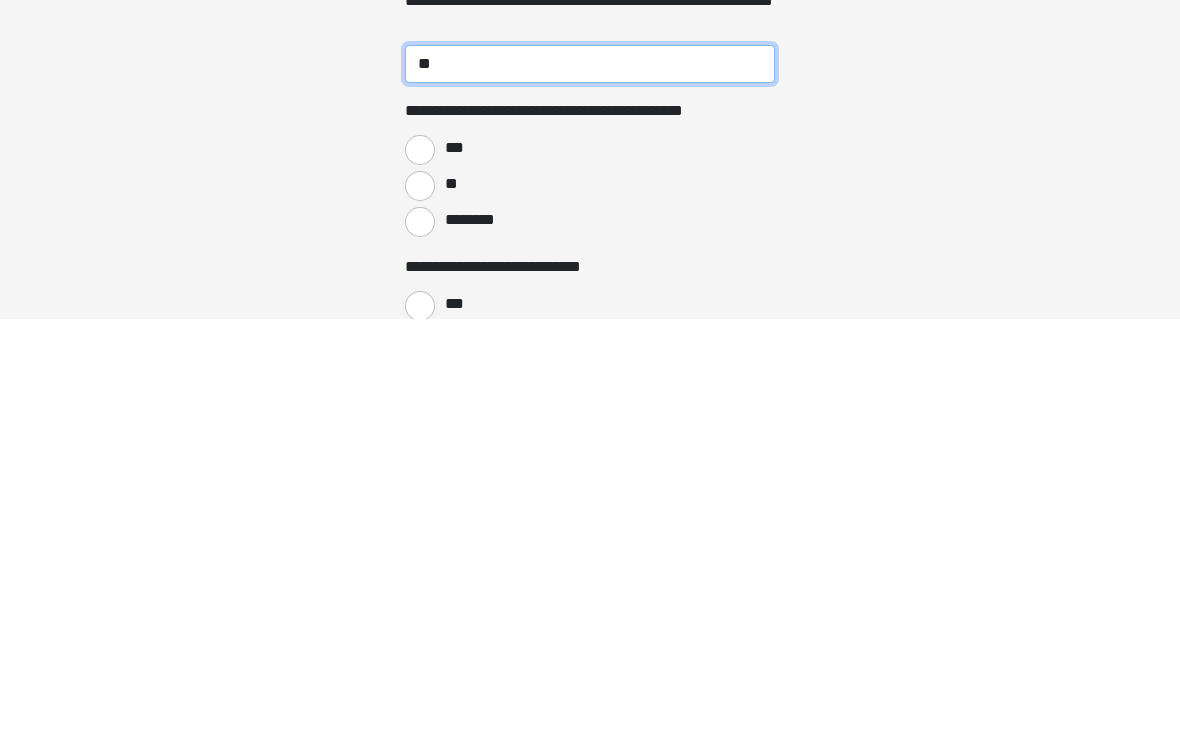 type on "**" 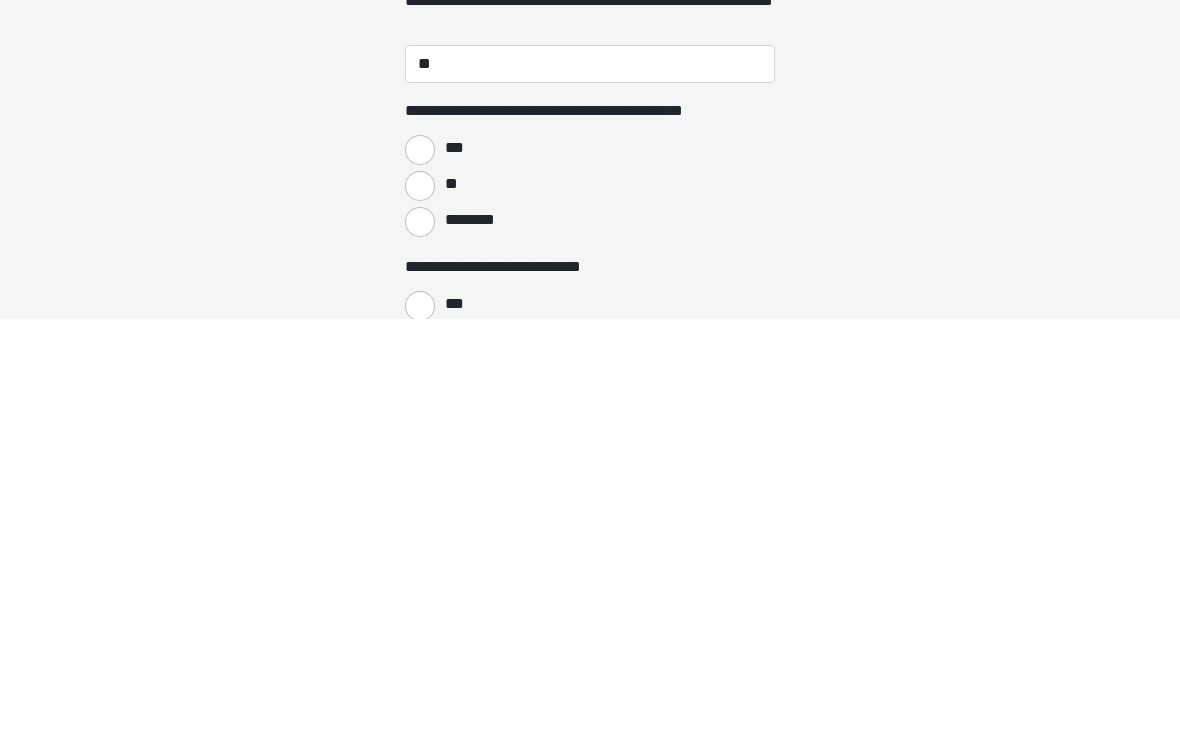 click on "**" at bounding box center (420, 608) 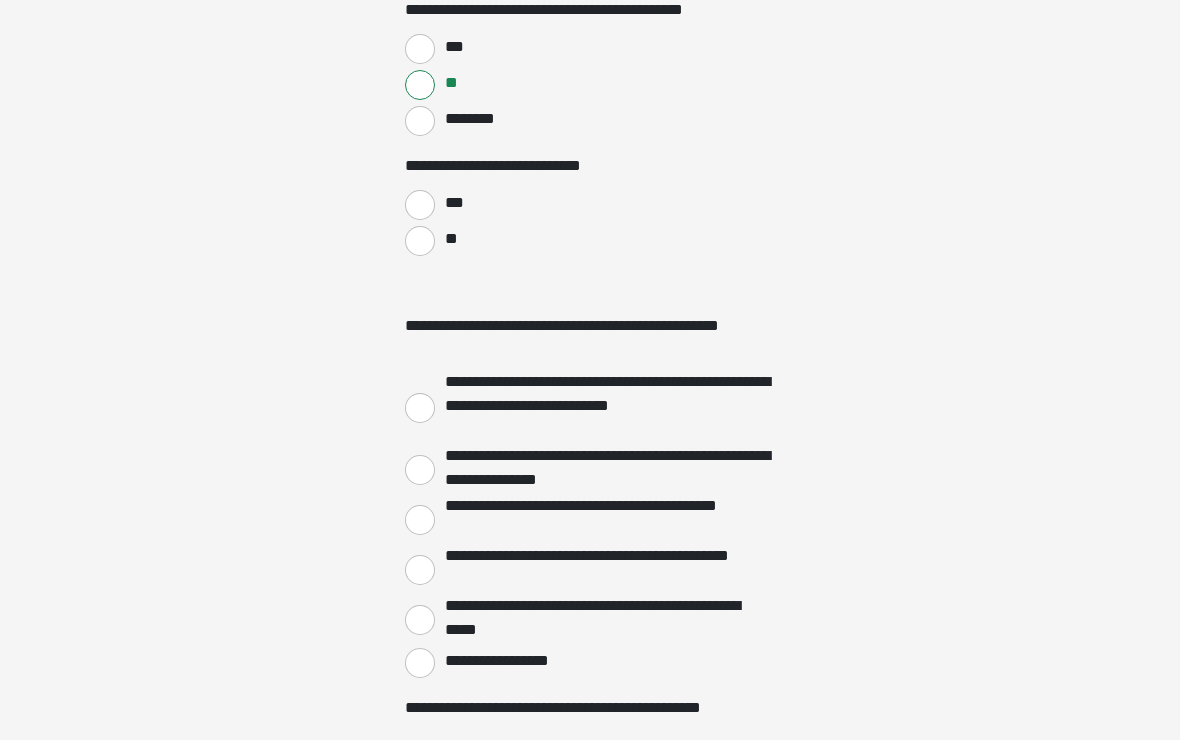 scroll, scrollTop: 2908, scrollLeft: 0, axis: vertical 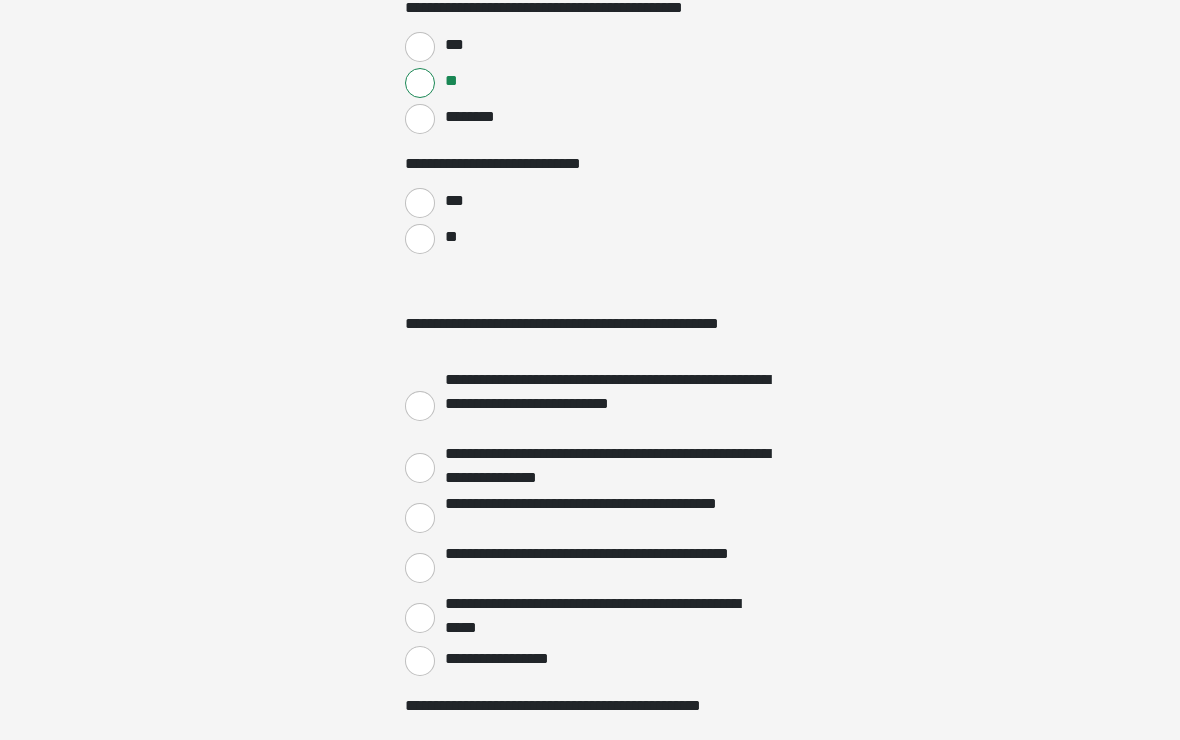 click on "**" at bounding box center [420, 240] 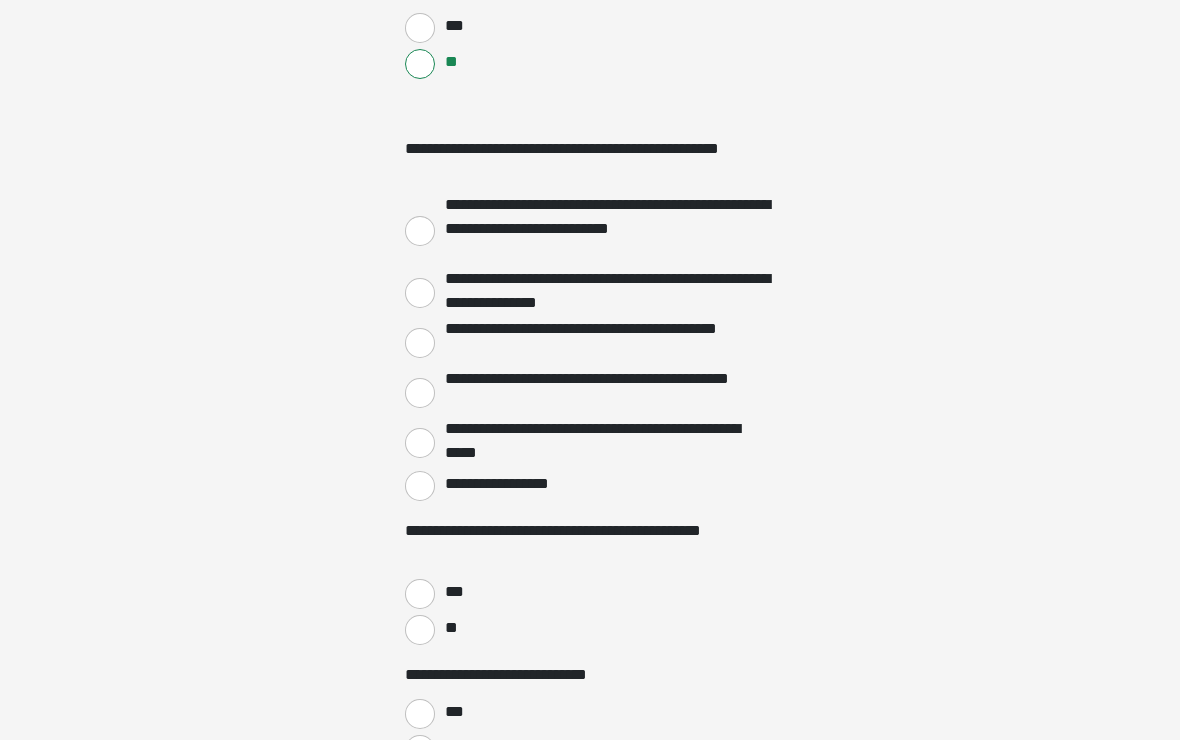 scroll, scrollTop: 3084, scrollLeft: 0, axis: vertical 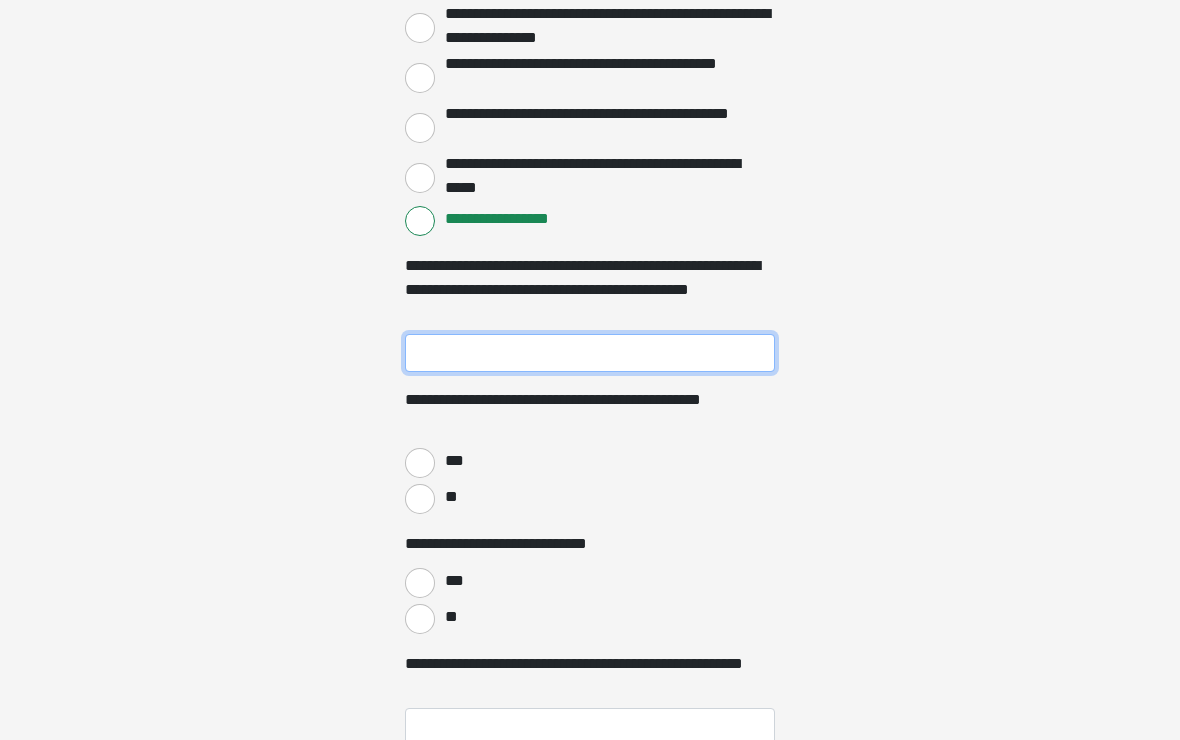 click on "**********" at bounding box center (590, 354) 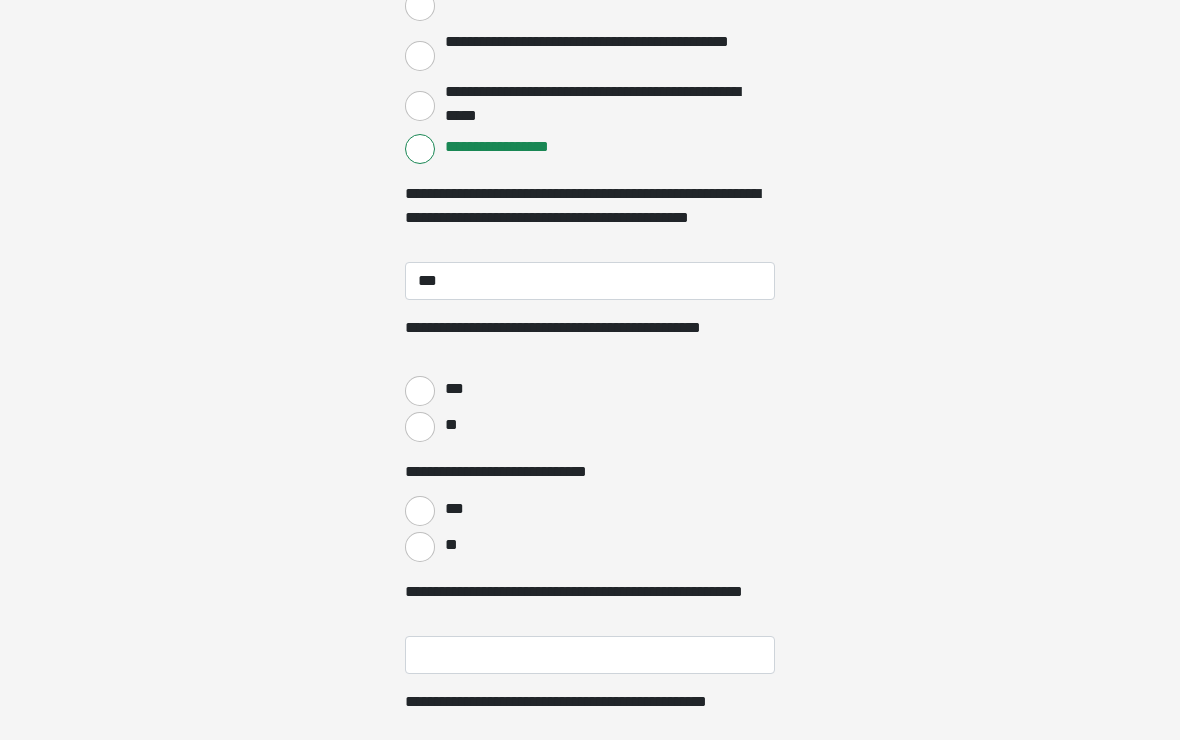 scroll, scrollTop: 3422, scrollLeft: 0, axis: vertical 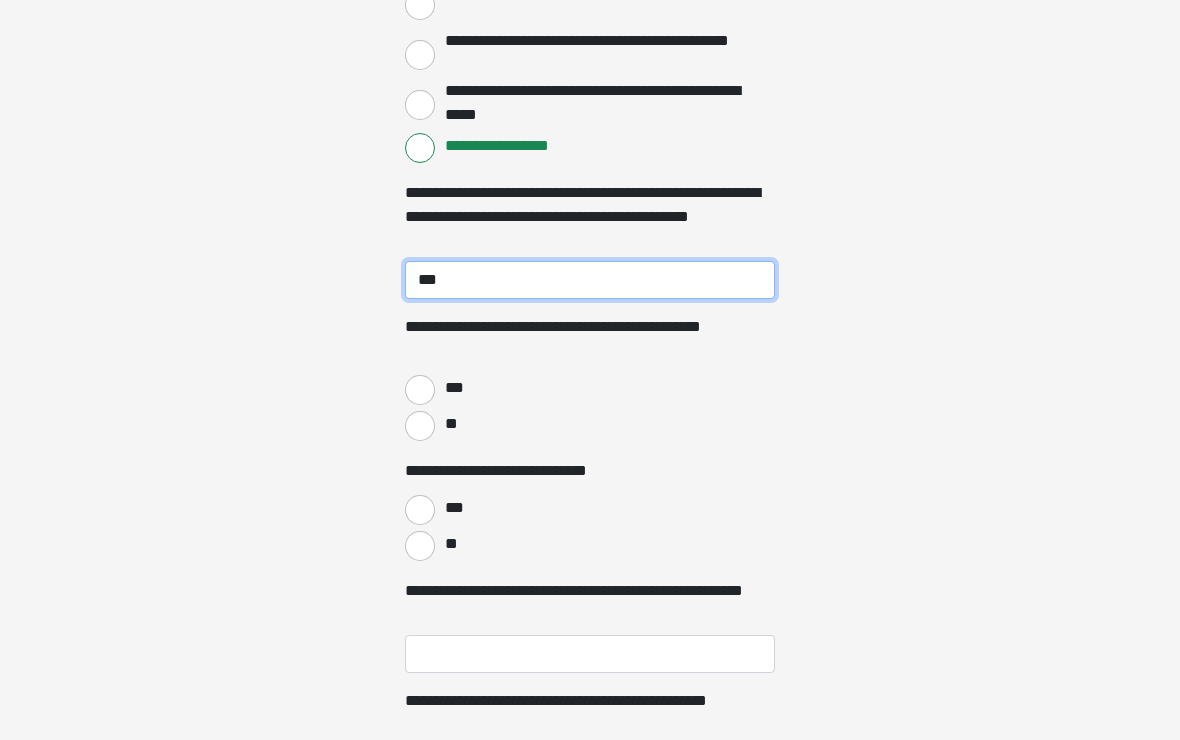 type on "***" 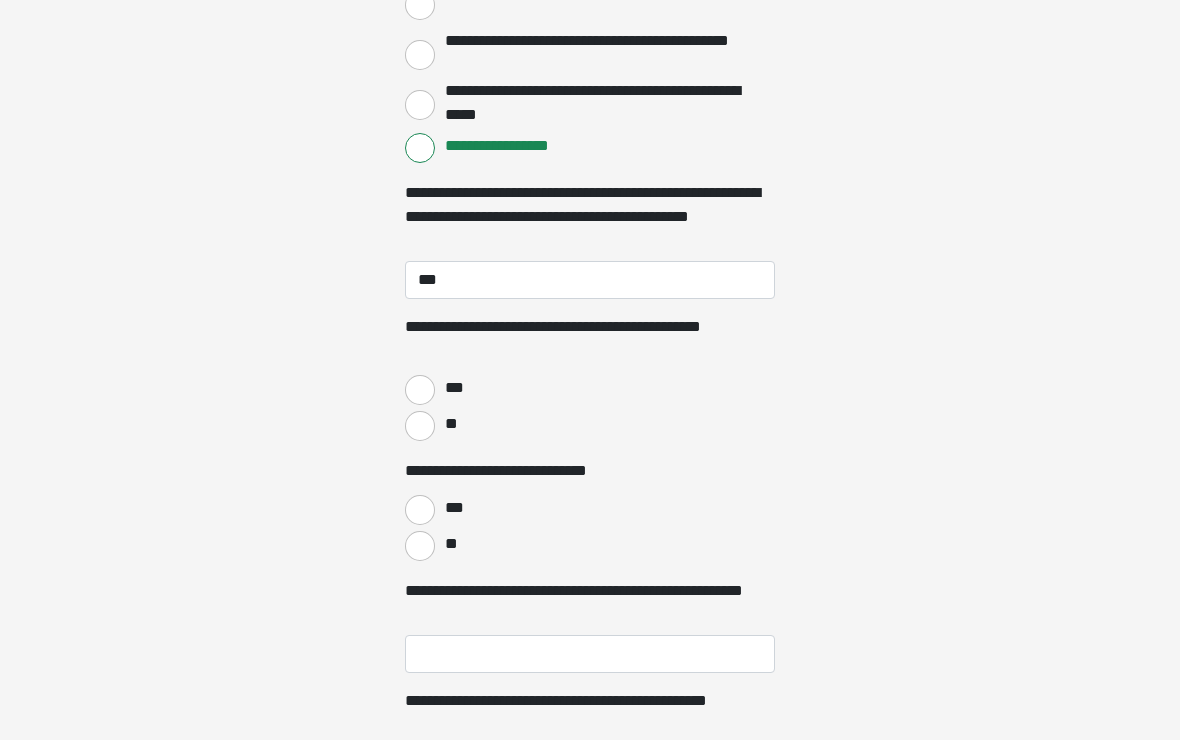click on "***" at bounding box center [420, 390] 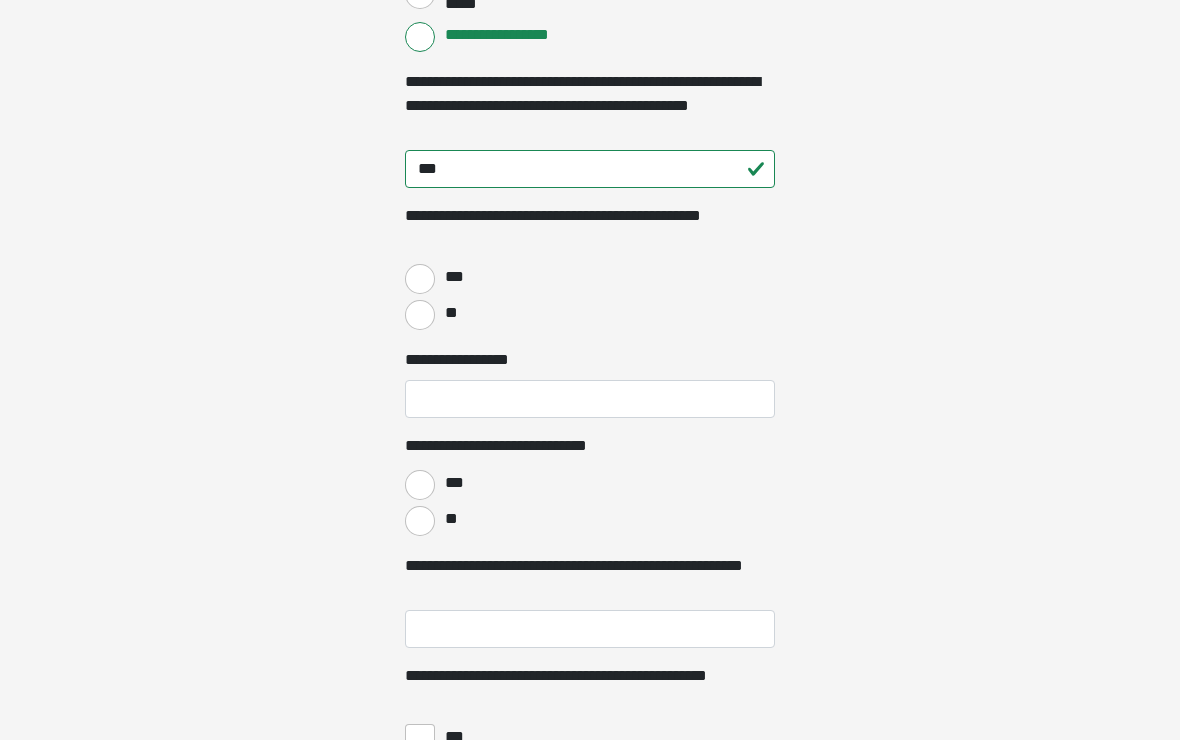 scroll, scrollTop: 3533, scrollLeft: 0, axis: vertical 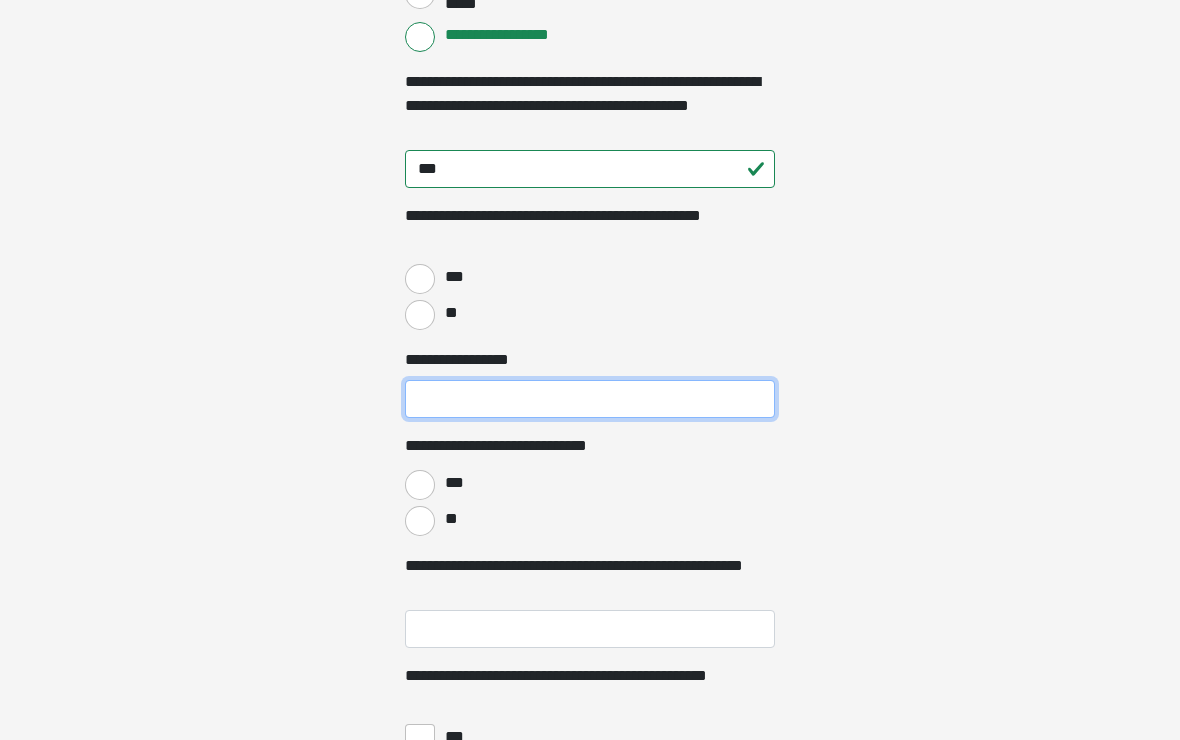 click on "**********" at bounding box center [590, 399] 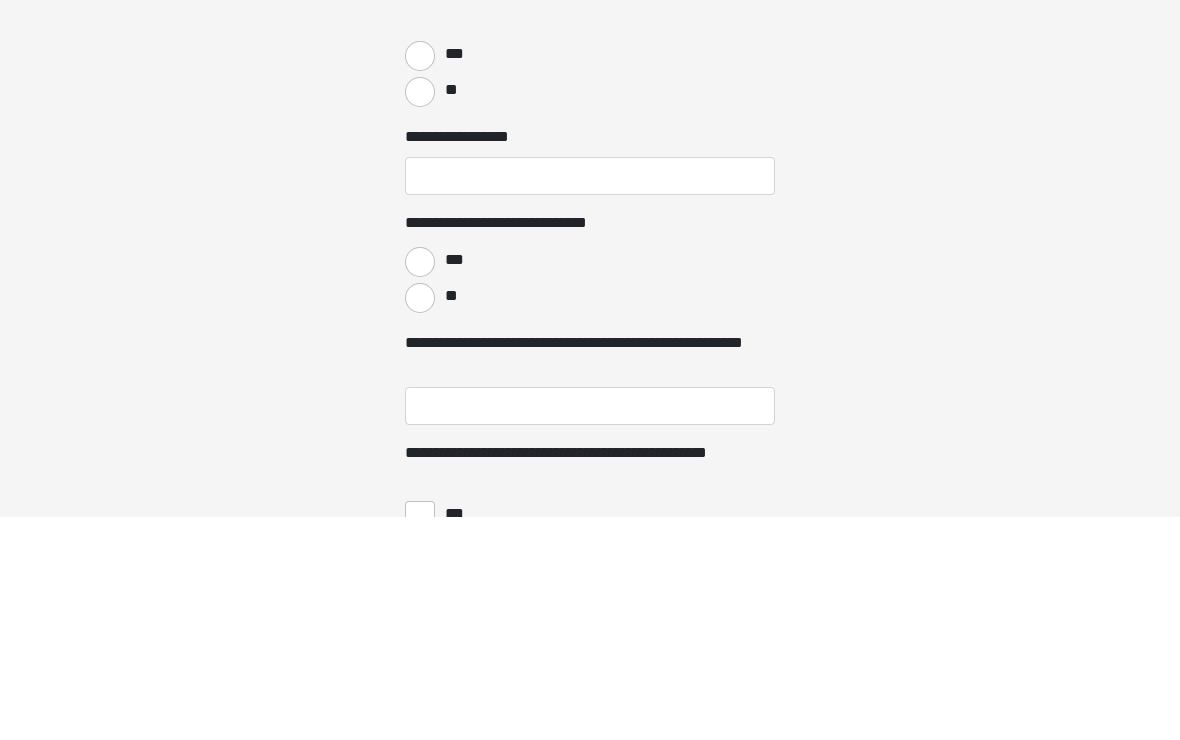 click on "***" at bounding box center (420, 485) 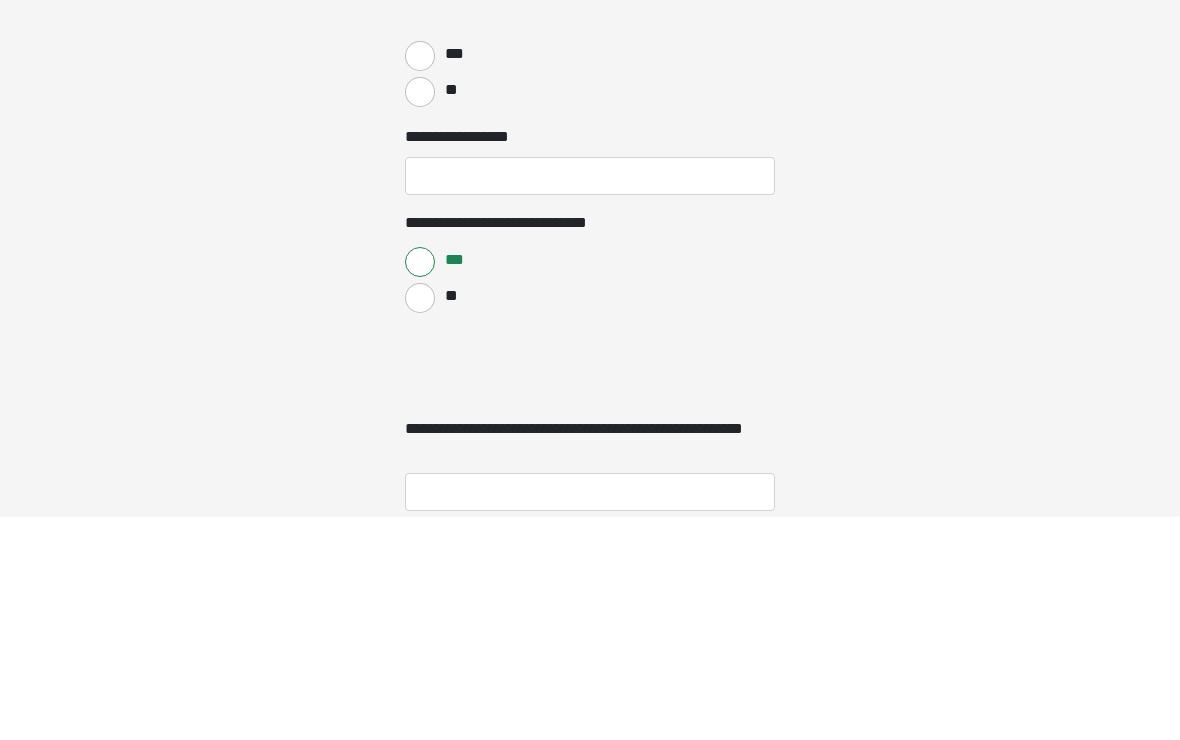 scroll, scrollTop: 3756, scrollLeft: 0, axis: vertical 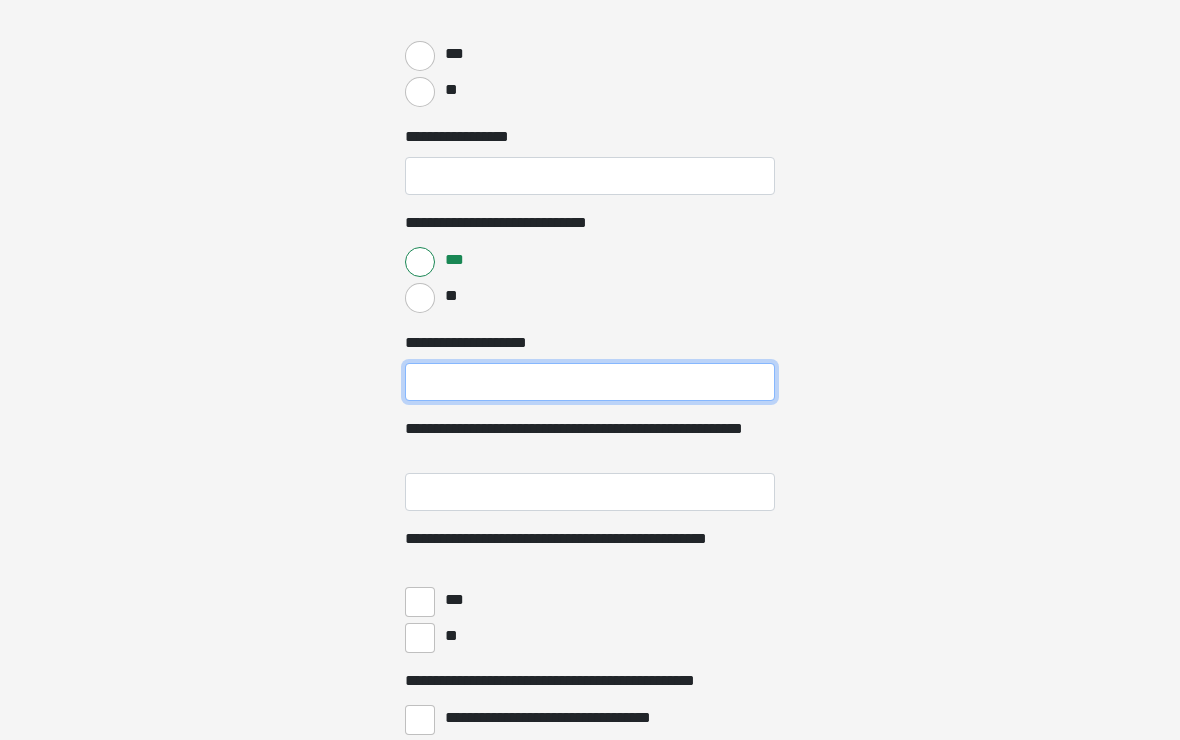 click on "**********" at bounding box center [590, 382] 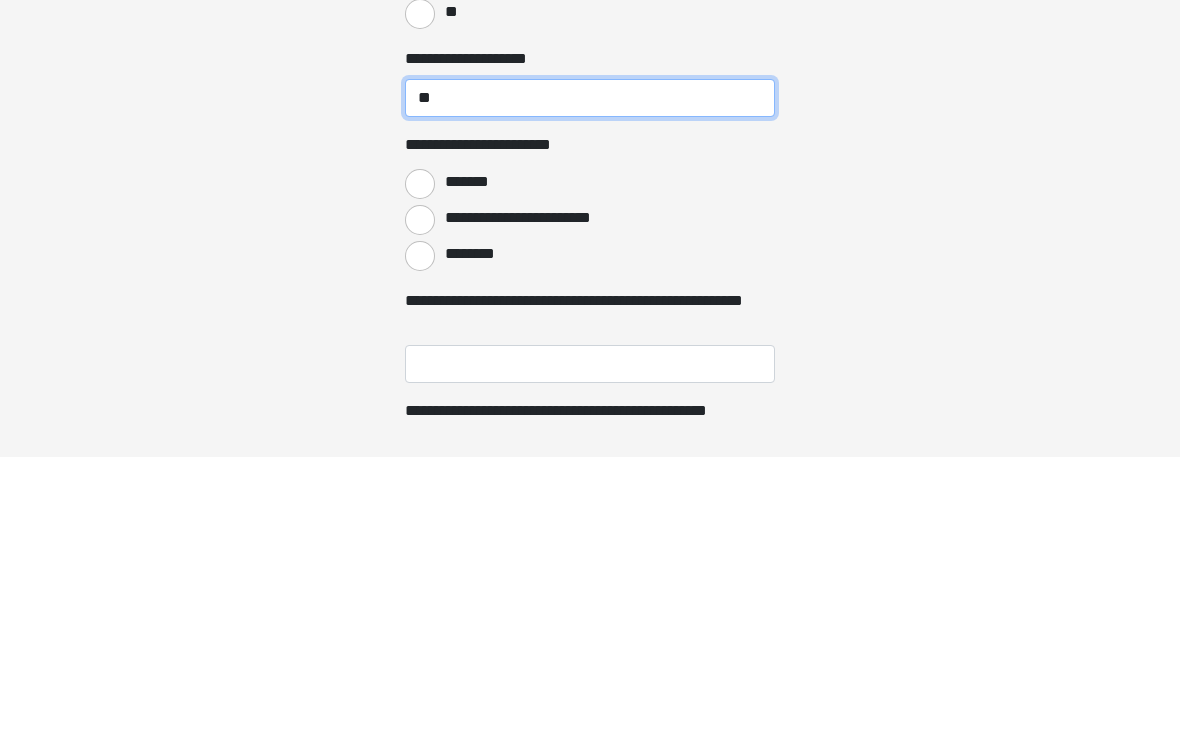 type on "**" 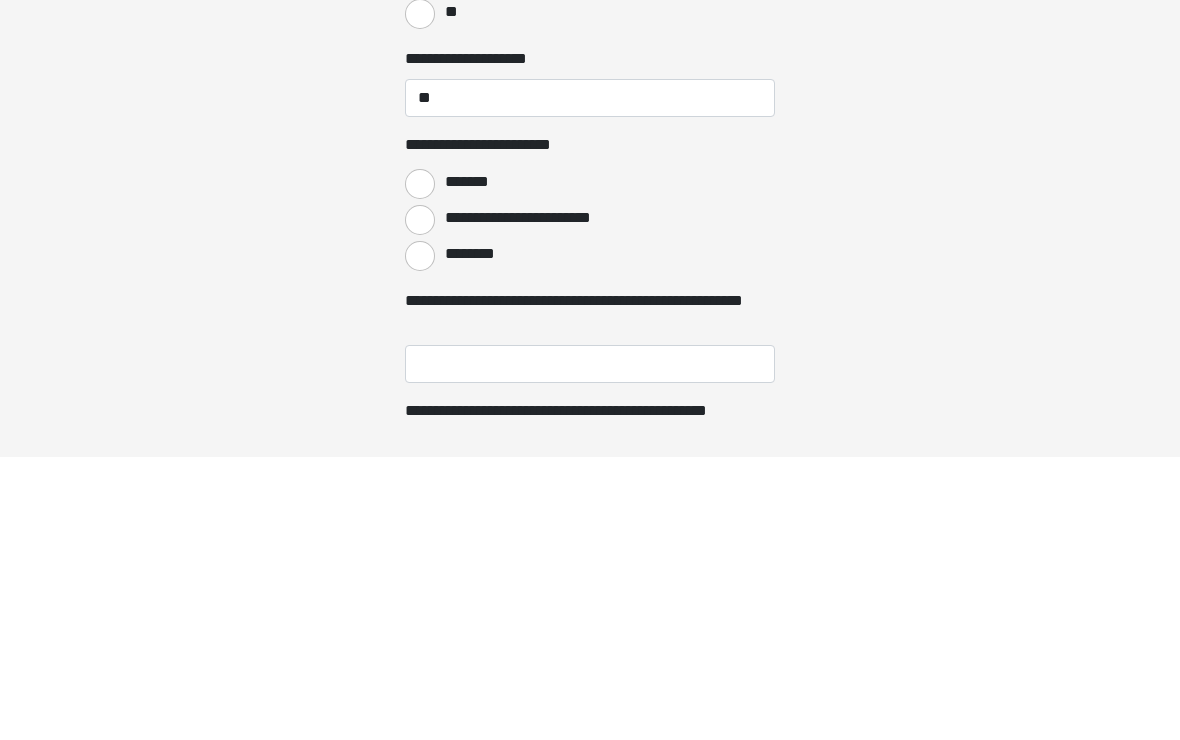 click on "*******" at bounding box center [420, 468] 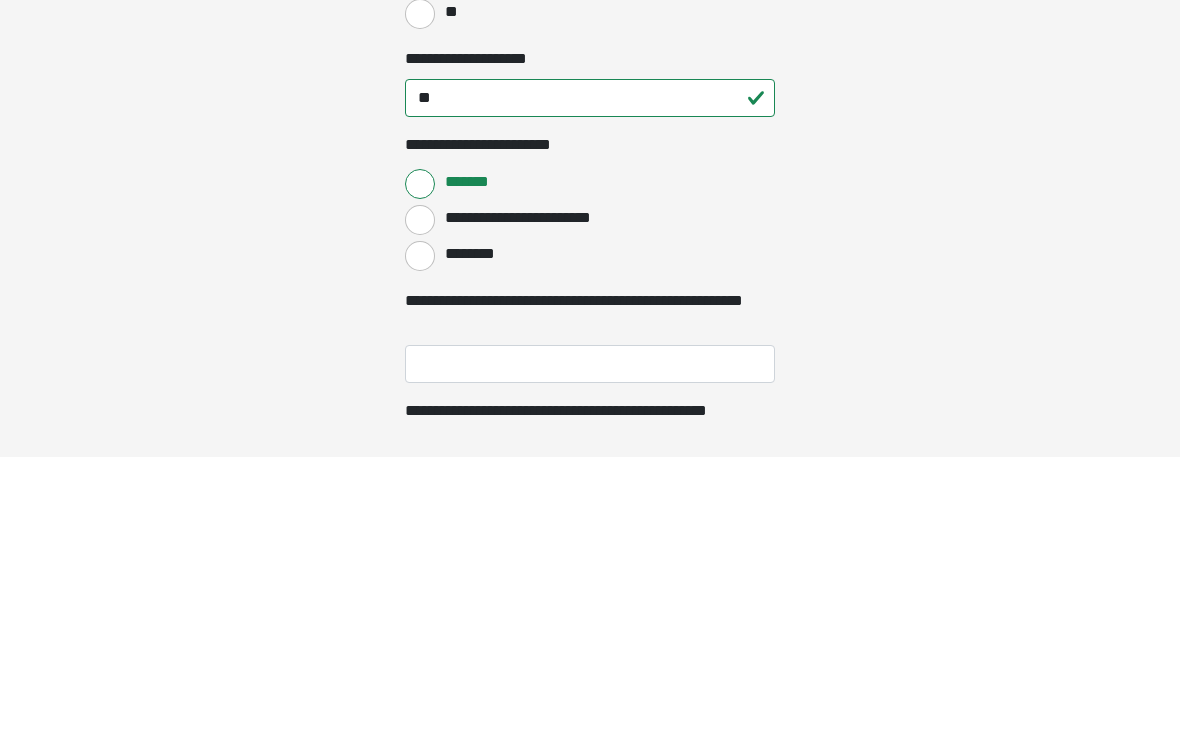 scroll, scrollTop: 4040, scrollLeft: 0, axis: vertical 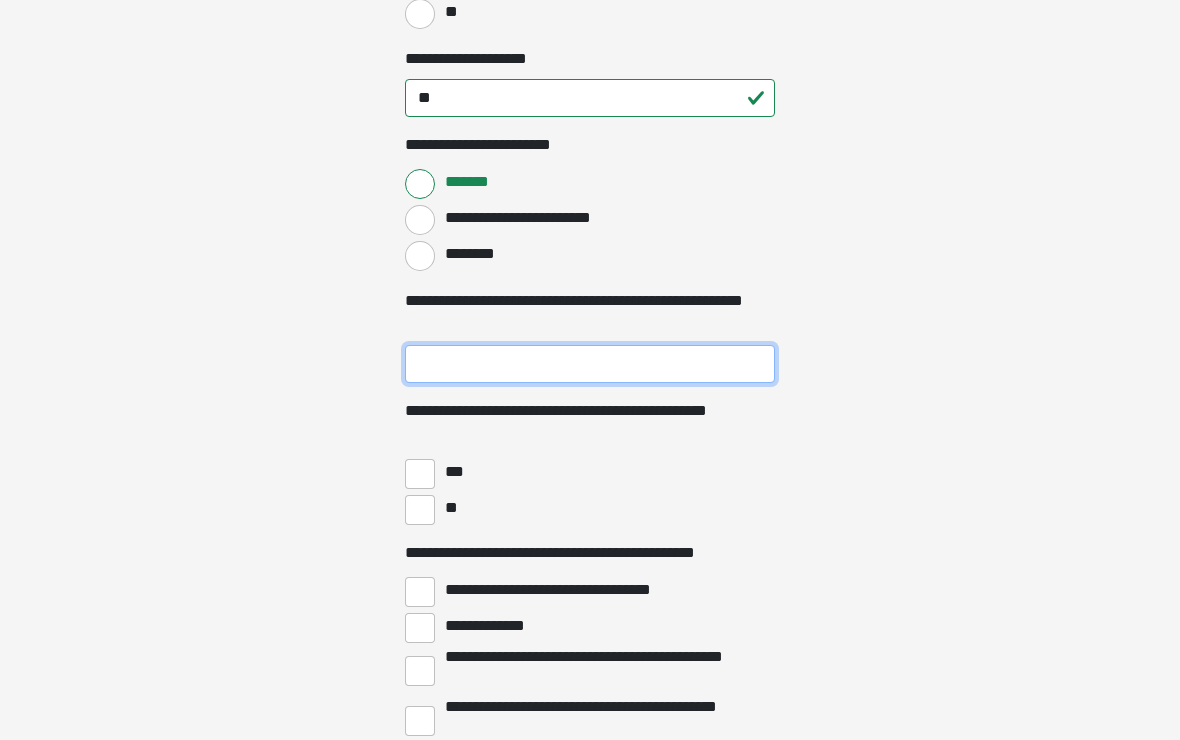 click on "**********" at bounding box center (590, 364) 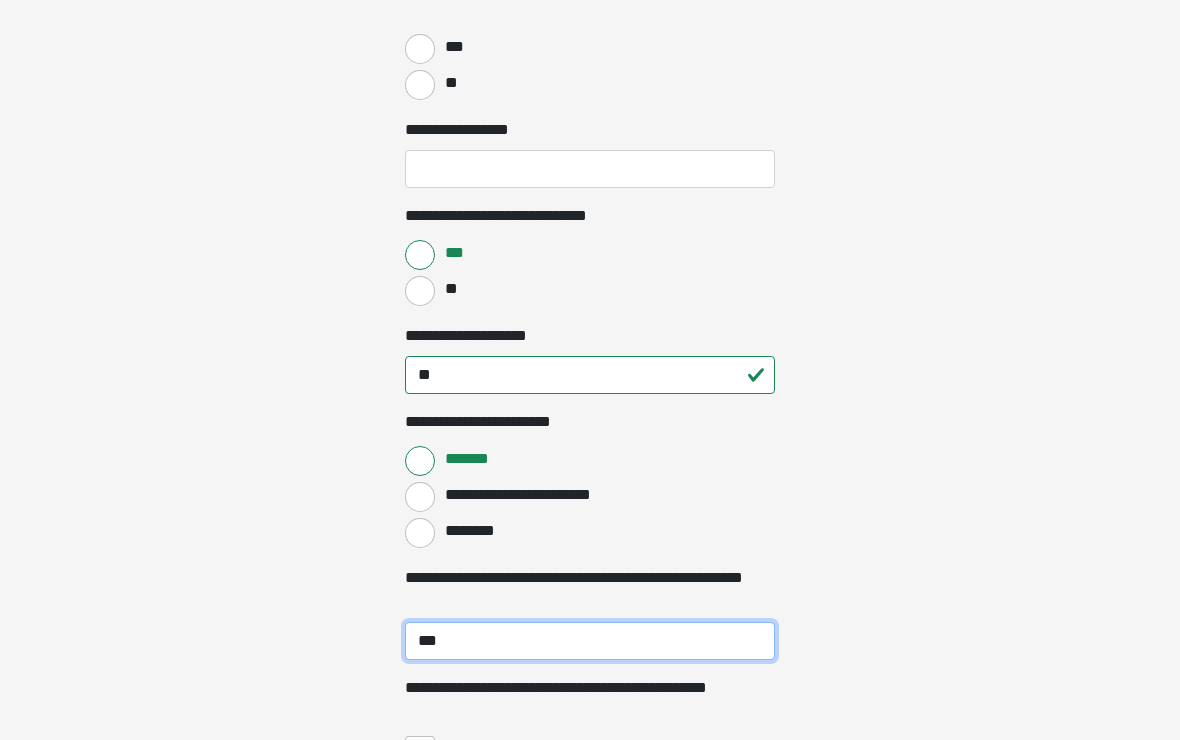 scroll, scrollTop: 3668, scrollLeft: 0, axis: vertical 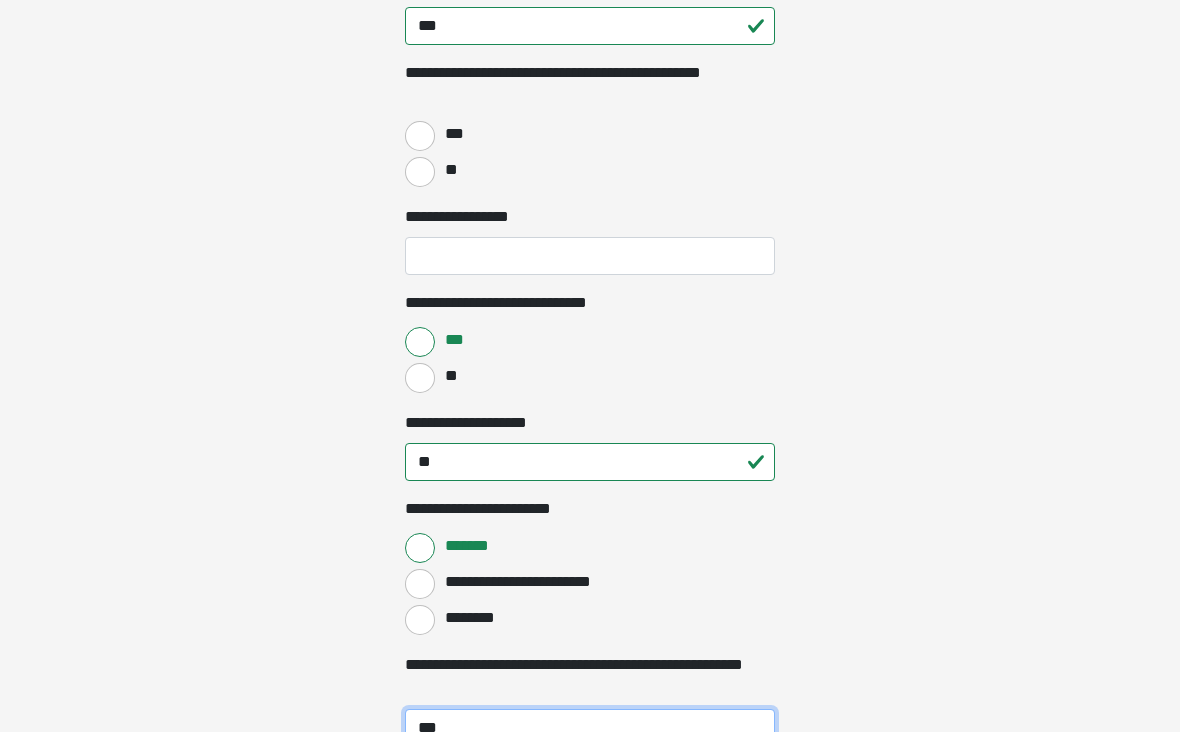 type on "***" 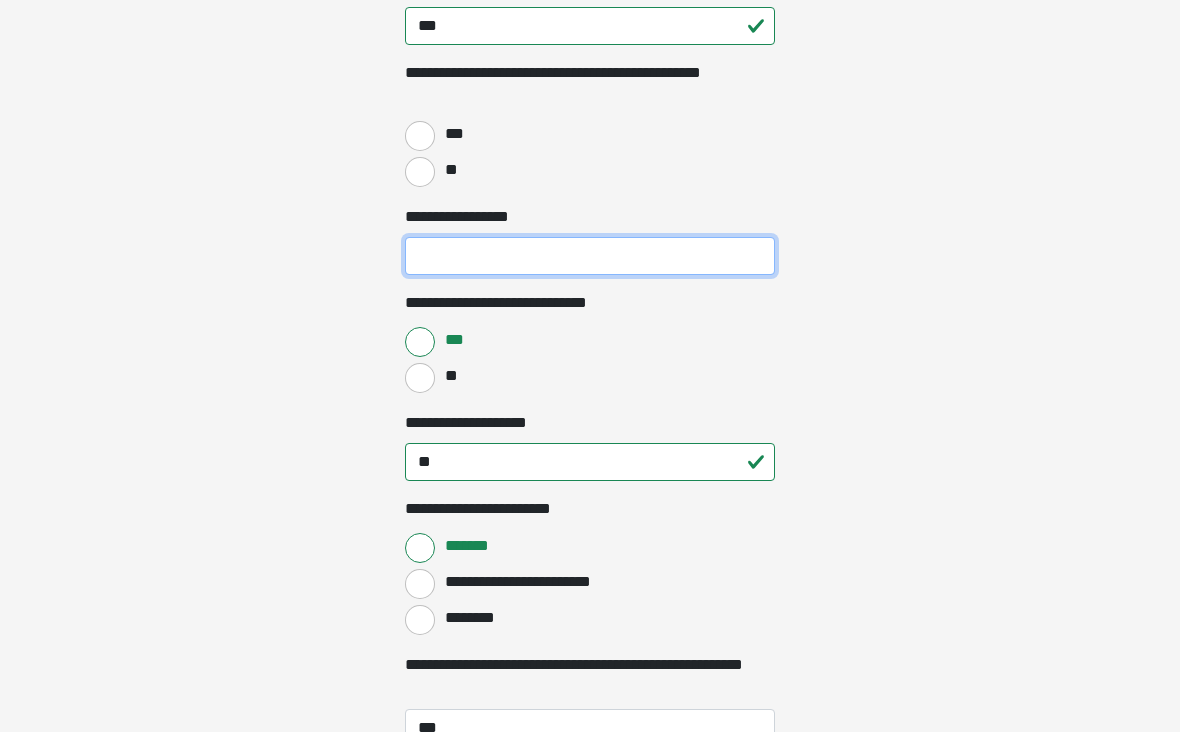 click on "**********" at bounding box center [590, 264] 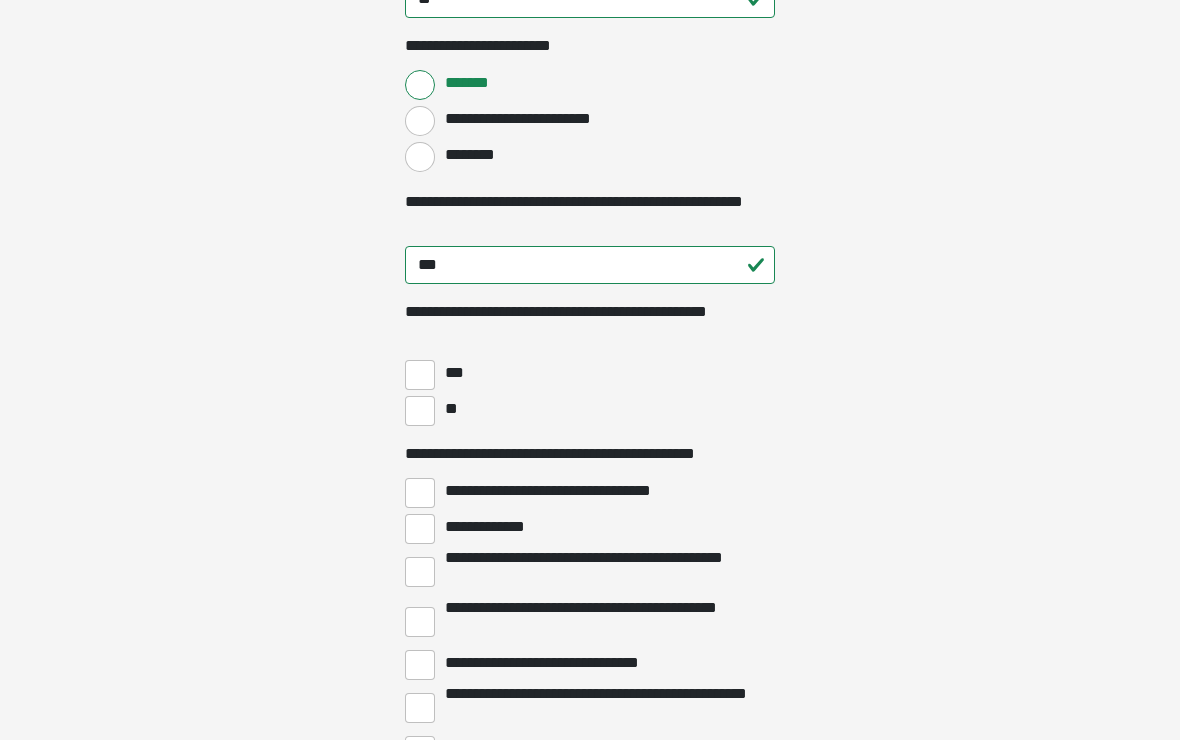 scroll, scrollTop: 4139, scrollLeft: 0, axis: vertical 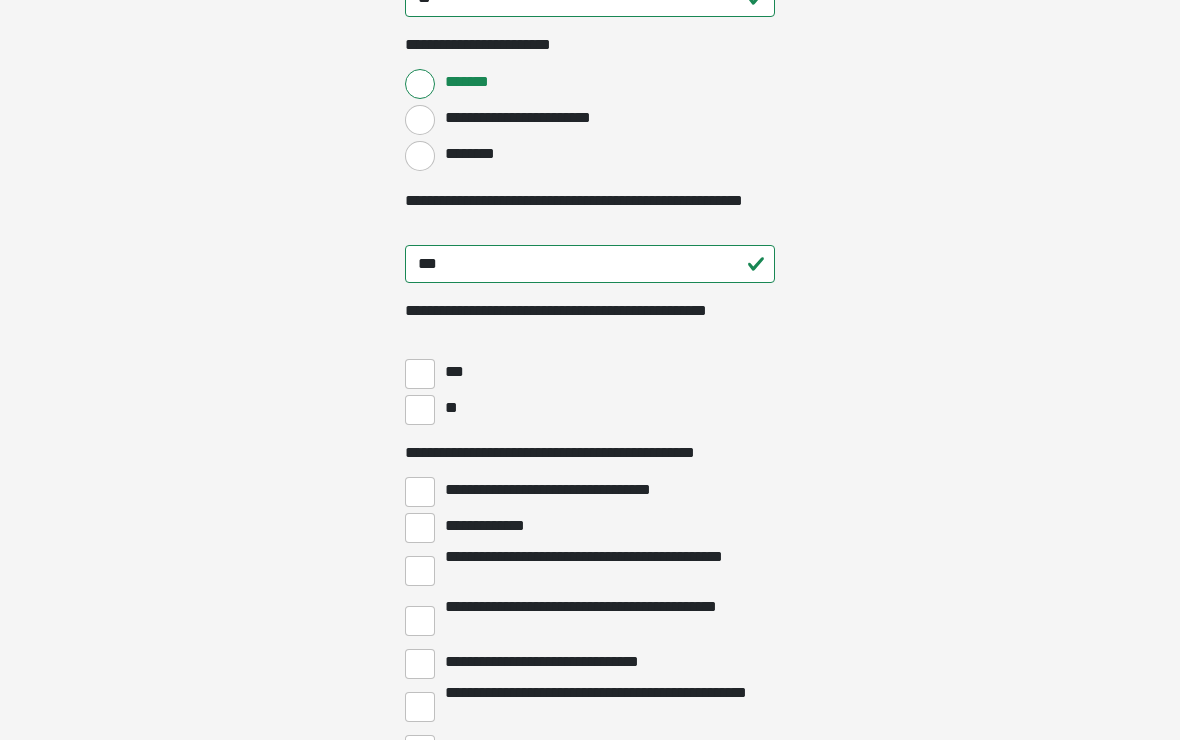 type on "**" 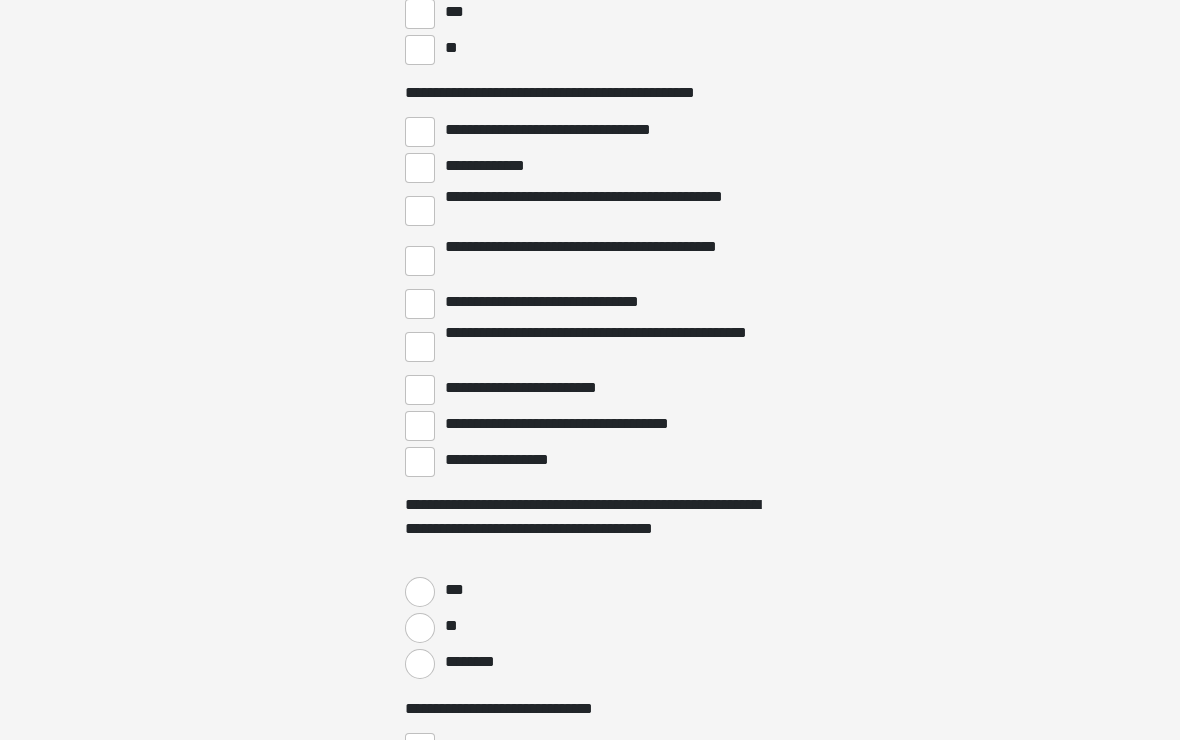 scroll, scrollTop: 4501, scrollLeft: 0, axis: vertical 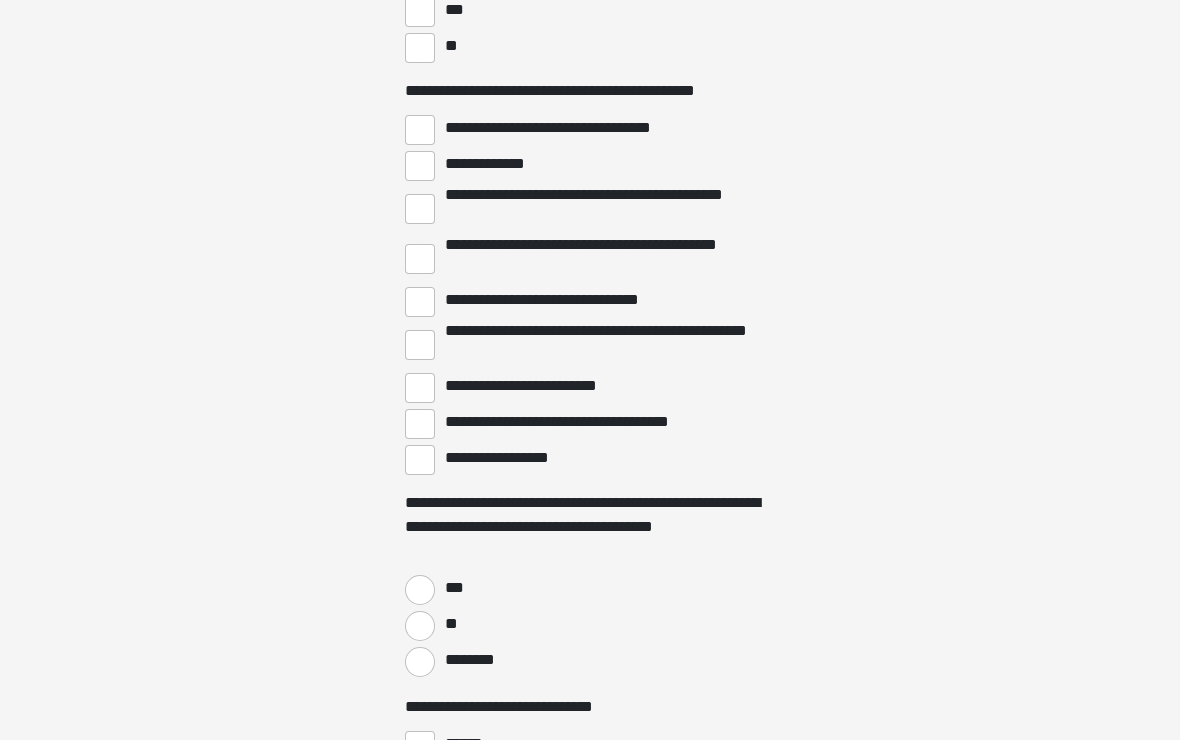 click on "**********" at bounding box center [420, 461] 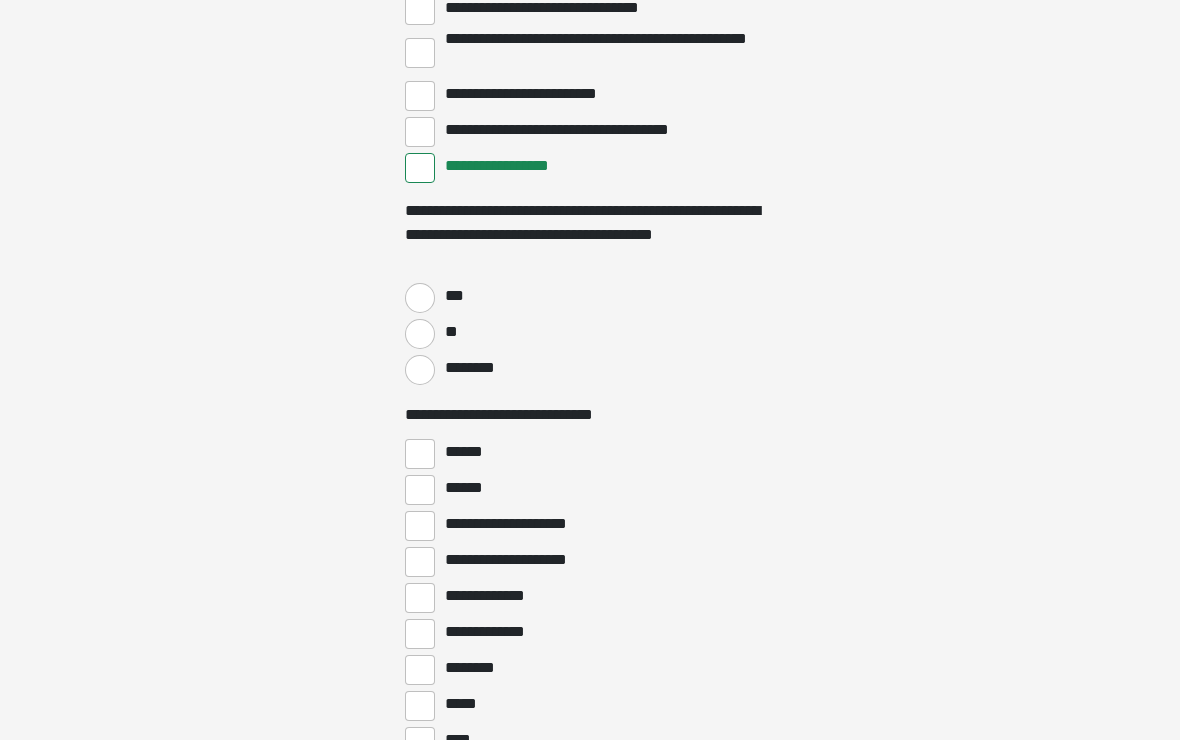 scroll, scrollTop: 4794, scrollLeft: 0, axis: vertical 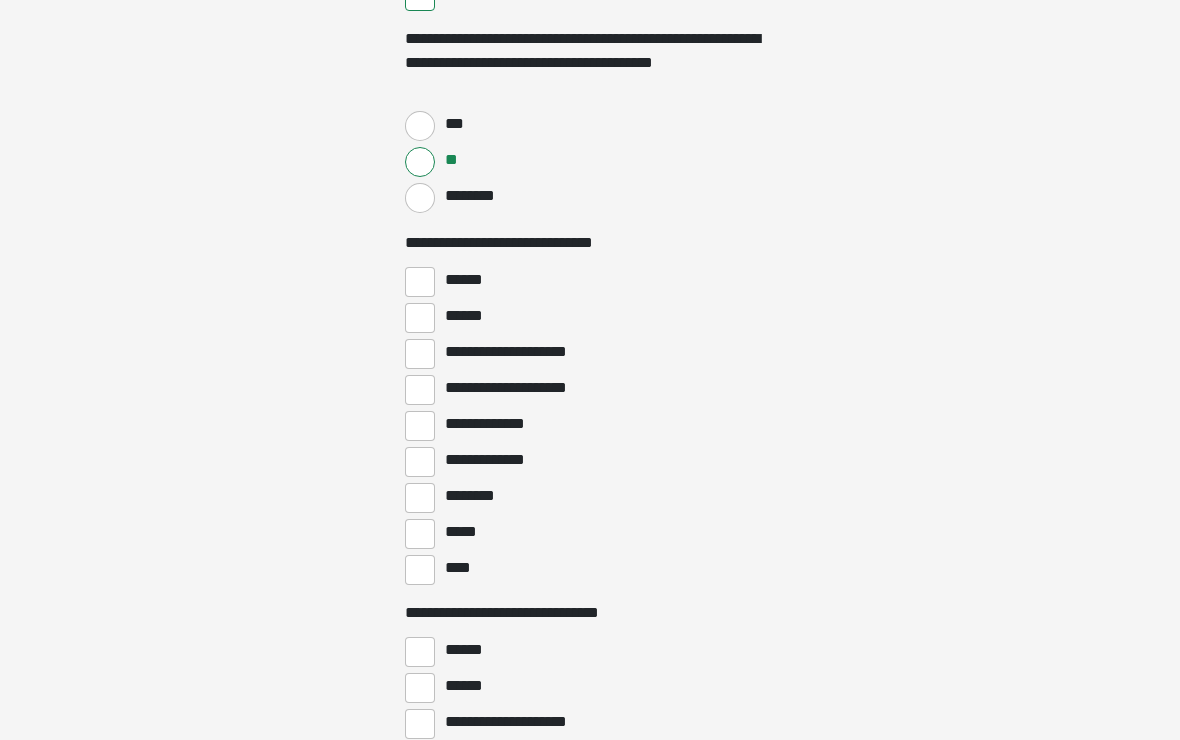 click on "****" at bounding box center (420, 570) 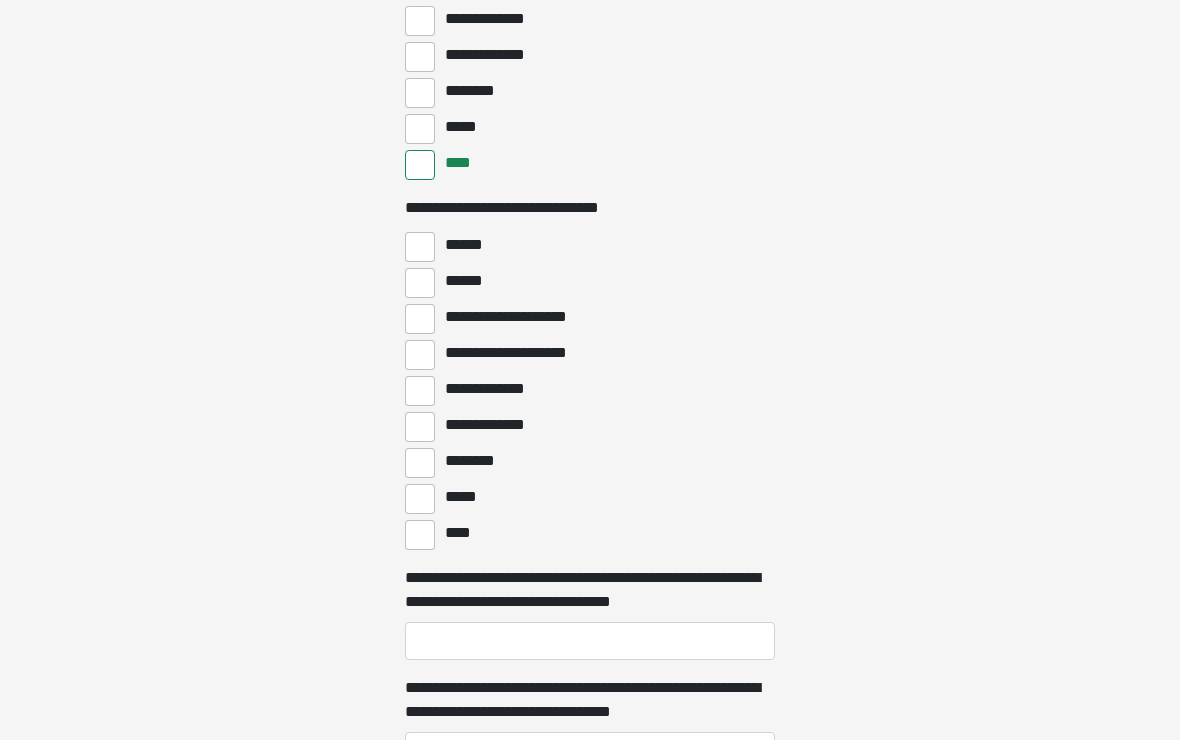 scroll, scrollTop: 5371, scrollLeft: 0, axis: vertical 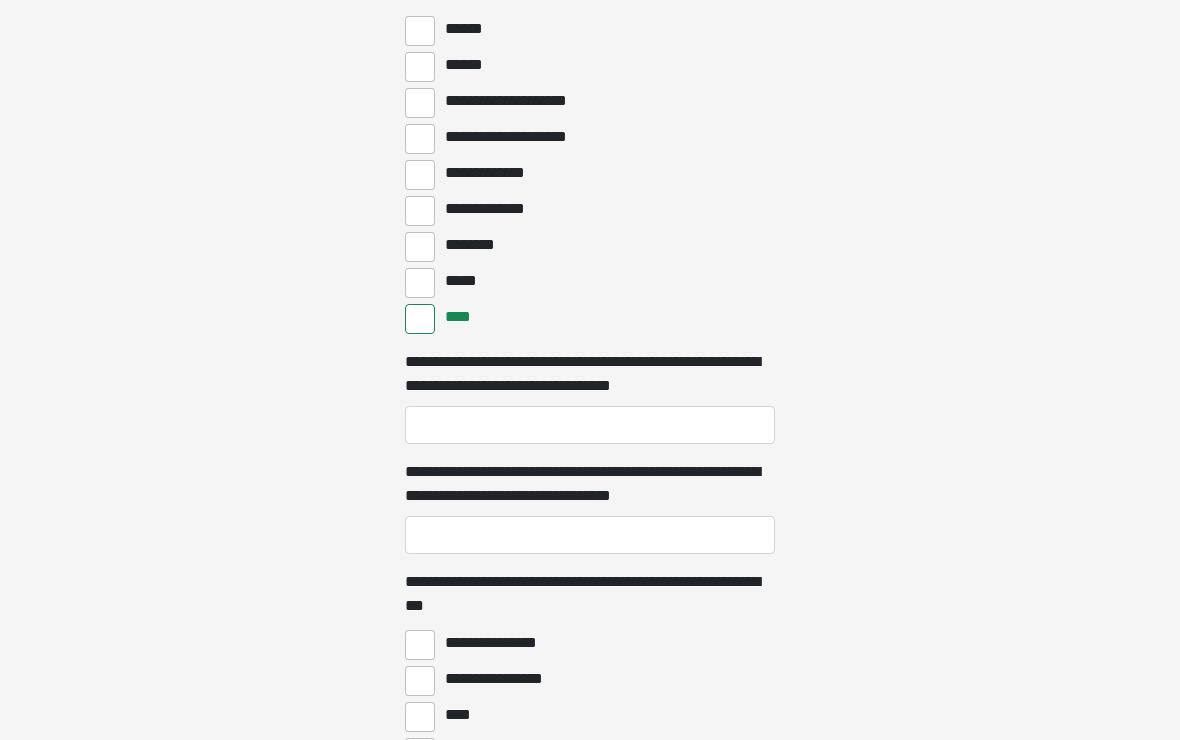 click on "*****" at bounding box center (420, 283) 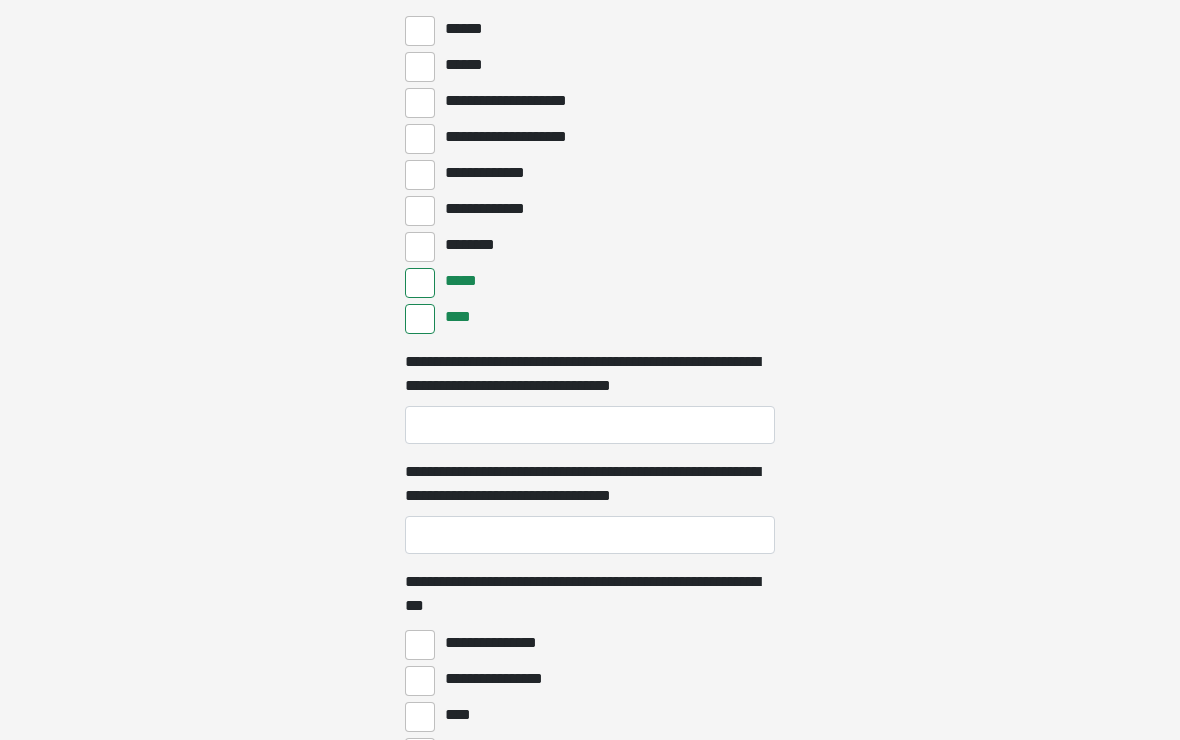 click on "****" at bounding box center [420, 319] 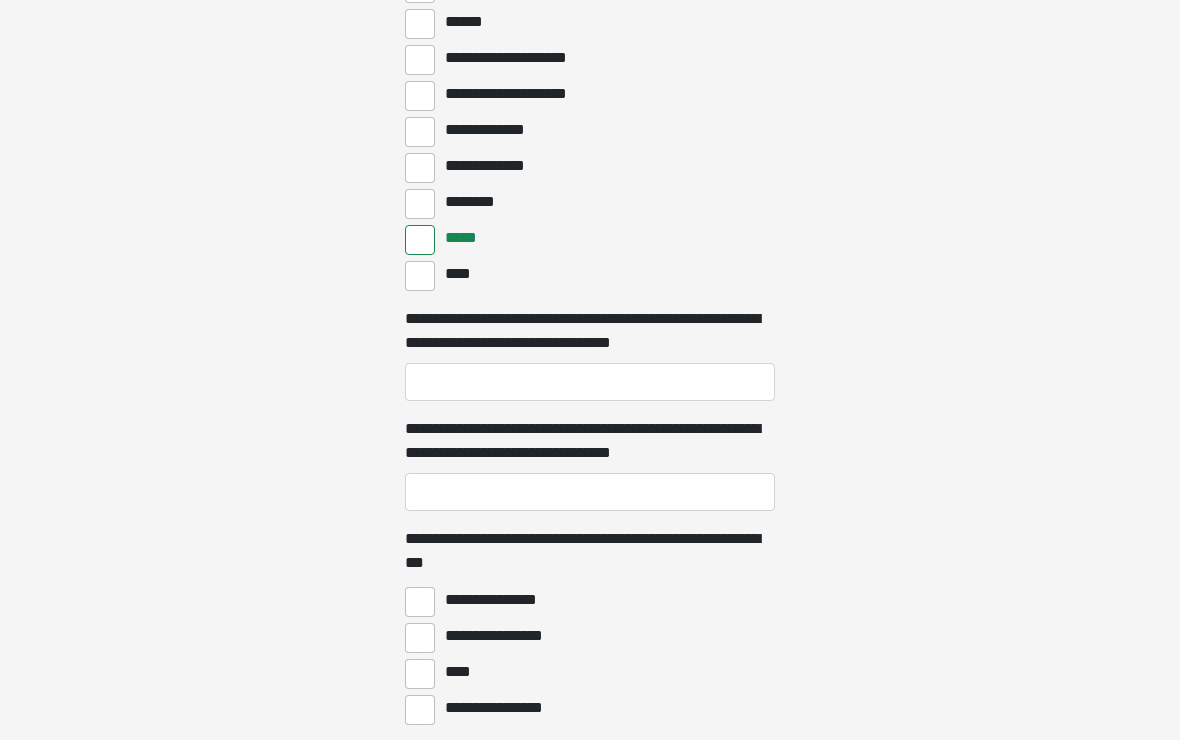 scroll, scrollTop: 5630, scrollLeft: 0, axis: vertical 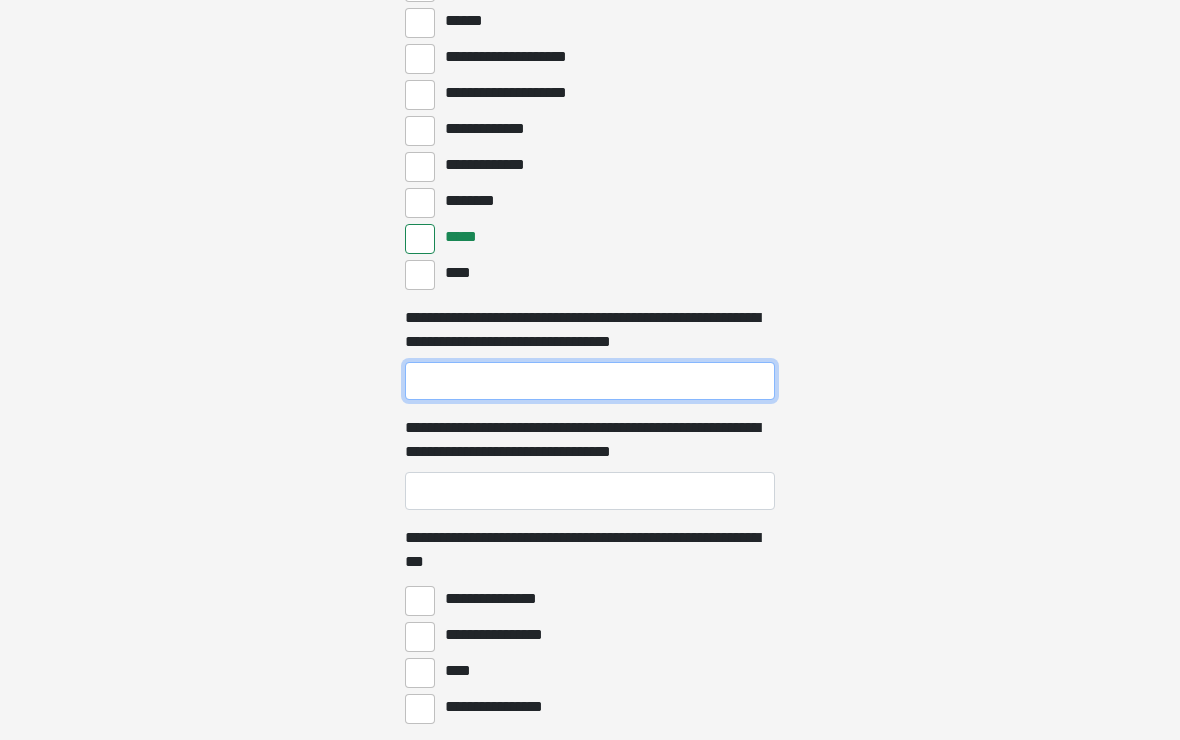 click on "**********" at bounding box center [590, 382] 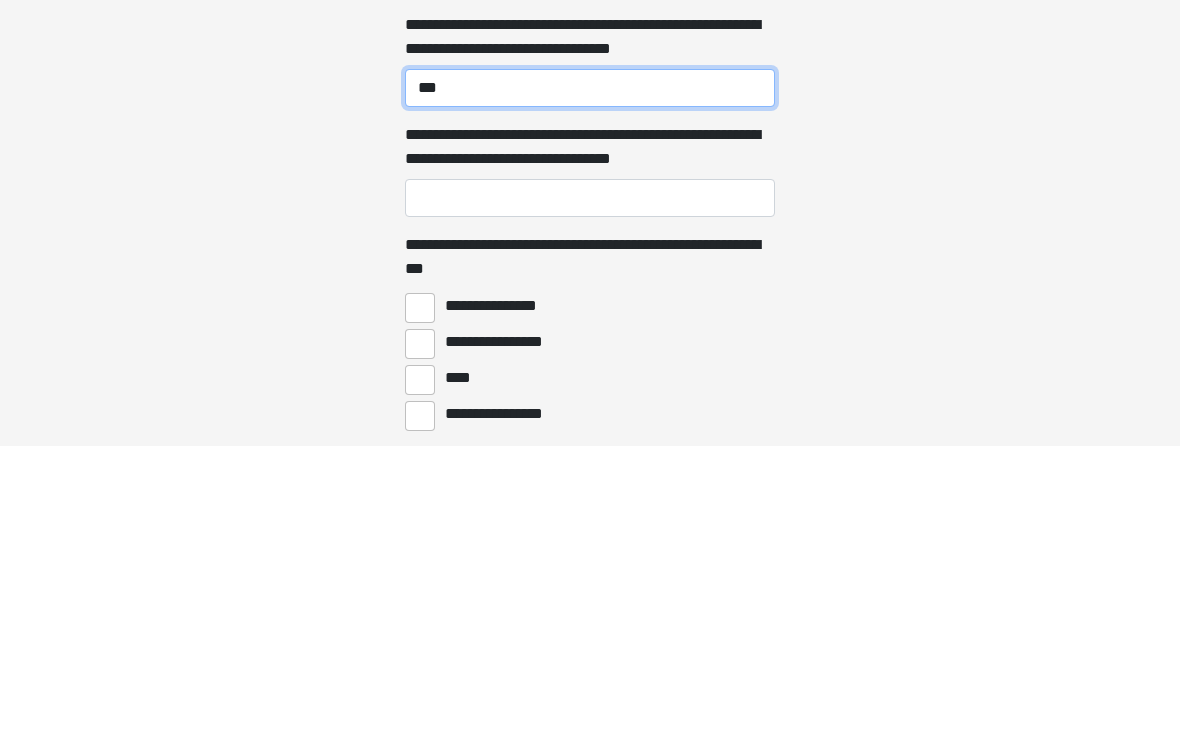 type on "***" 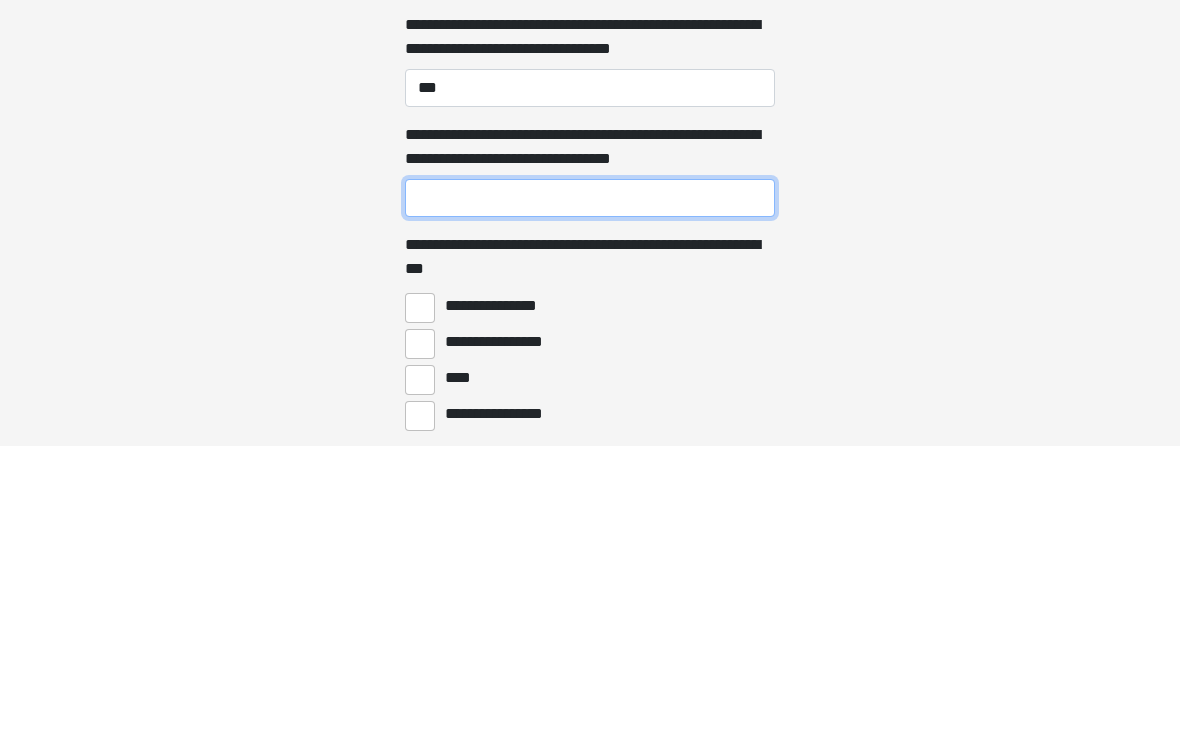 click on "**********" at bounding box center [590, 492] 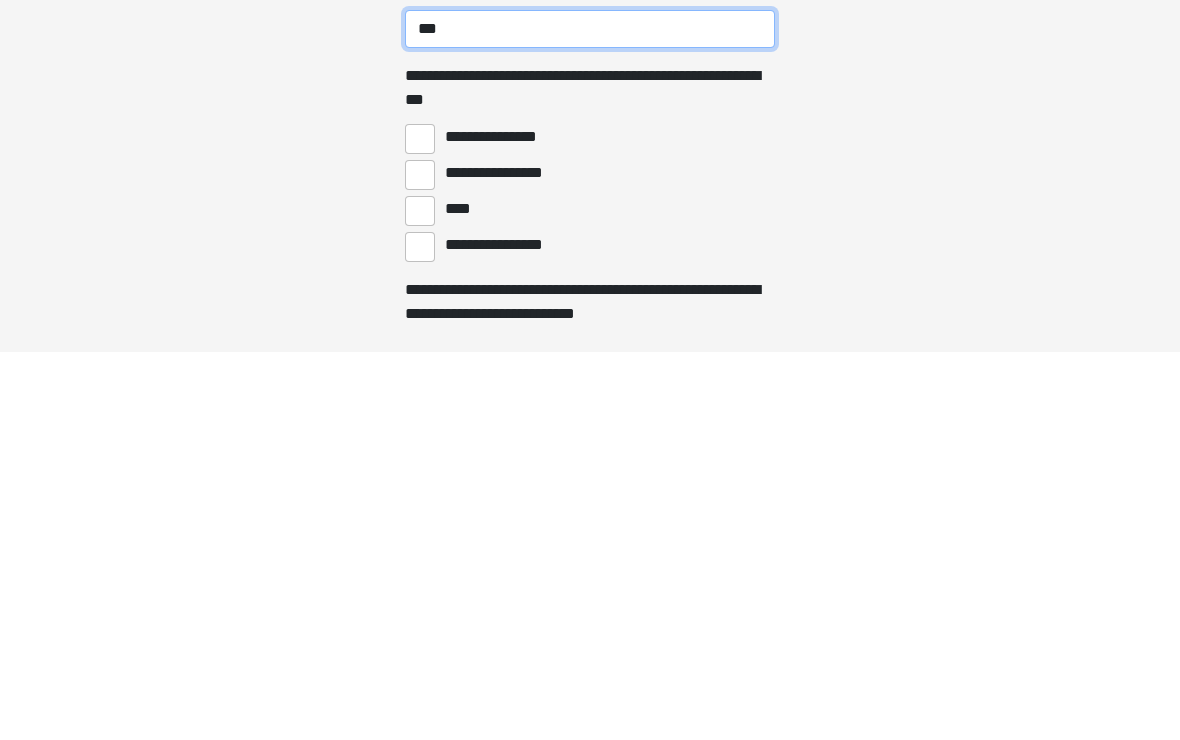 scroll, scrollTop: 5718, scrollLeft: 0, axis: vertical 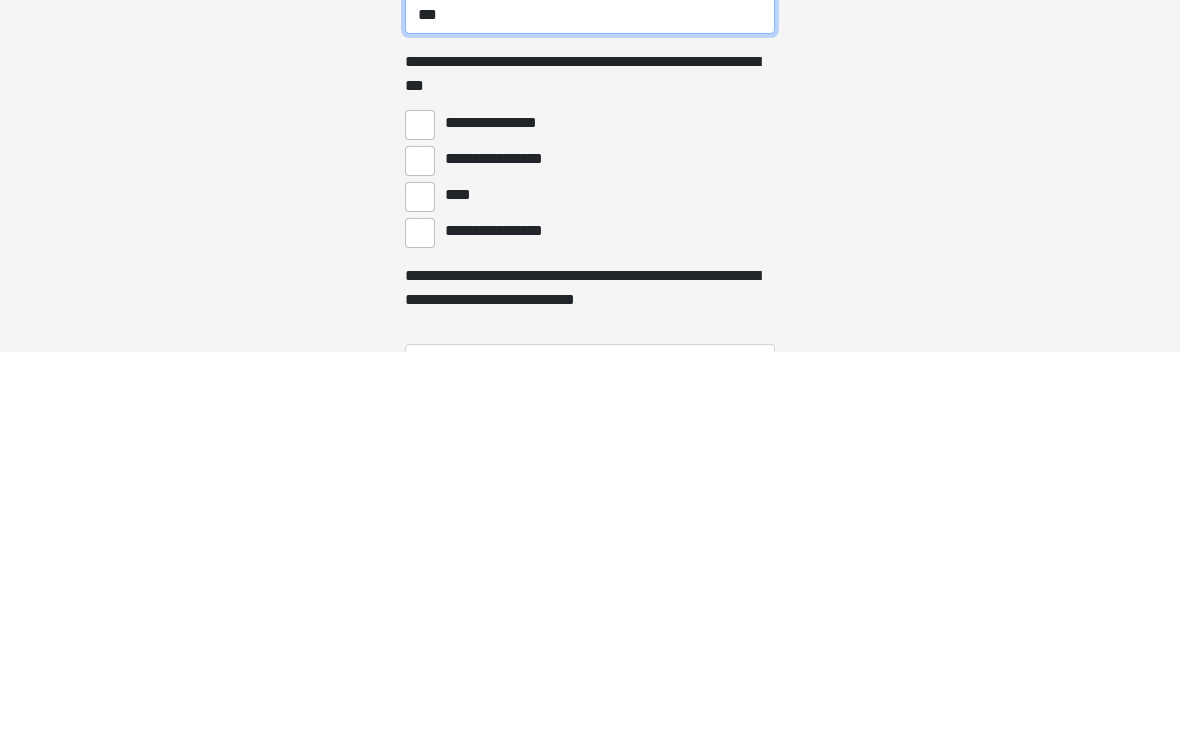 type on "***" 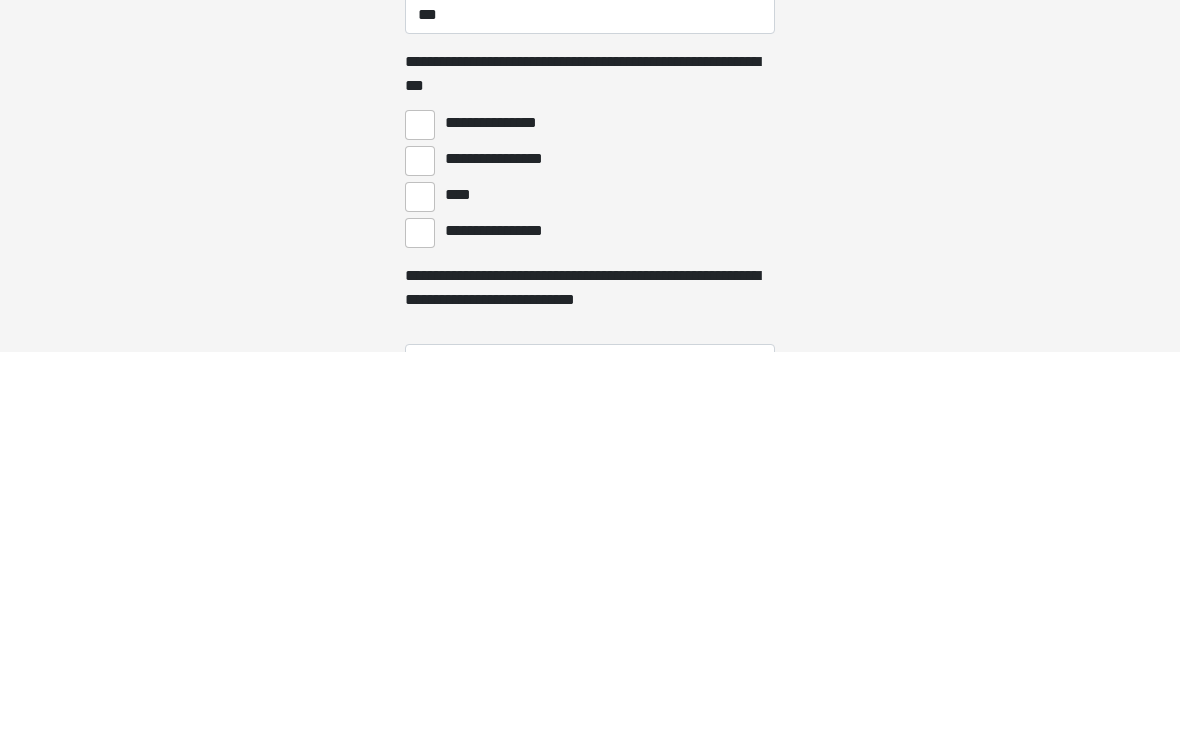 click on "****" at bounding box center [420, 586] 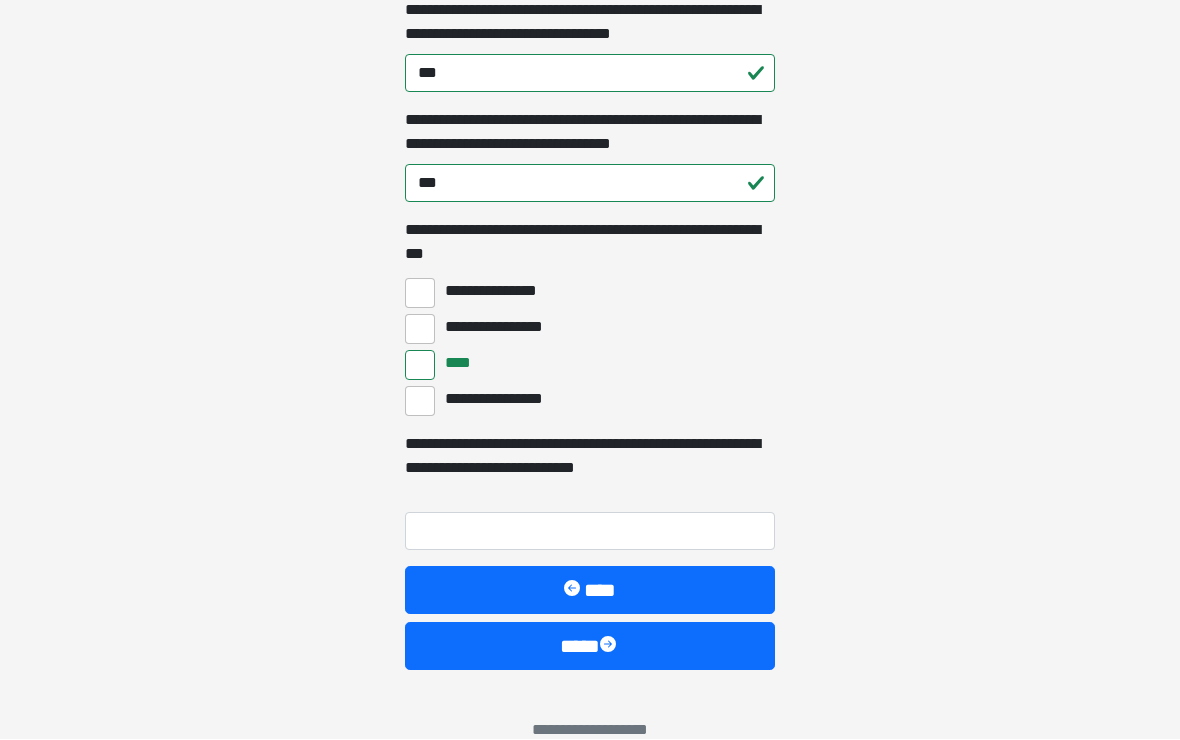 scroll, scrollTop: 5938, scrollLeft: 0, axis: vertical 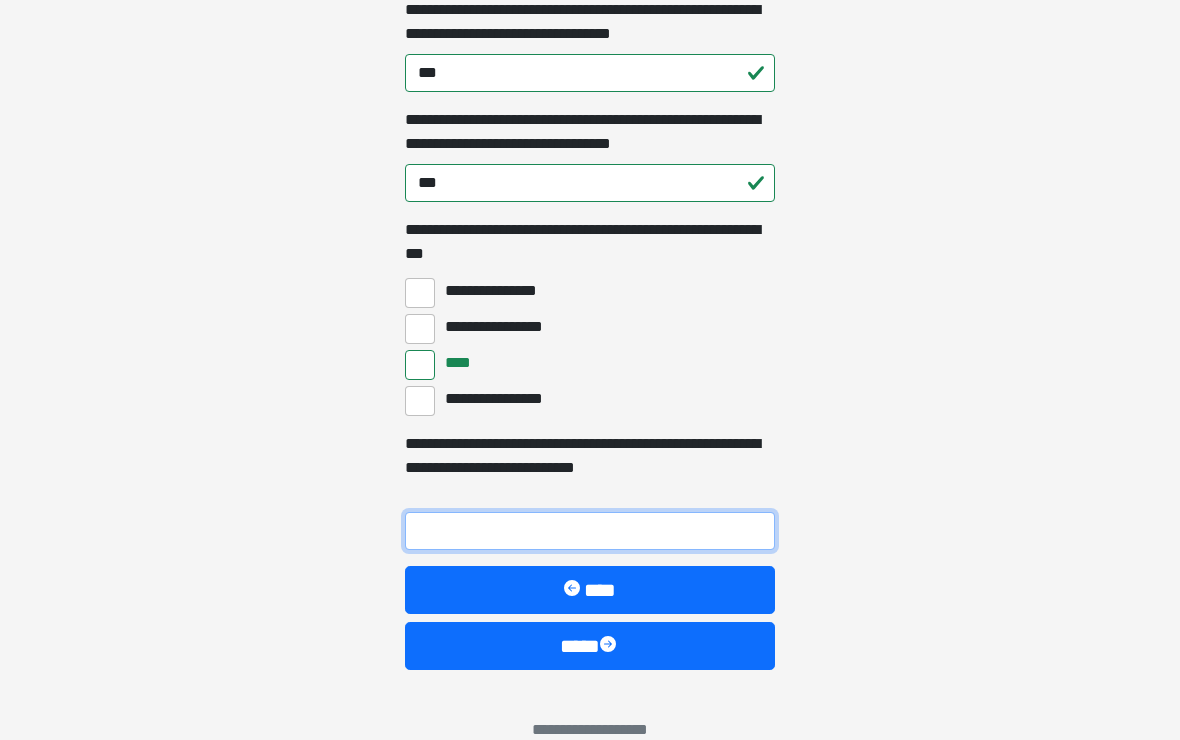 click on "**********" at bounding box center [590, 532] 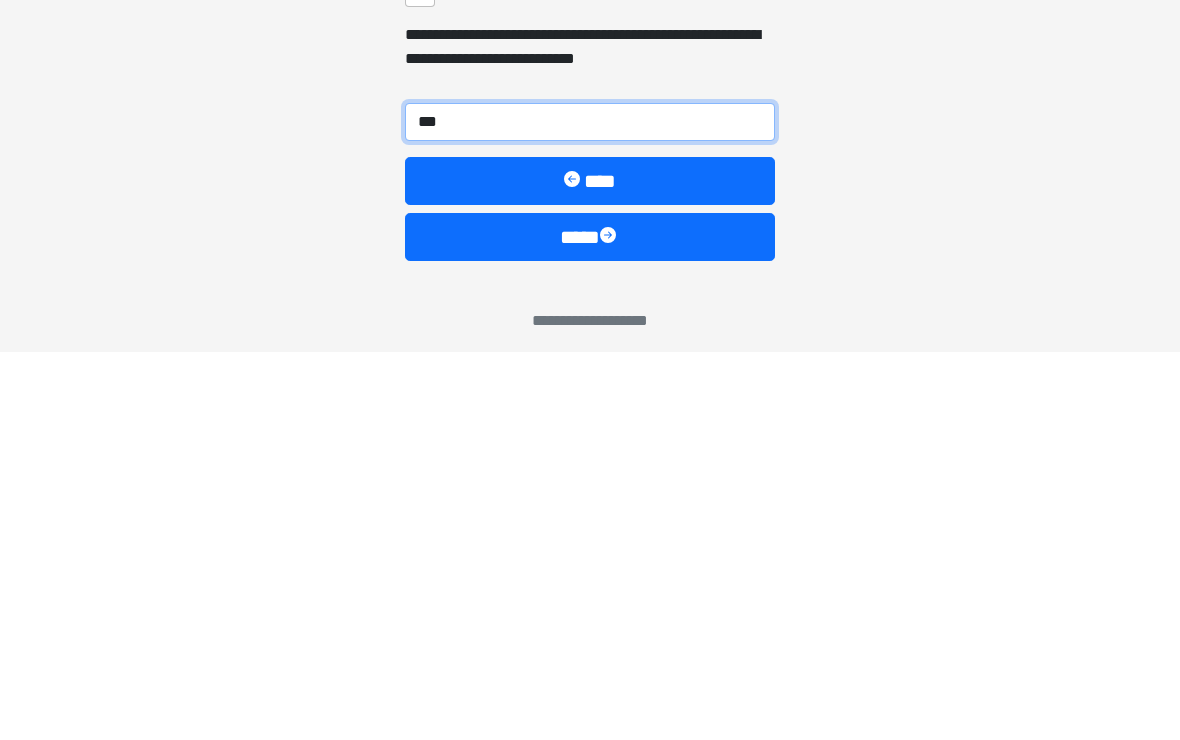 scroll, scrollTop: 5972, scrollLeft: 0, axis: vertical 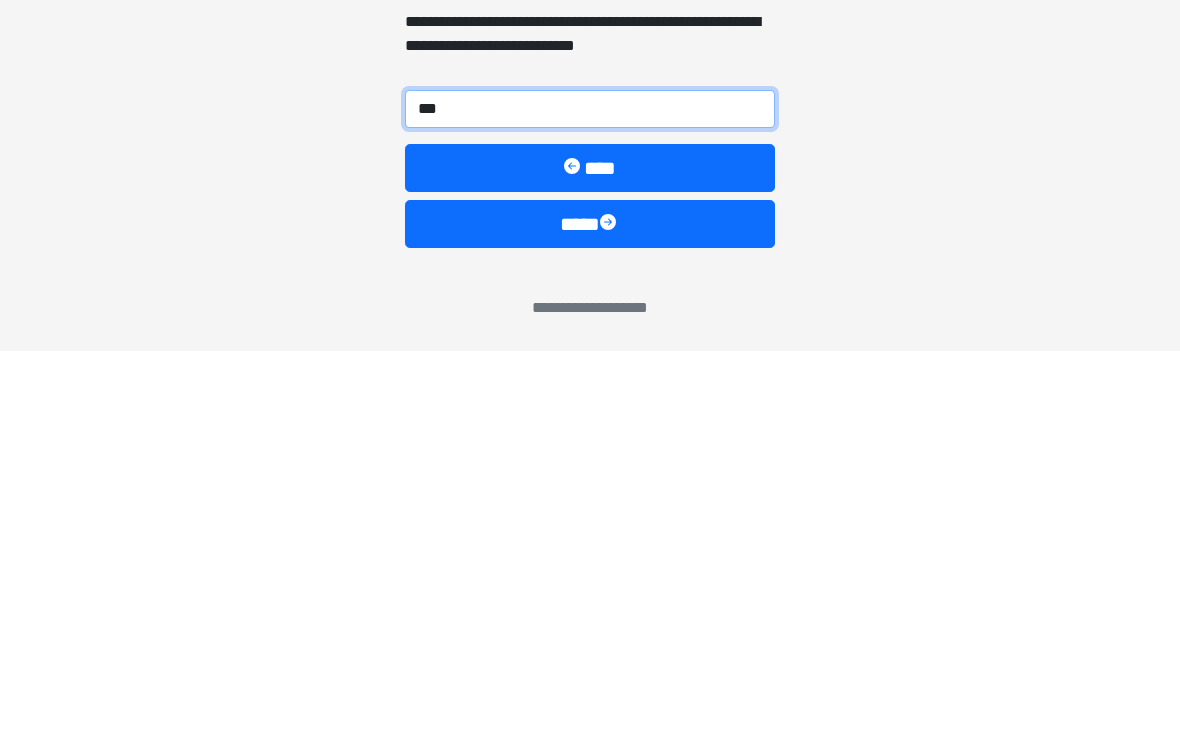 type on "***" 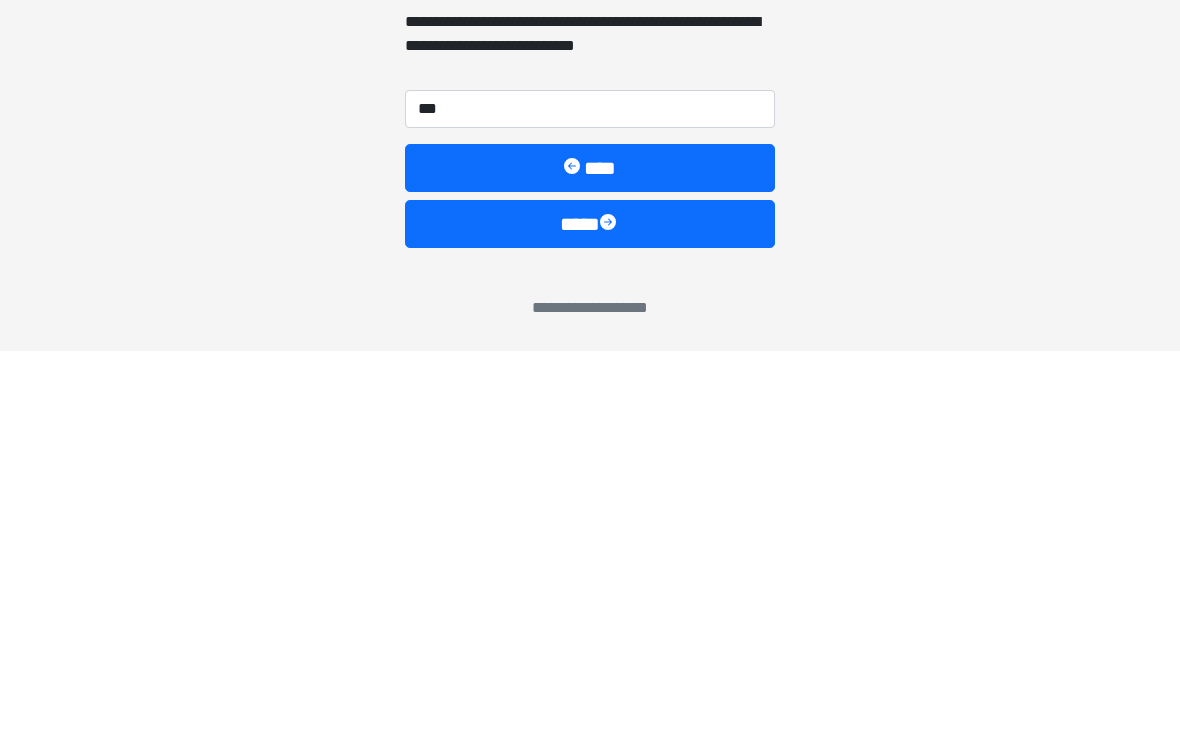 click on "****" at bounding box center (590, 613) 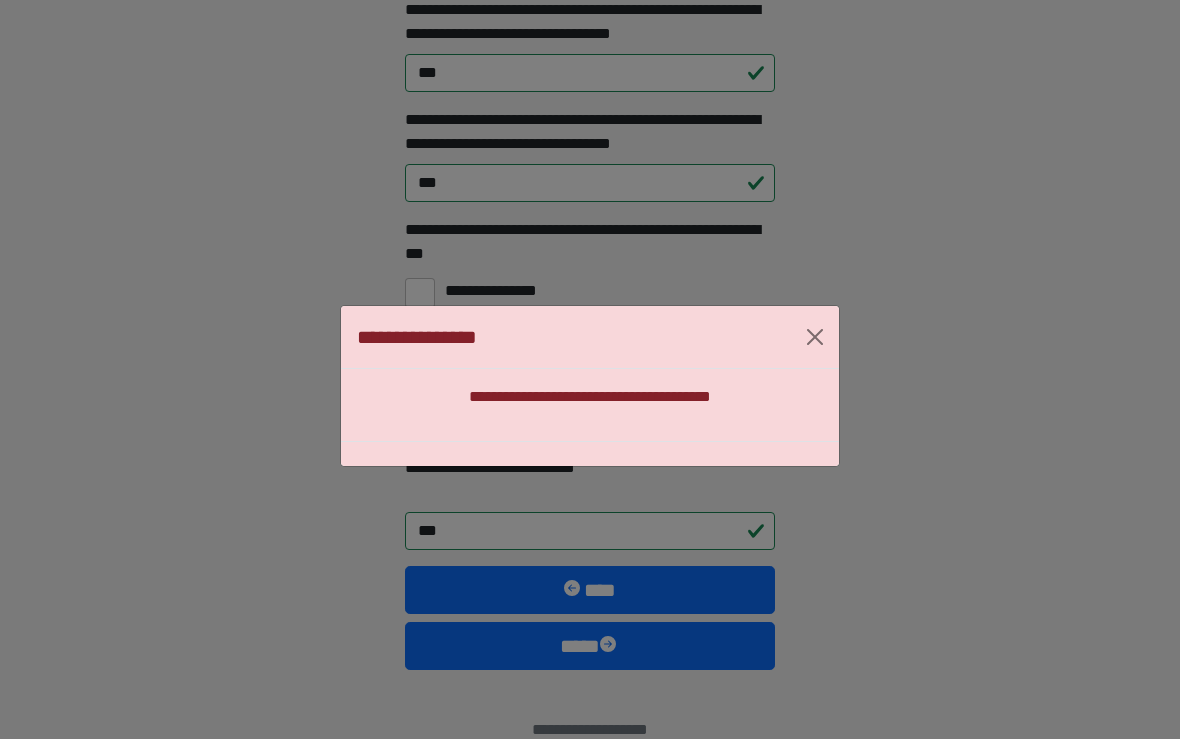 click at bounding box center (815, 338) 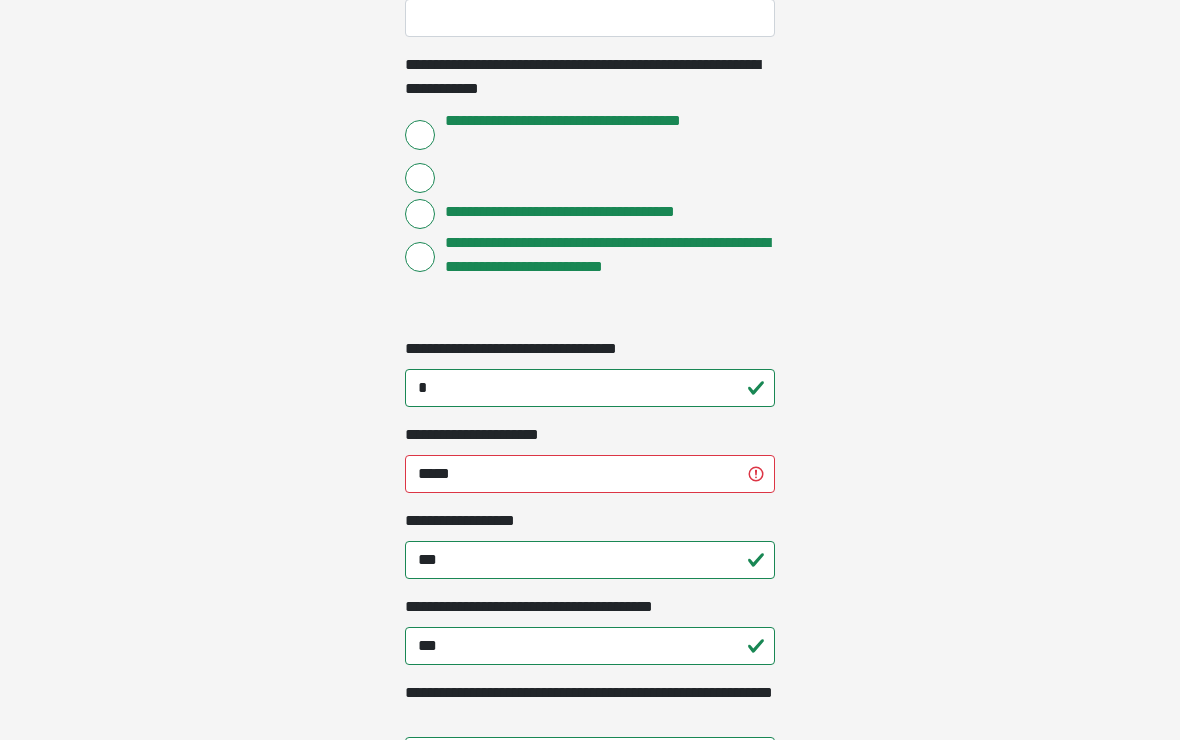 scroll, scrollTop: 2104, scrollLeft: 0, axis: vertical 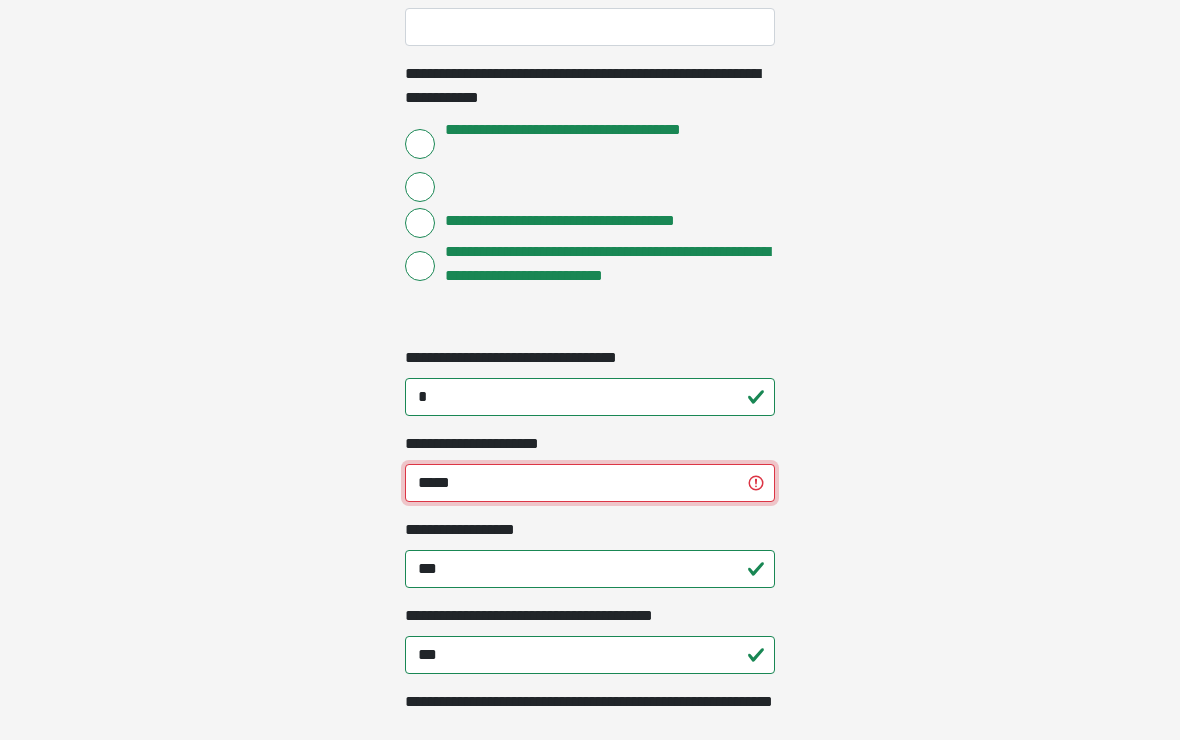 click on "*****" at bounding box center [590, 484] 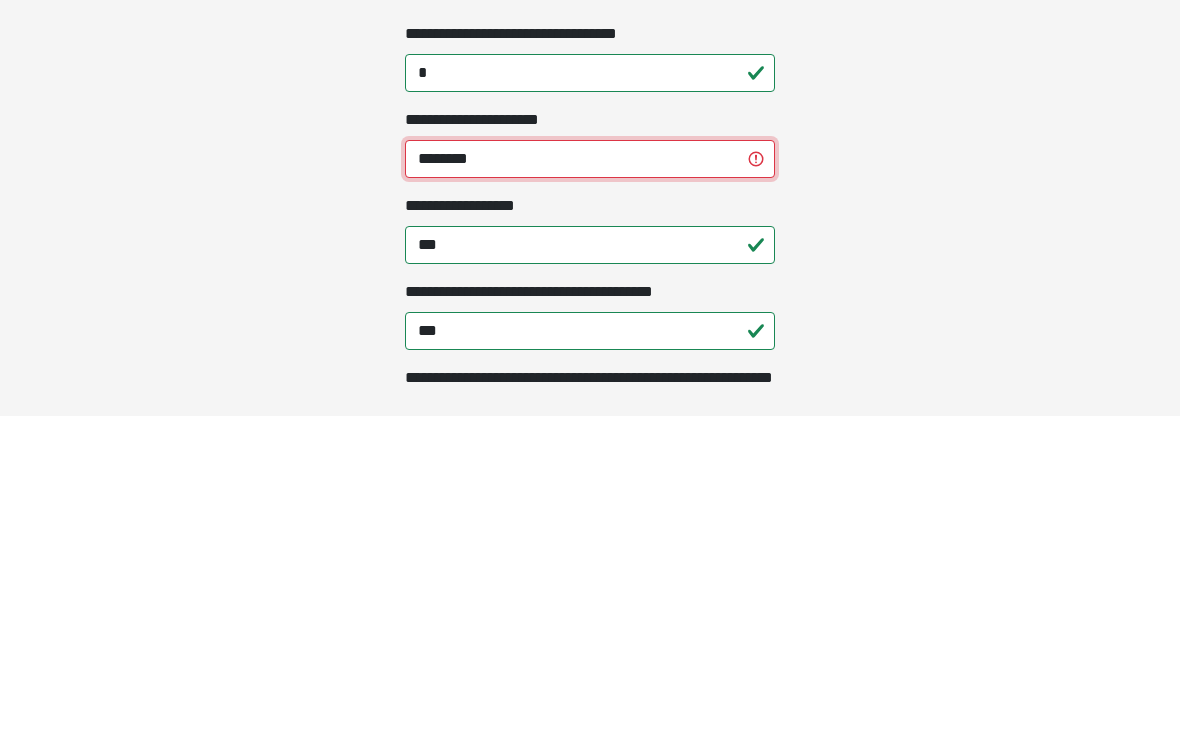 type on "*********" 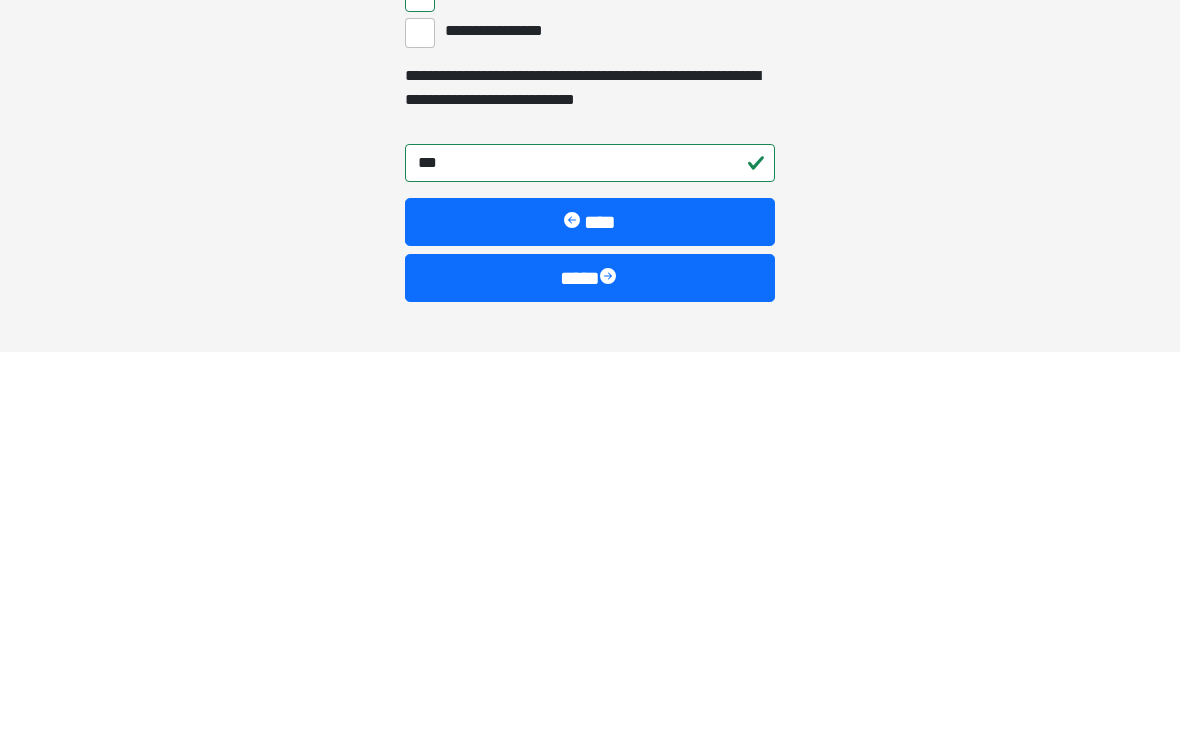 scroll, scrollTop: 5972, scrollLeft: 0, axis: vertical 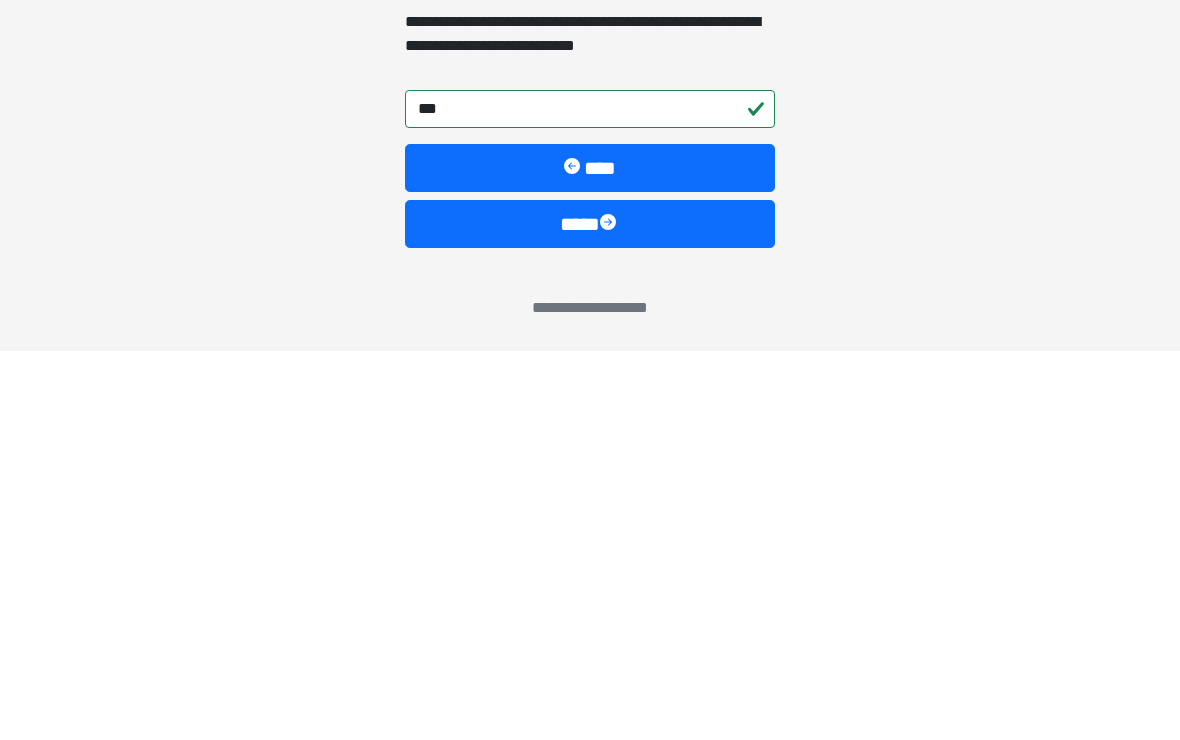 click on "****" at bounding box center [590, 613] 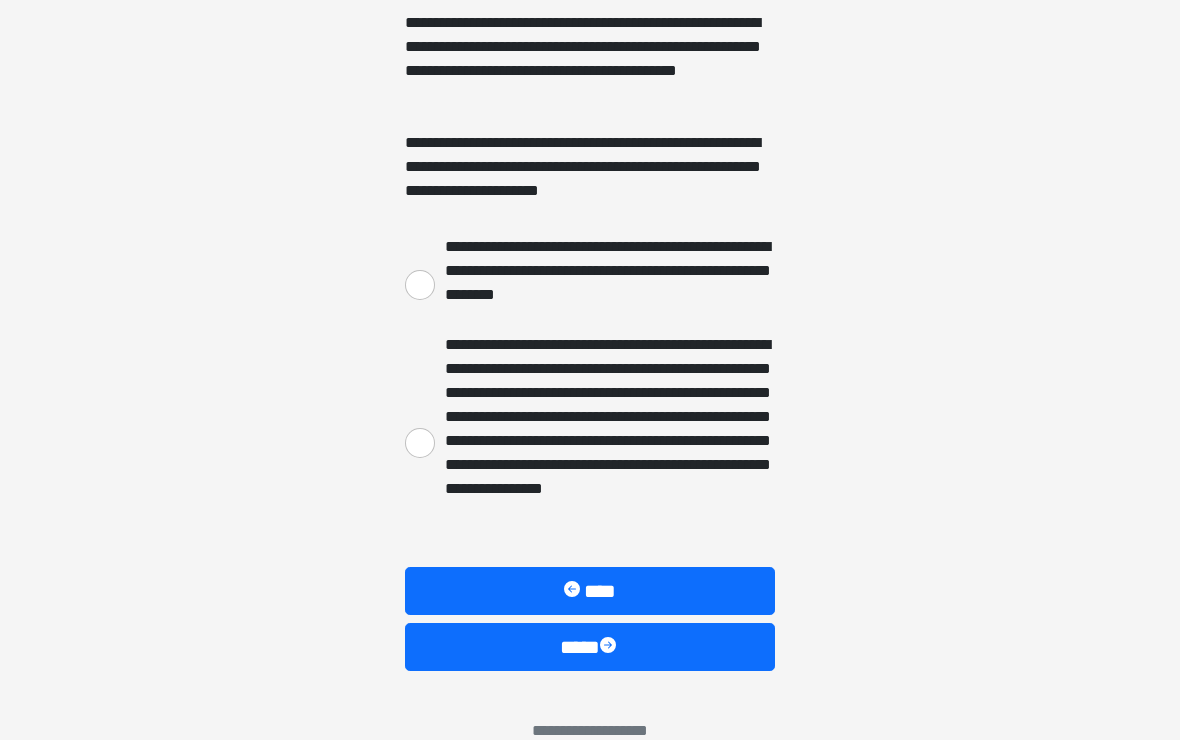 scroll, scrollTop: 354, scrollLeft: 0, axis: vertical 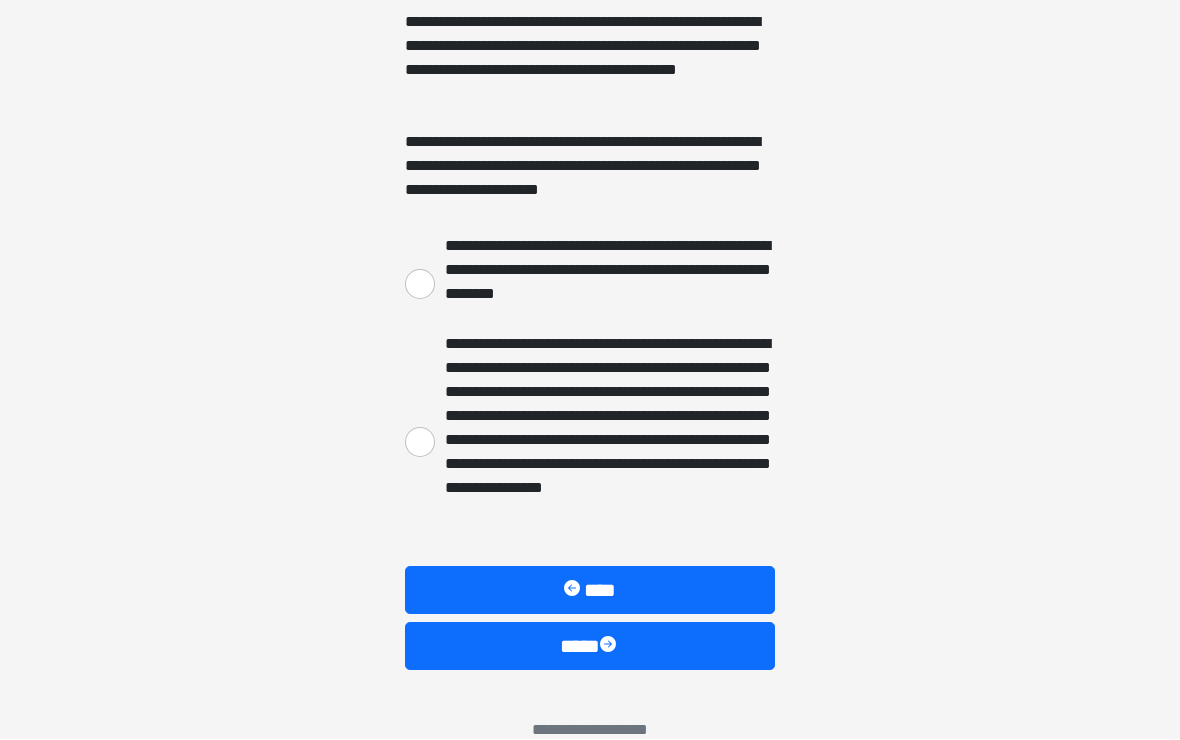 click on "**********" at bounding box center [420, 443] 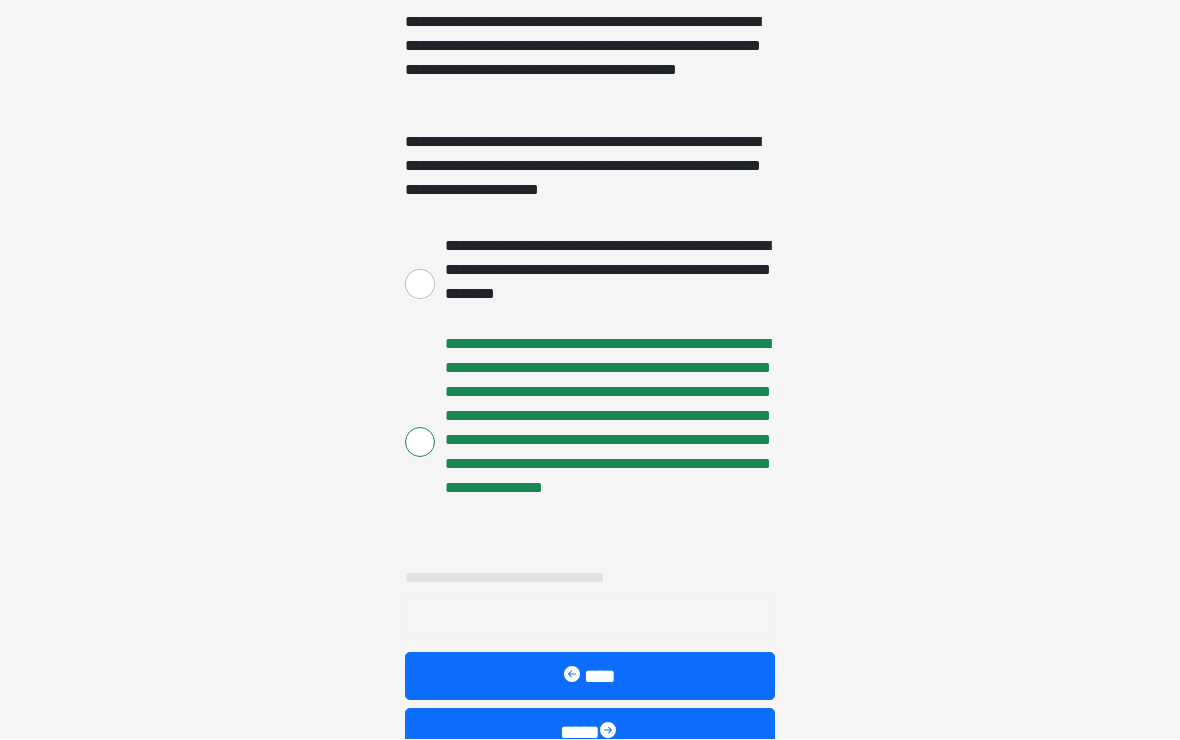 scroll, scrollTop: 355, scrollLeft: 0, axis: vertical 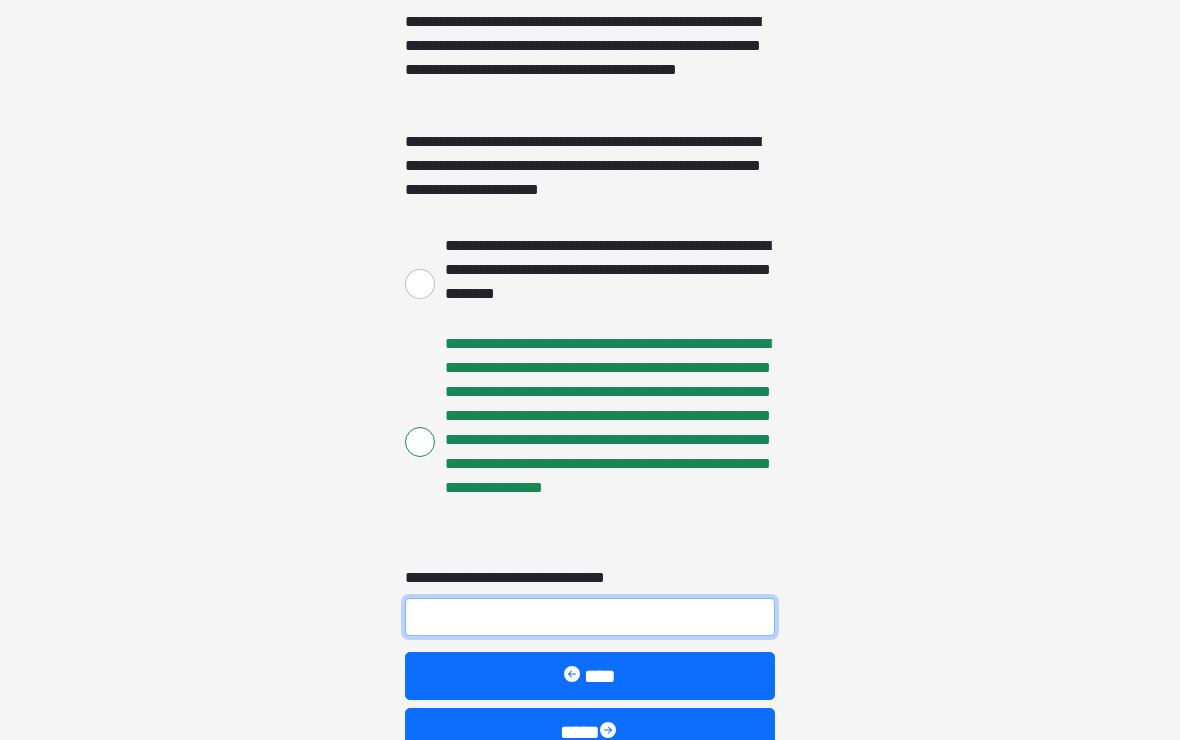 click on "**********" at bounding box center (590, 617) 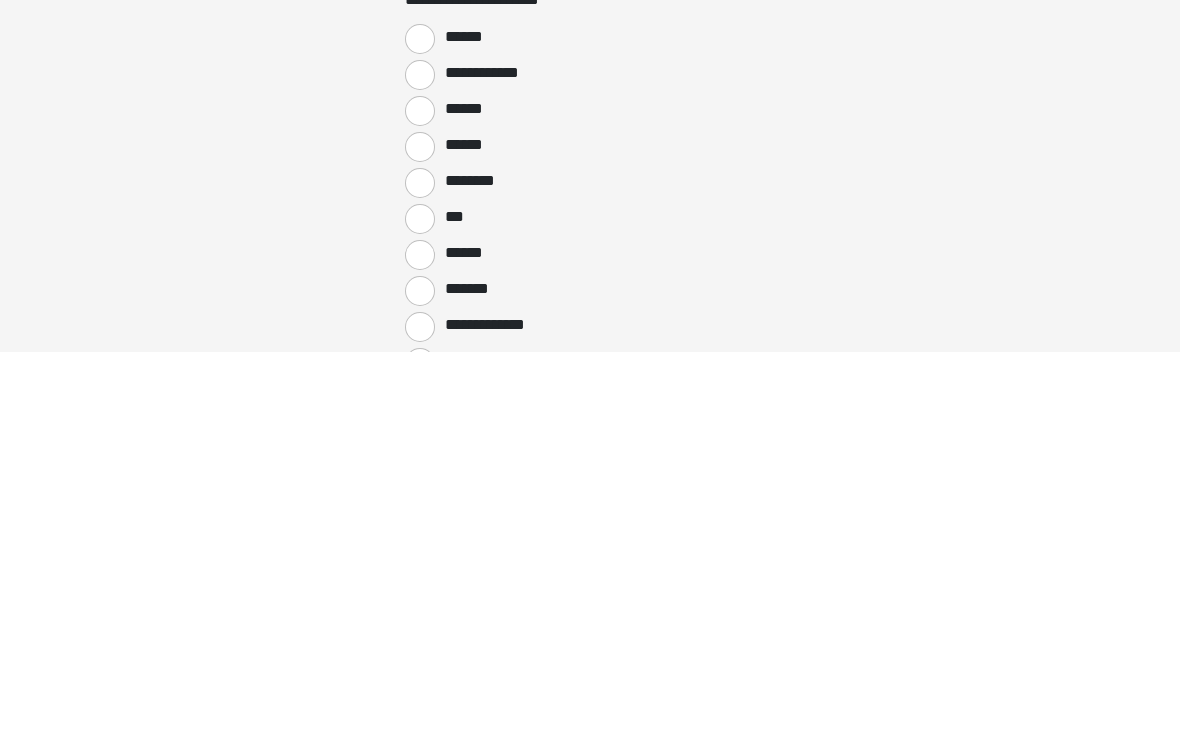 type on "**********" 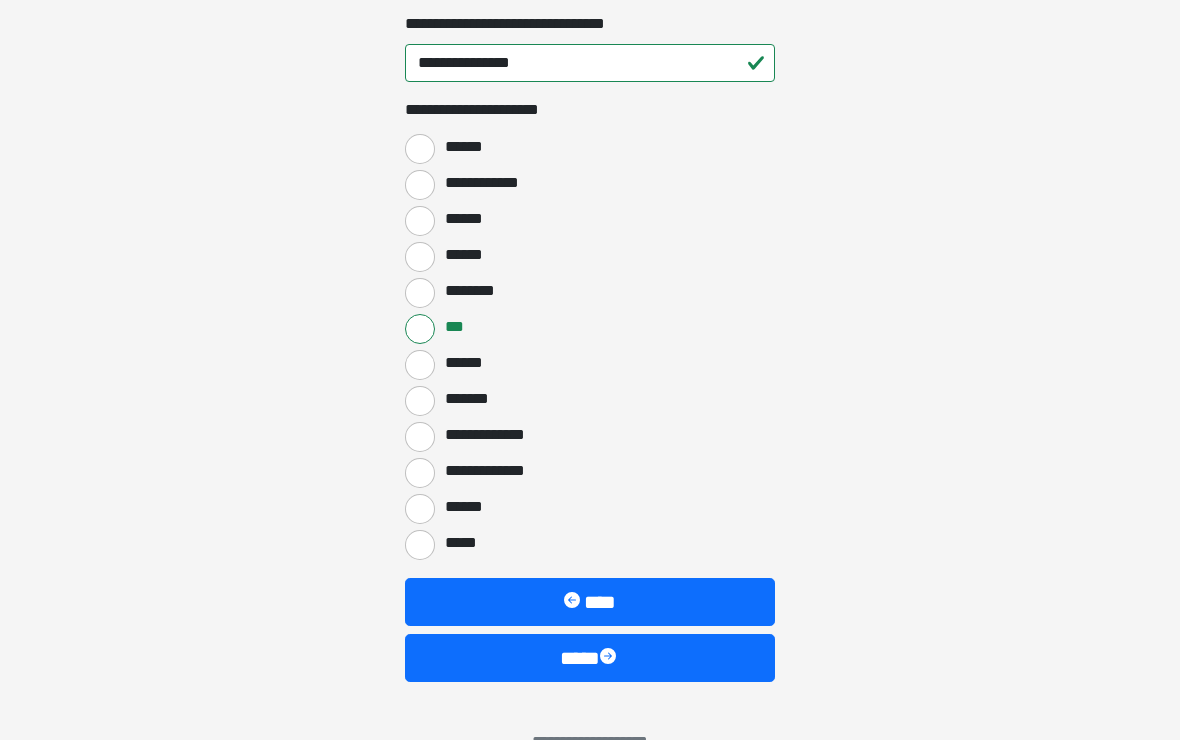 scroll, scrollTop: 920, scrollLeft: 0, axis: vertical 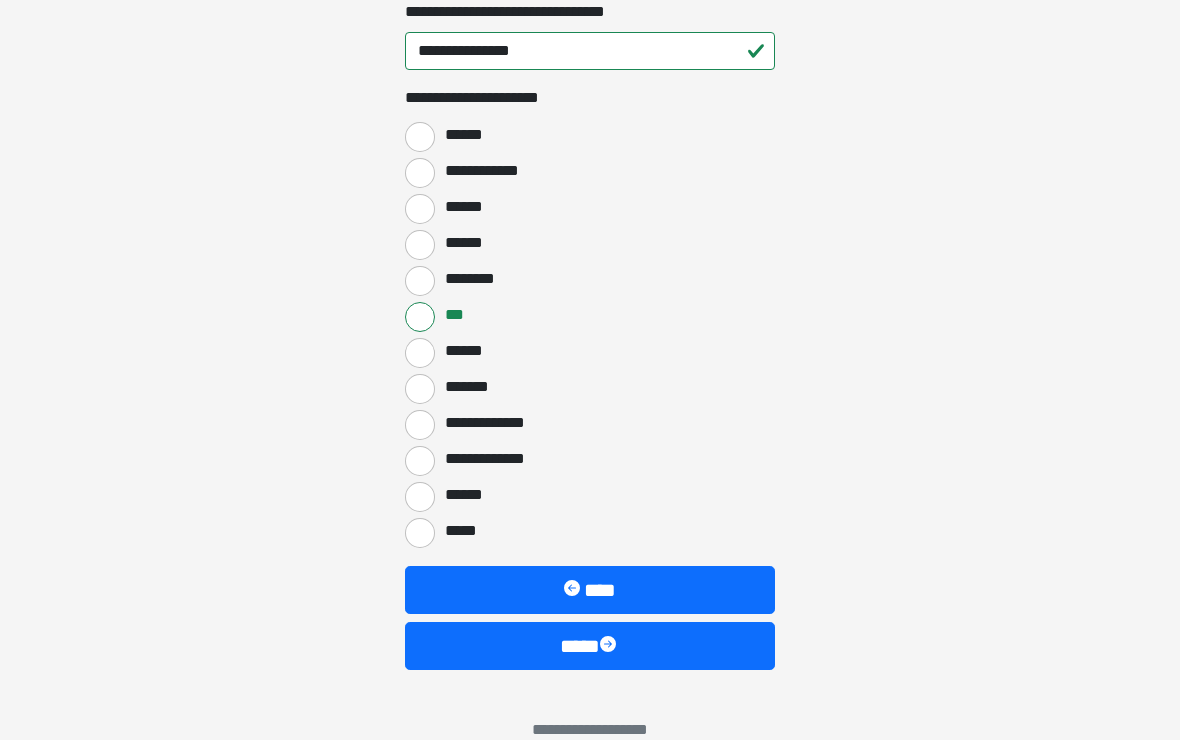 click on "****" at bounding box center (590, 647) 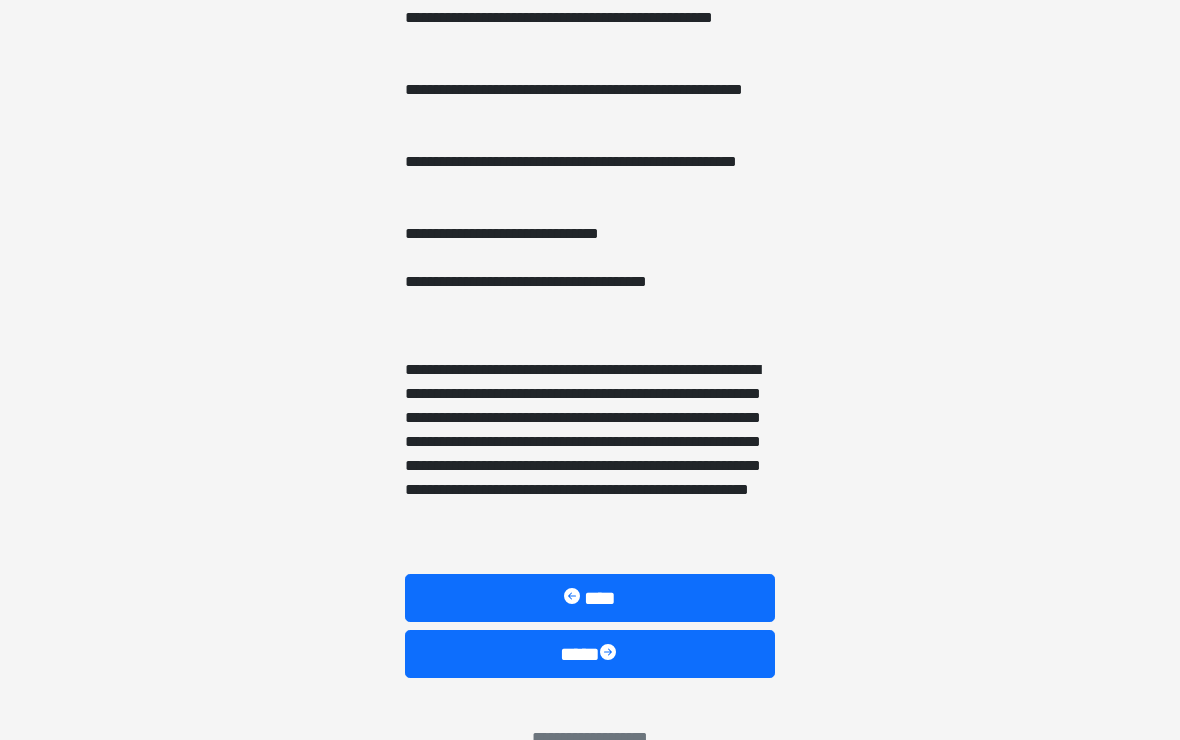 scroll, scrollTop: 1454, scrollLeft: 0, axis: vertical 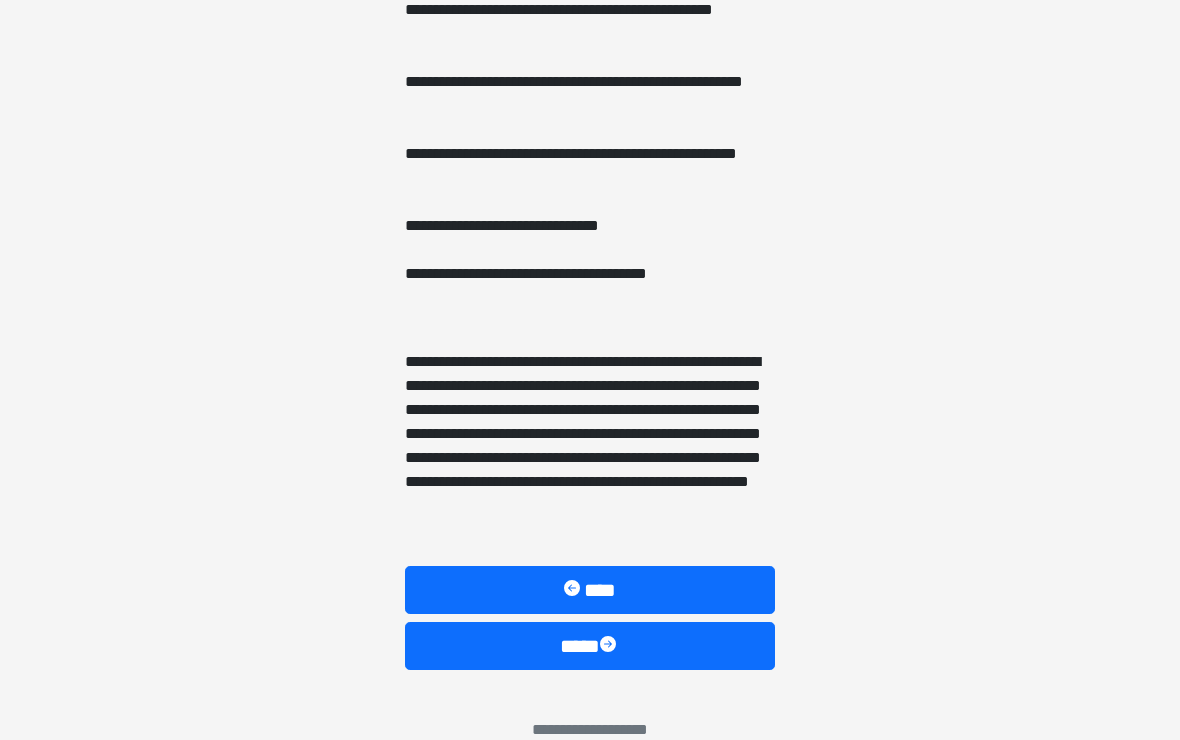 click on "****" at bounding box center [590, 647] 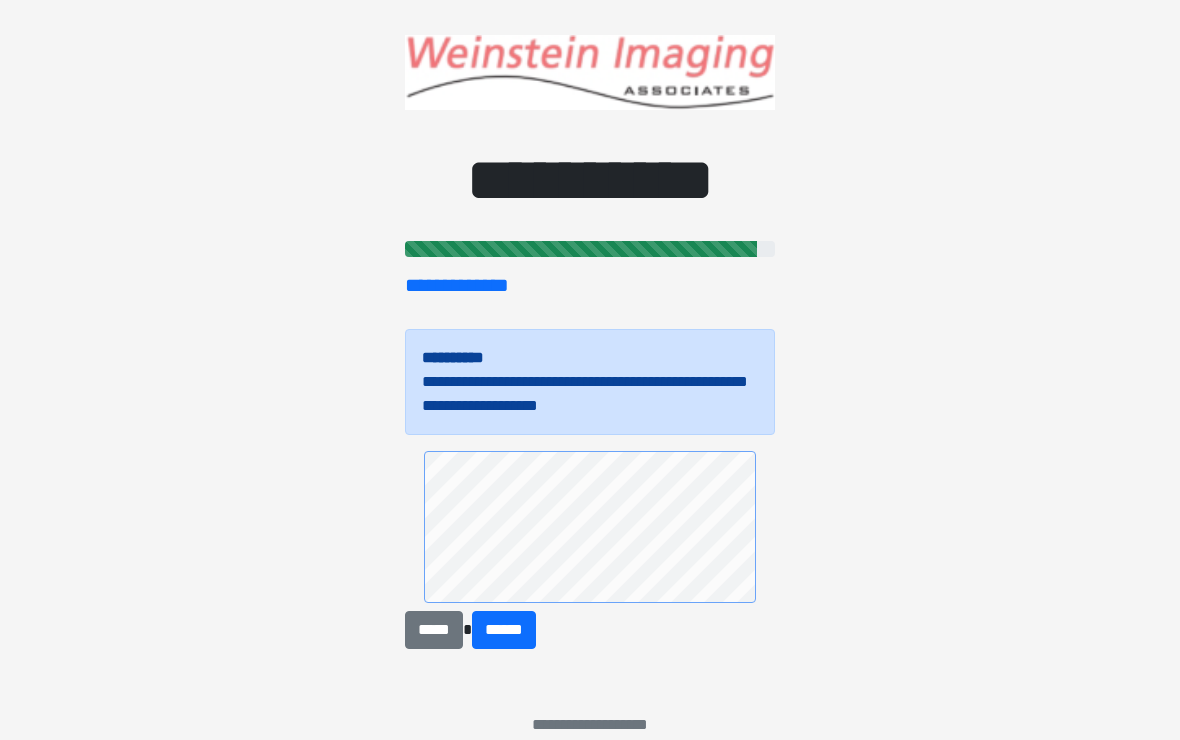 scroll, scrollTop: 22, scrollLeft: 0, axis: vertical 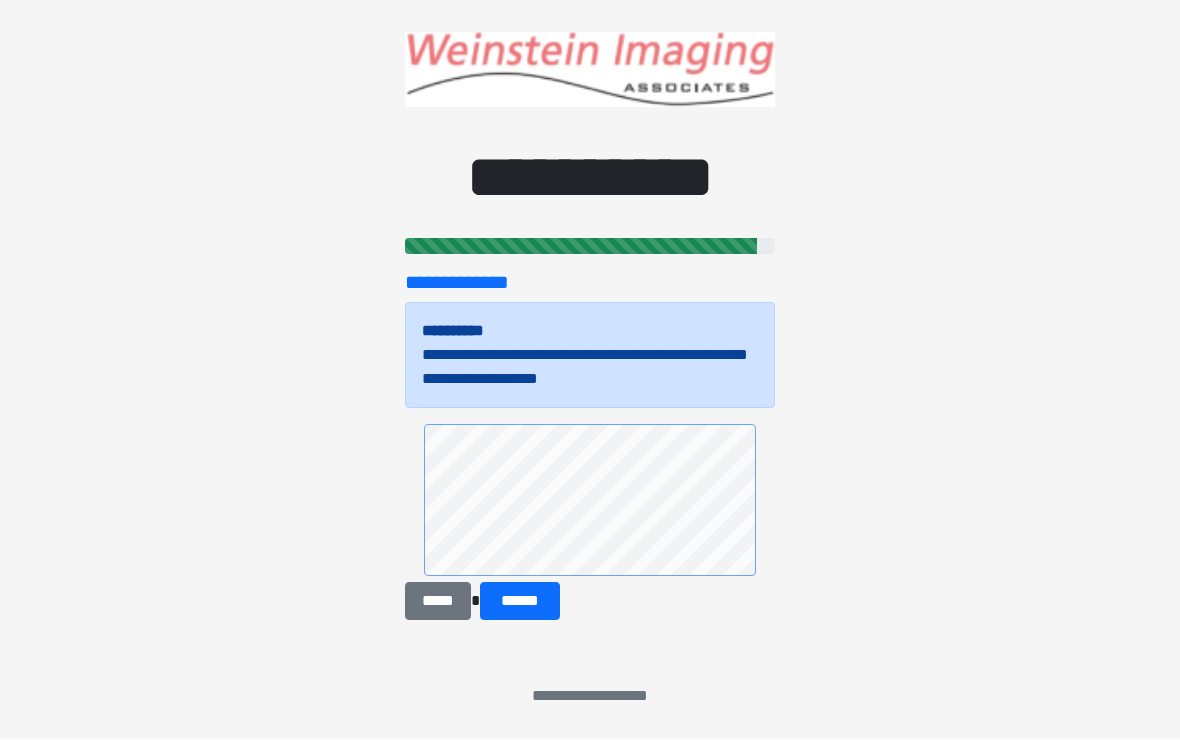 click on "******" at bounding box center (520, 602) 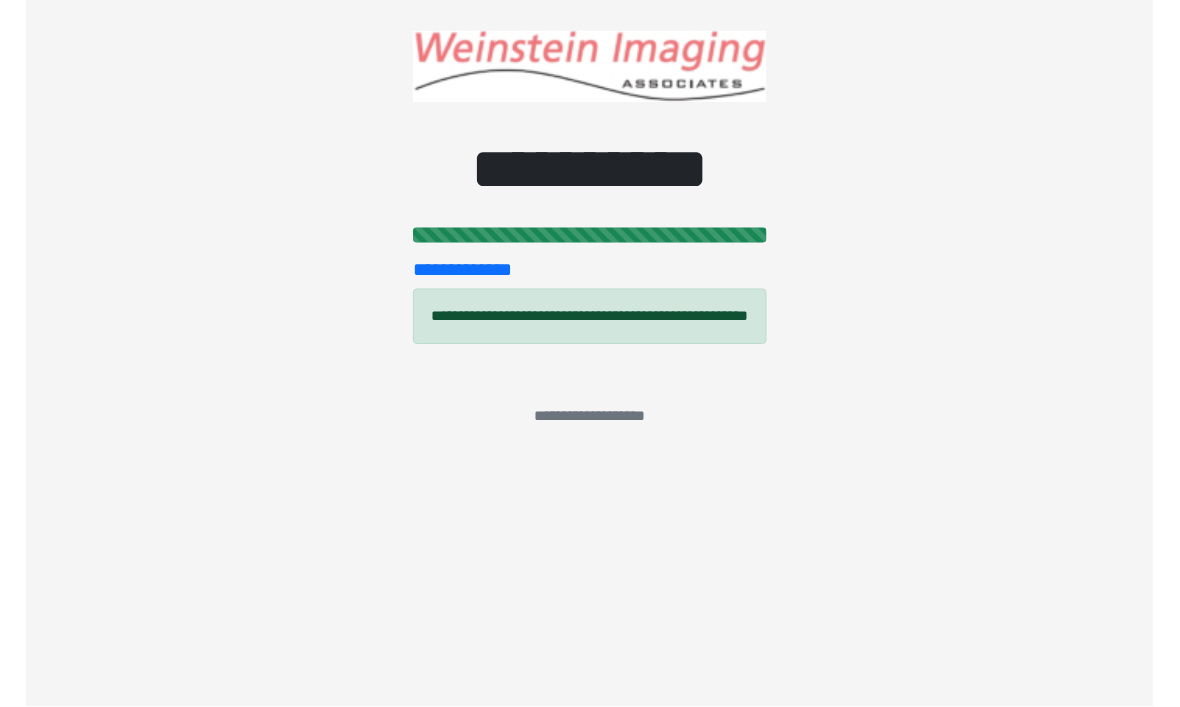 scroll, scrollTop: 0, scrollLeft: 0, axis: both 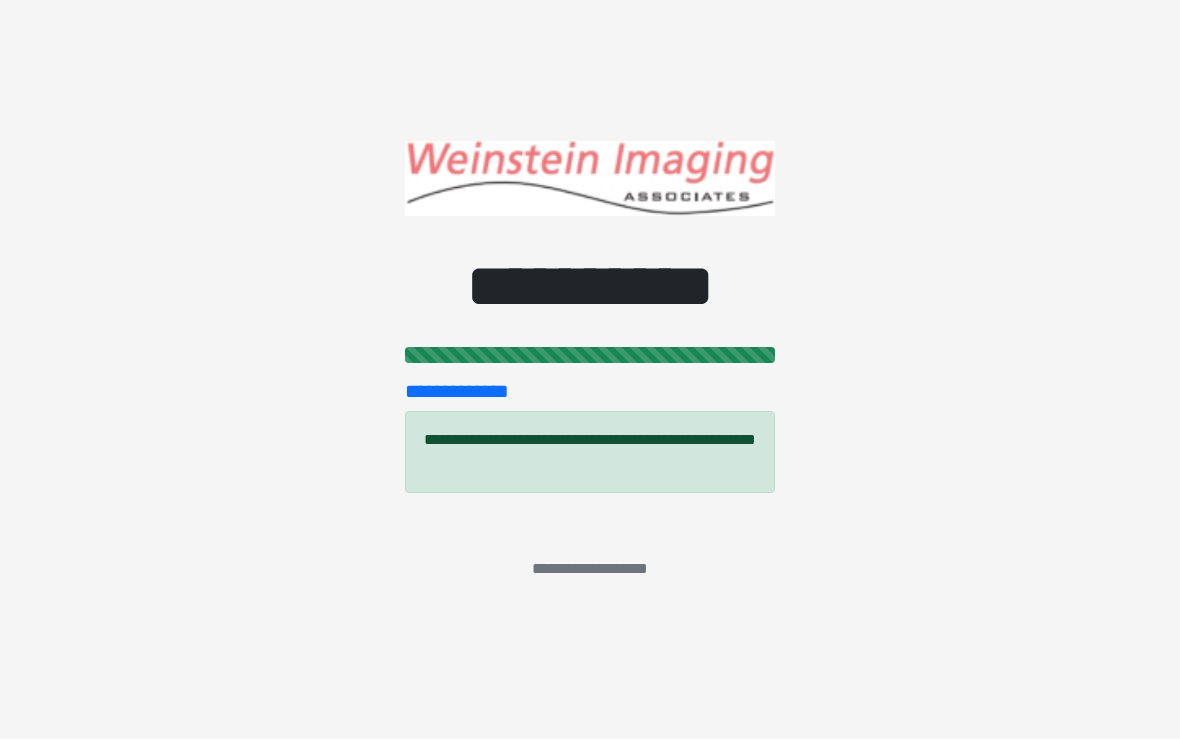 click on "**********" at bounding box center [590, 370] 